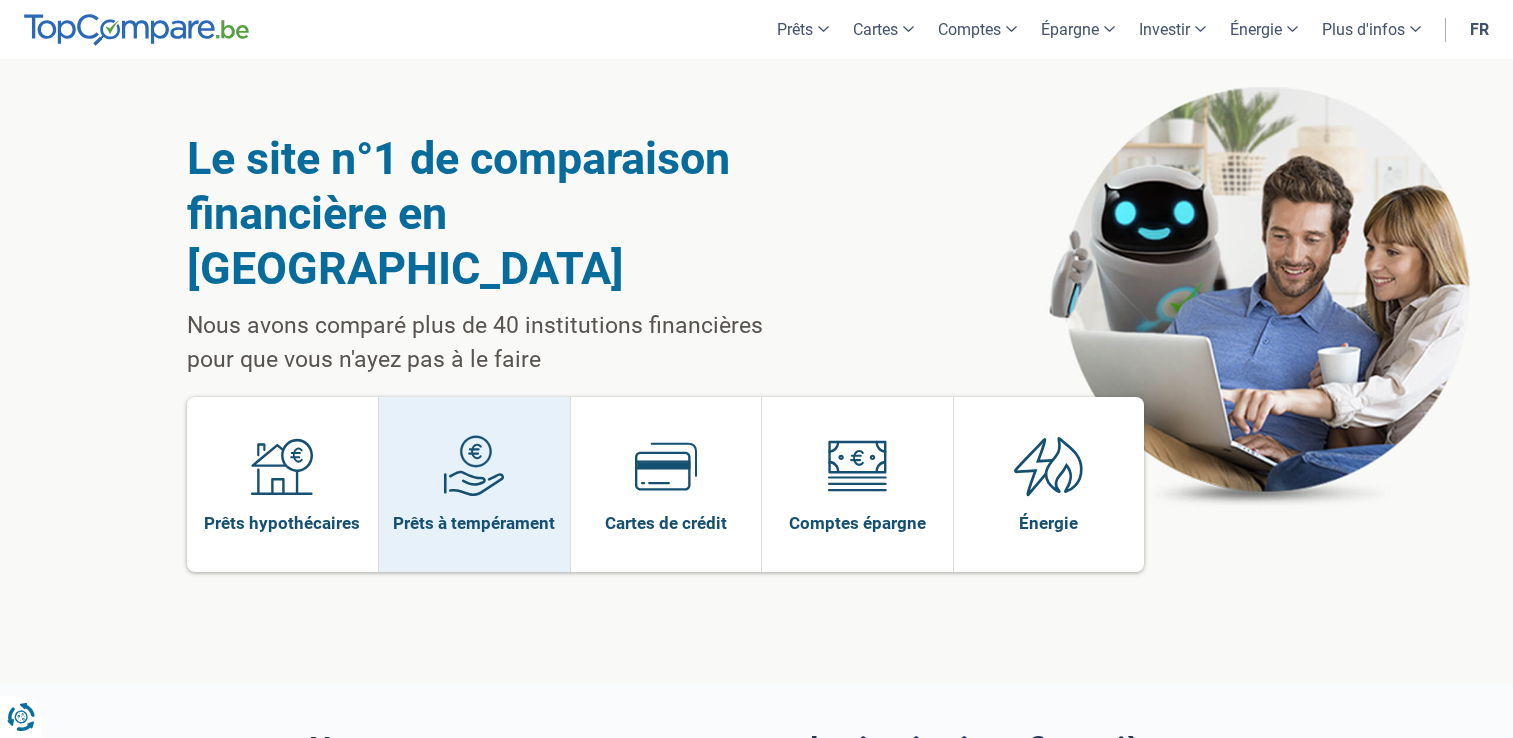 scroll, scrollTop: 0, scrollLeft: 0, axis: both 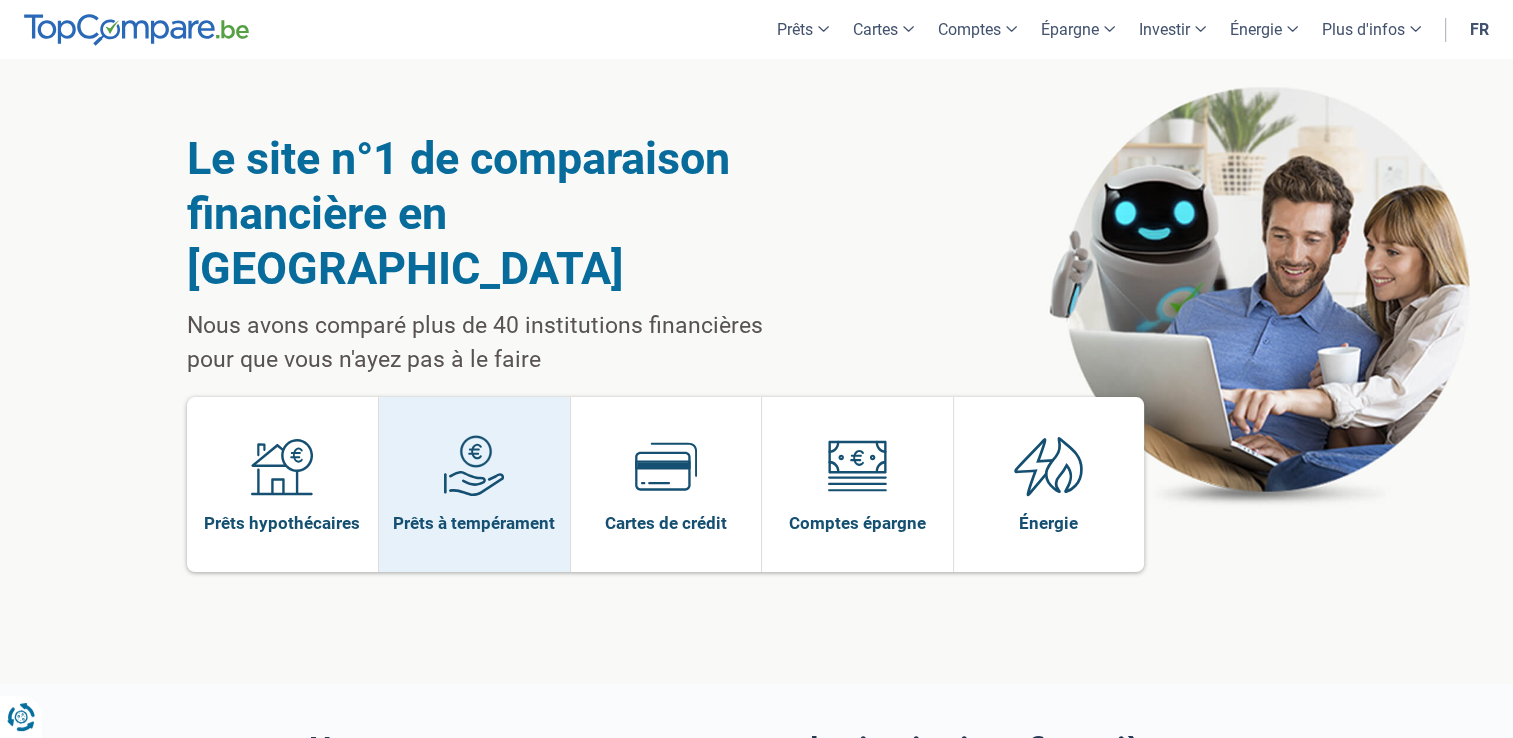 click at bounding box center (474, 466) 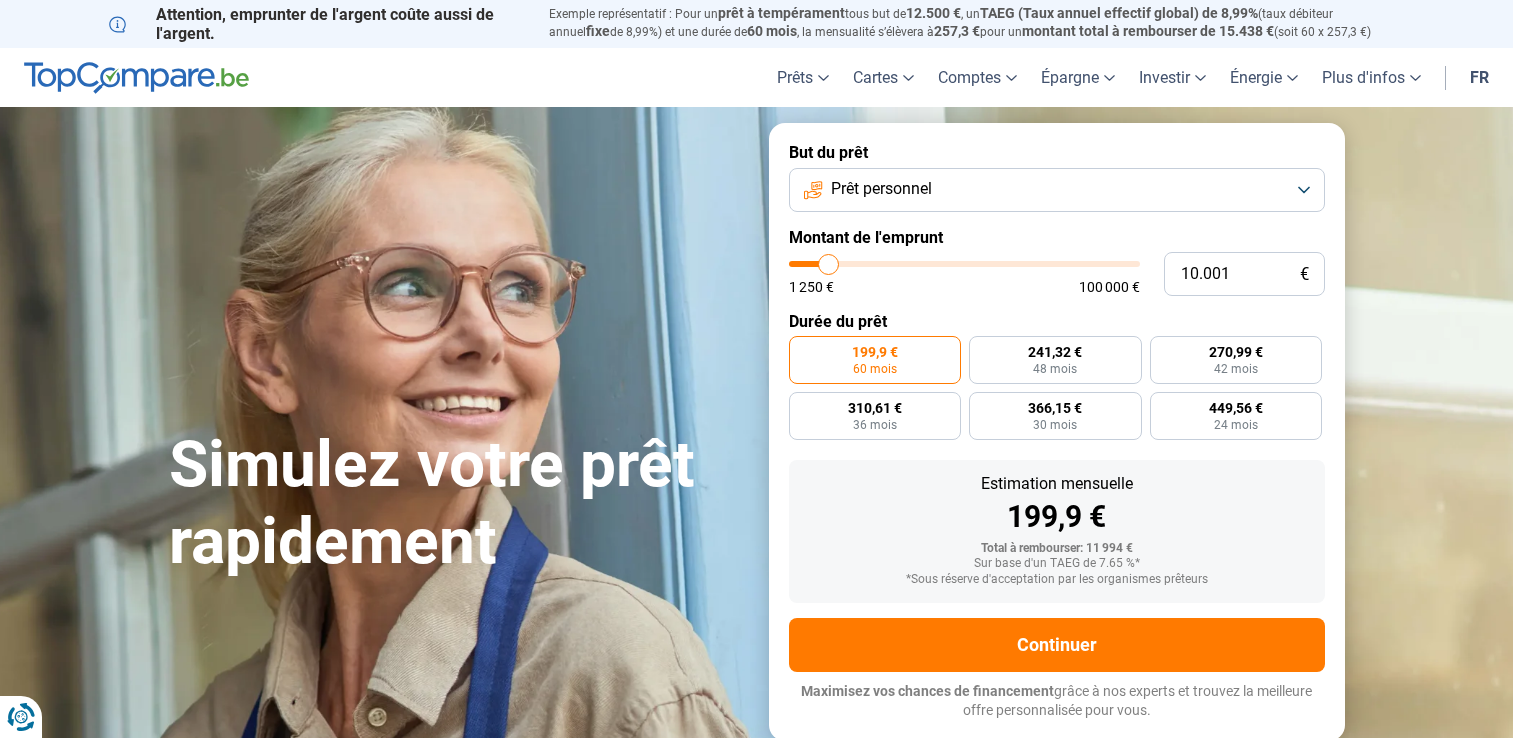 scroll, scrollTop: 0, scrollLeft: 0, axis: both 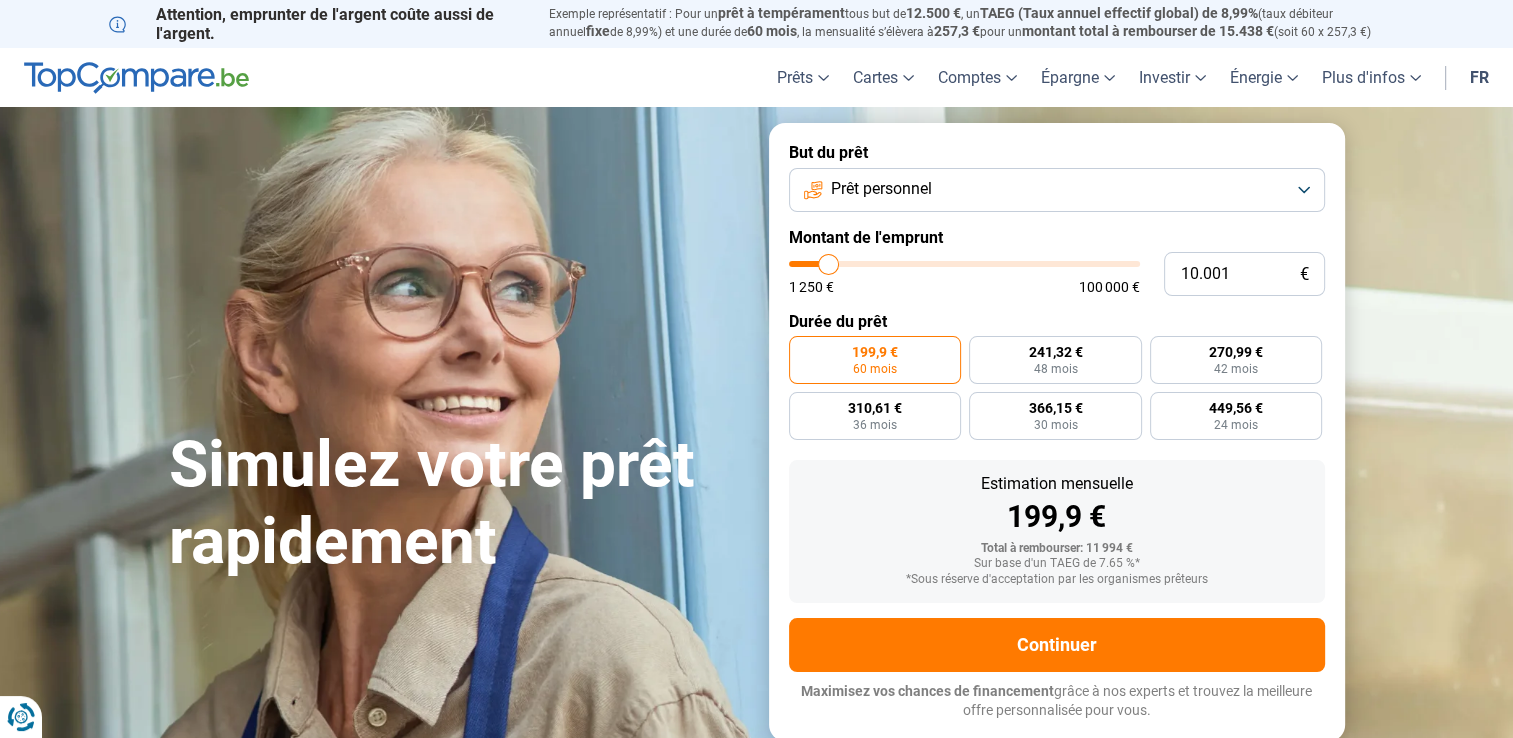 click on "Prêt personnel" at bounding box center [1057, 190] 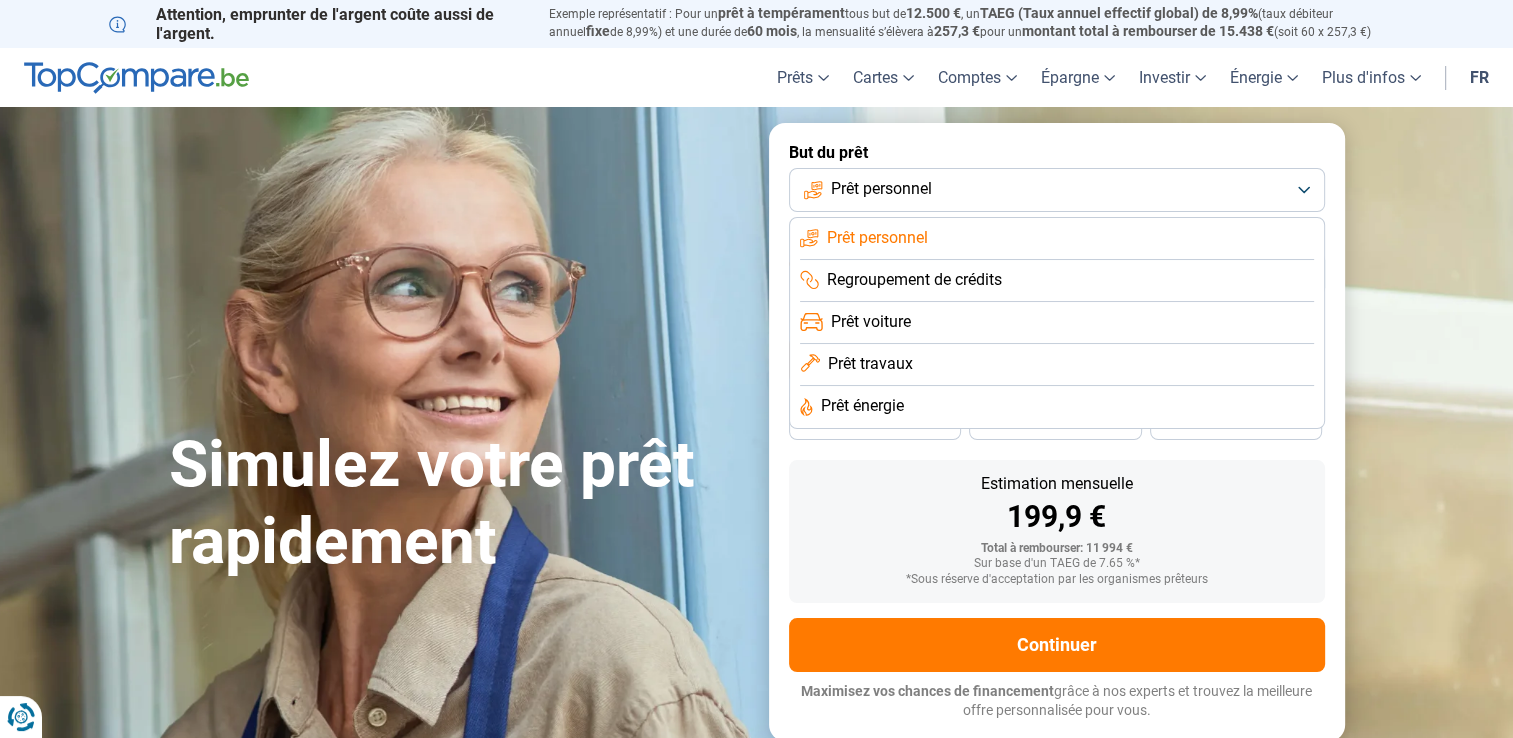 click on "Regroupement de crédits" 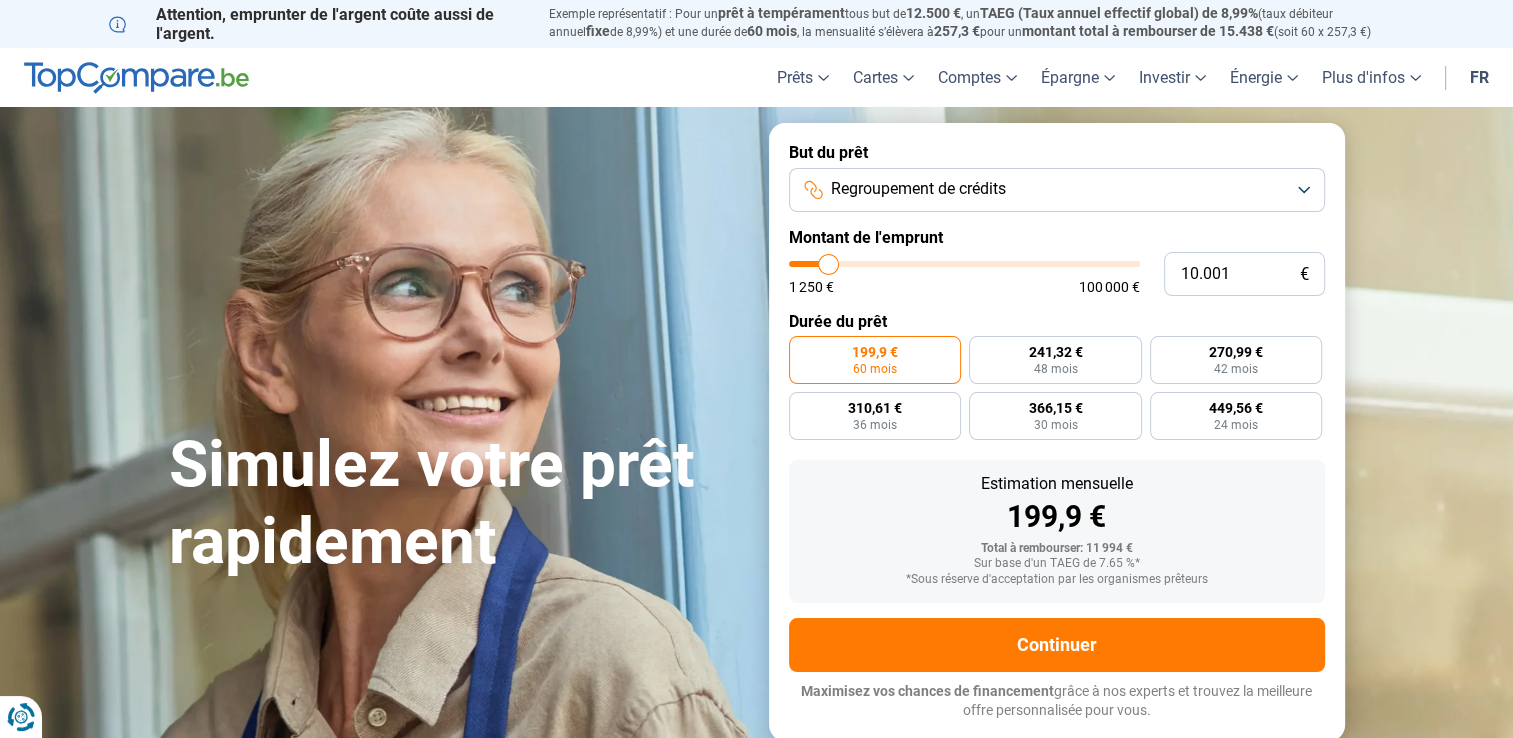 type on "37.250" 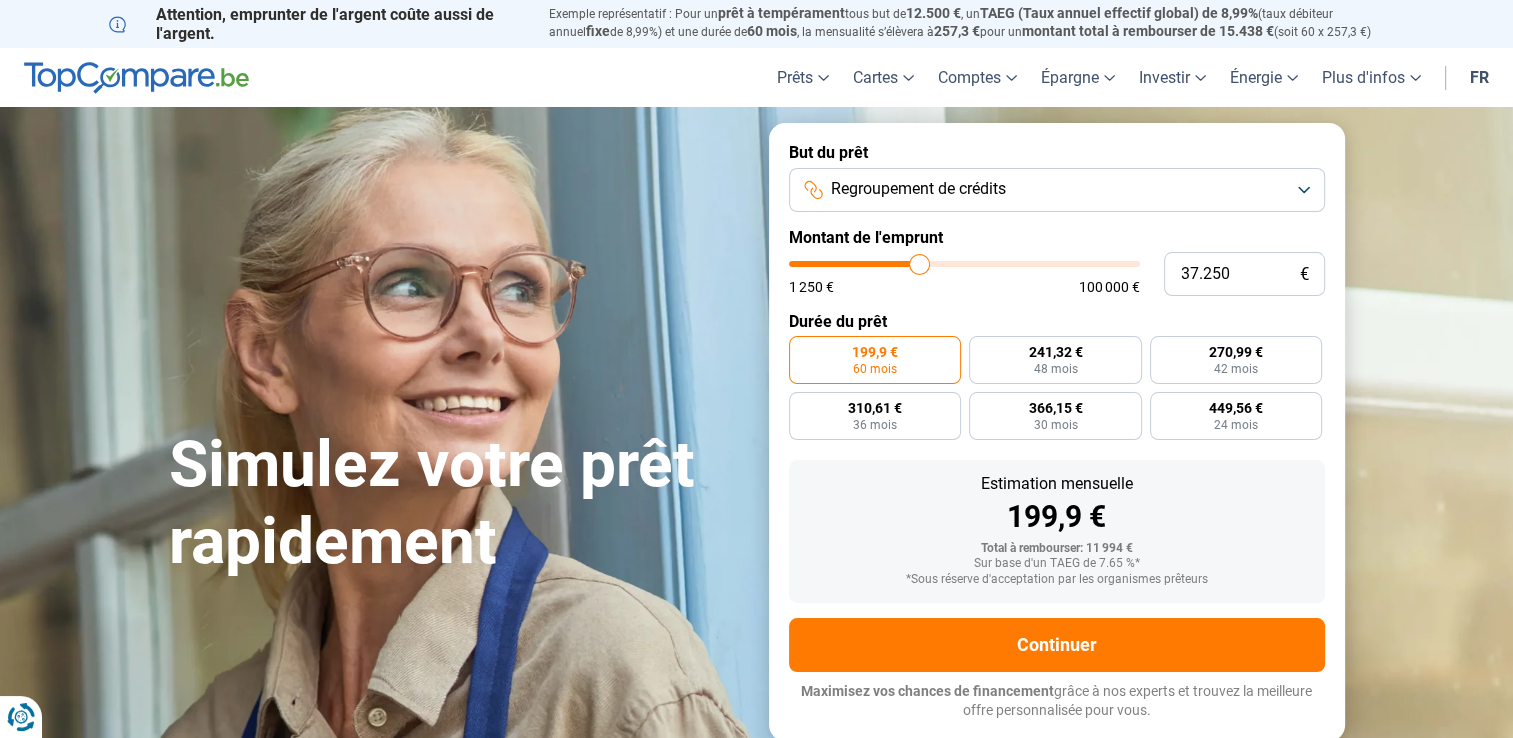 type on "37250" 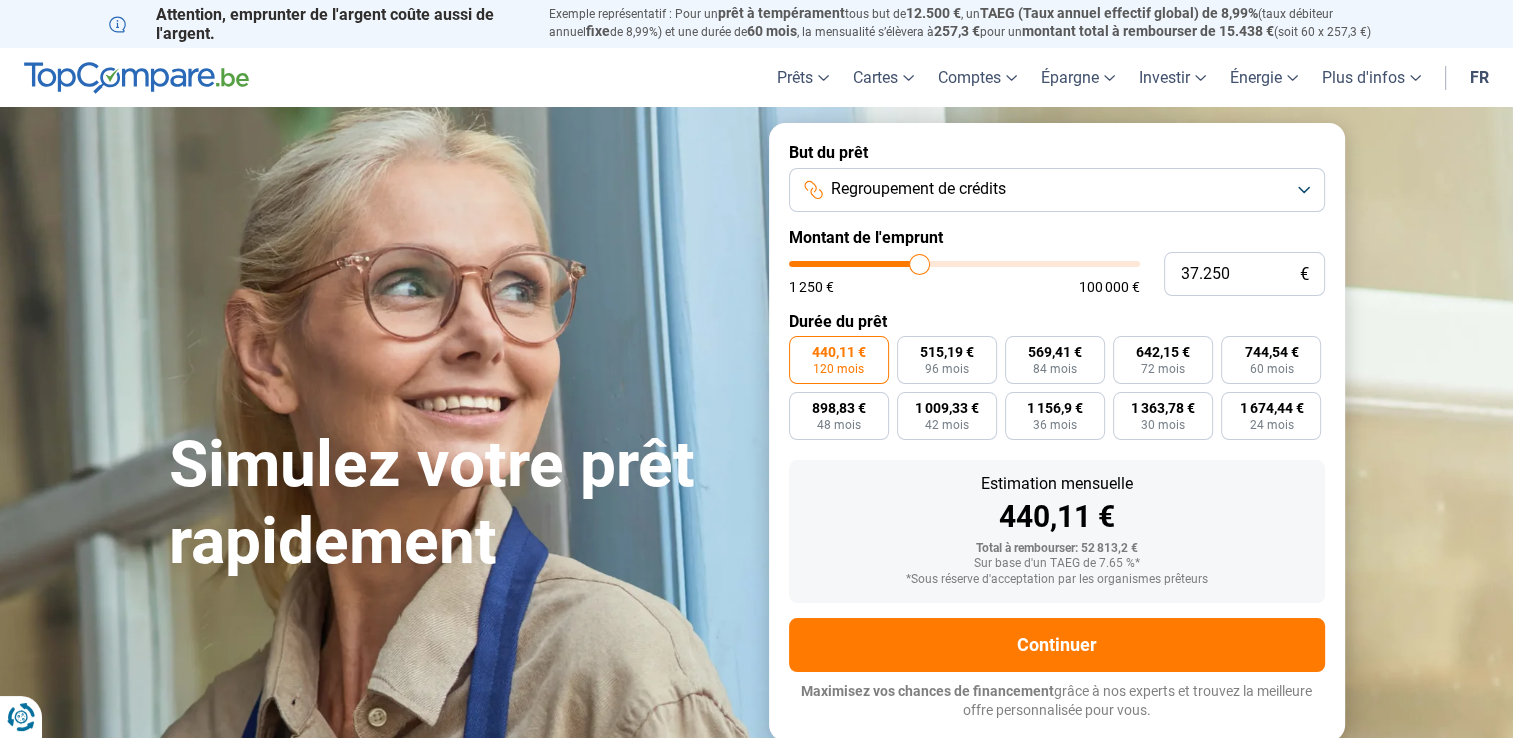type on "28.750" 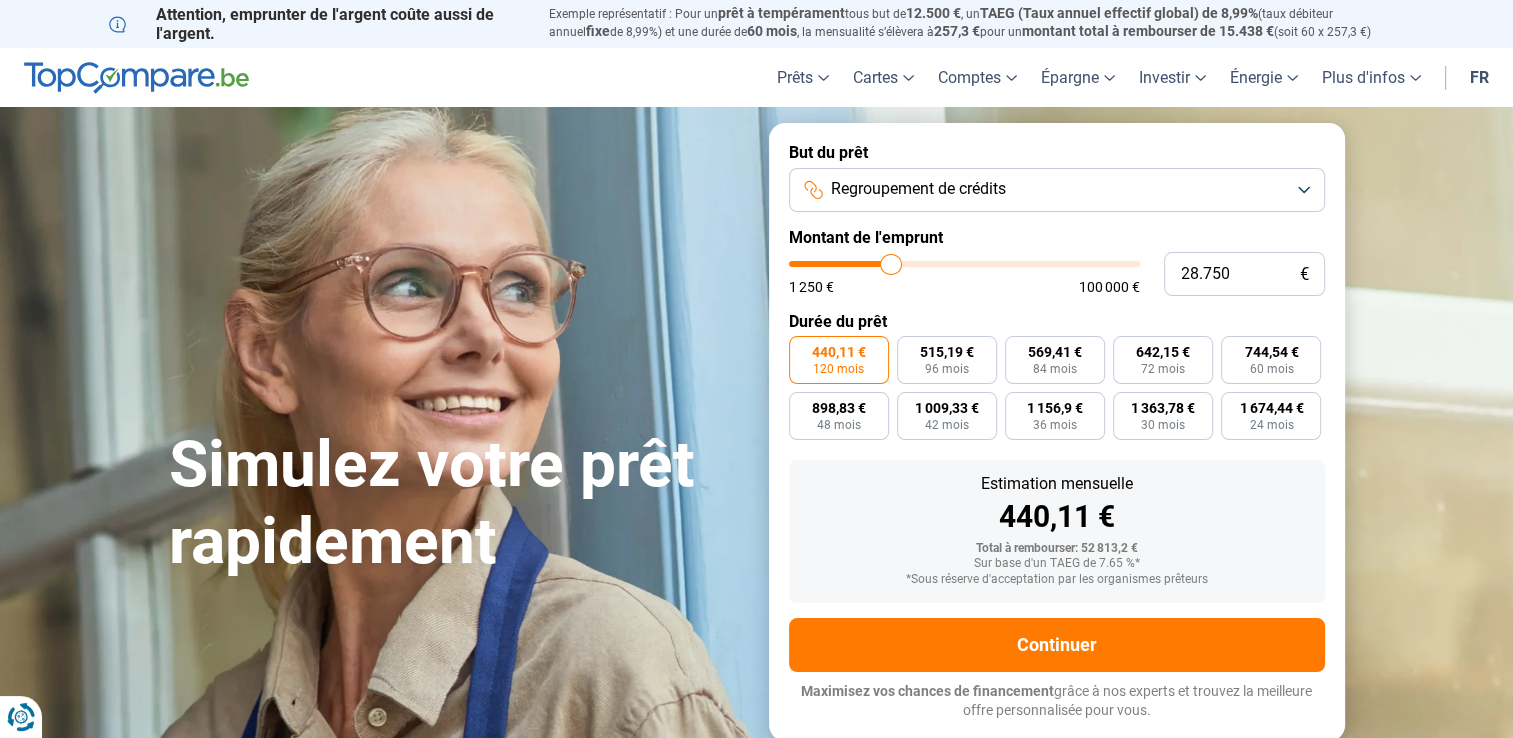 type on "28750" 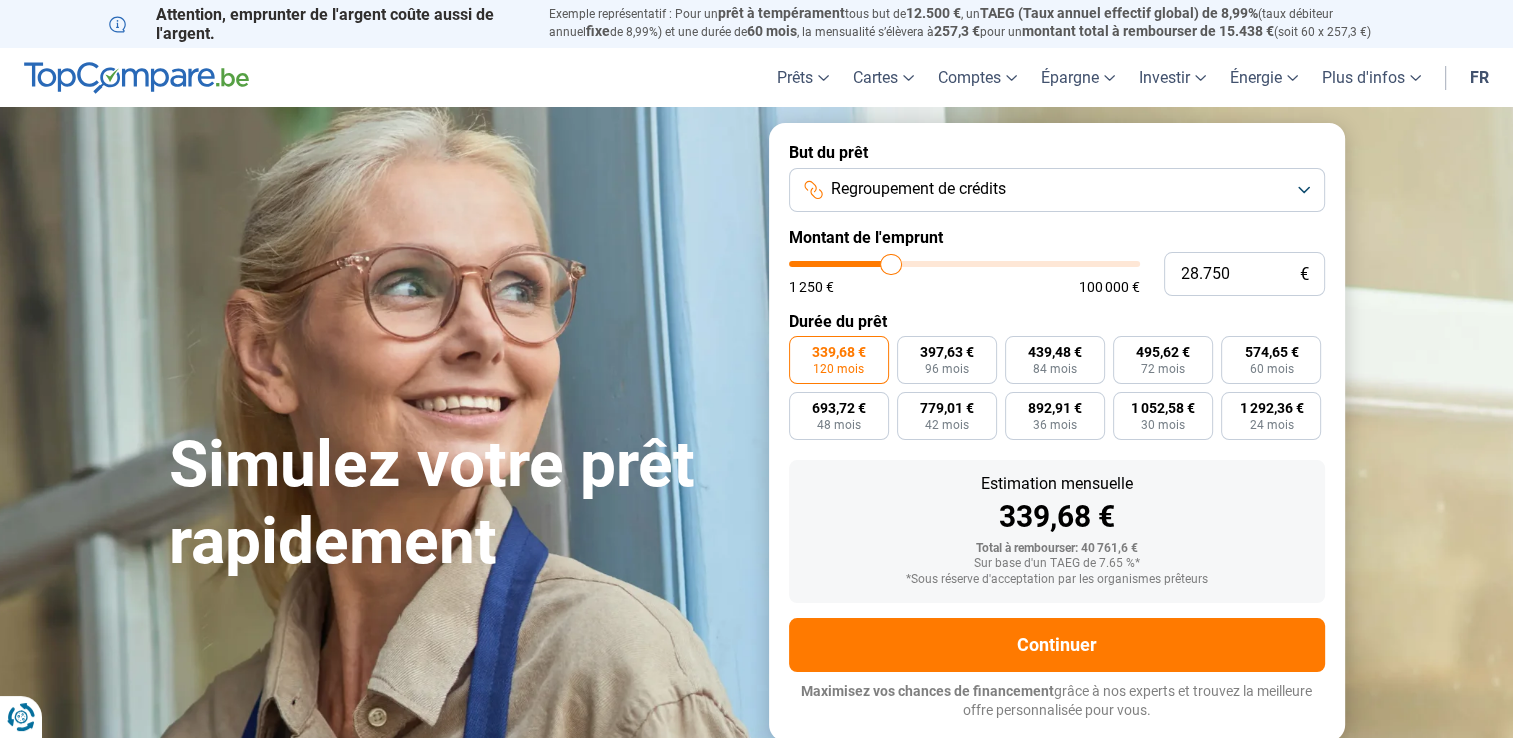 type on "24.500" 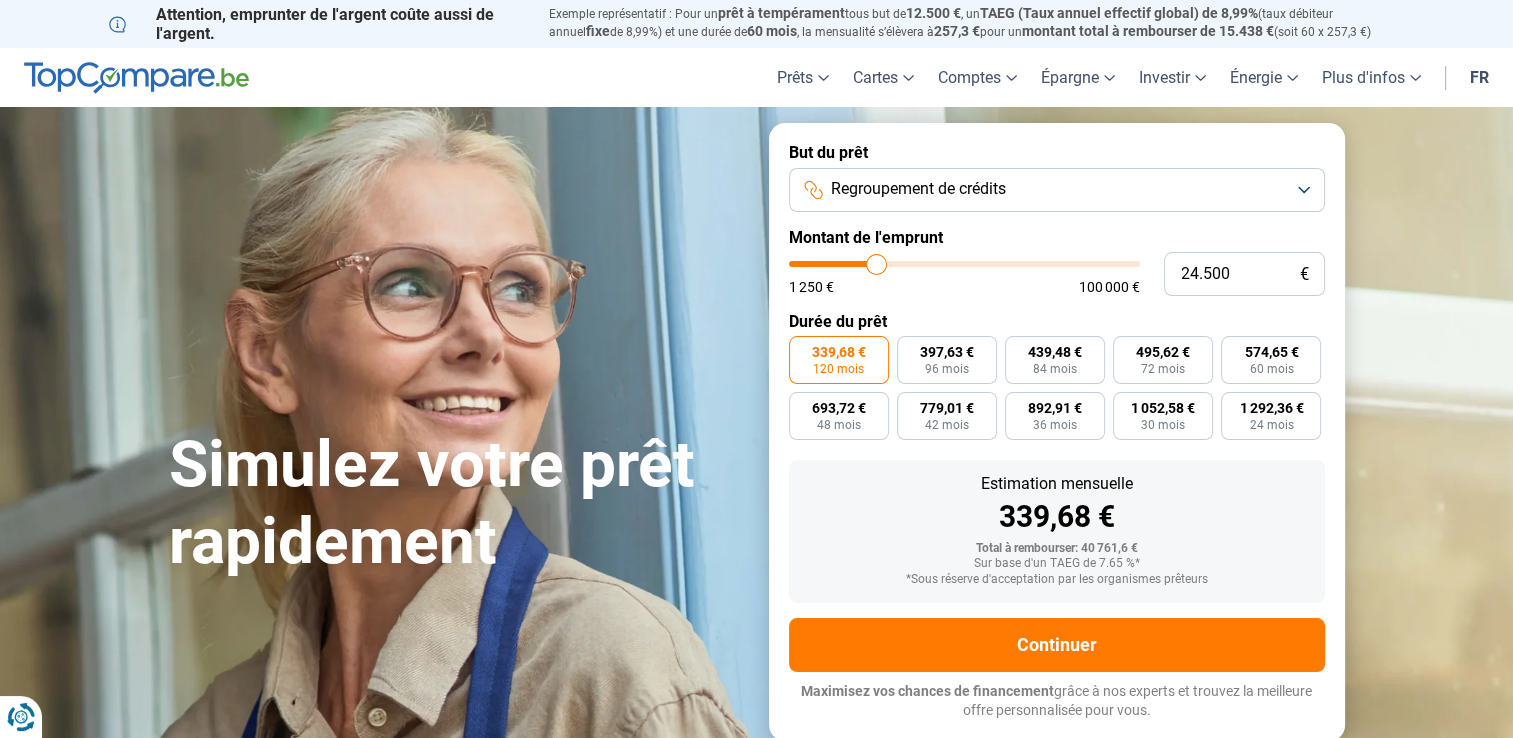type on "24500" 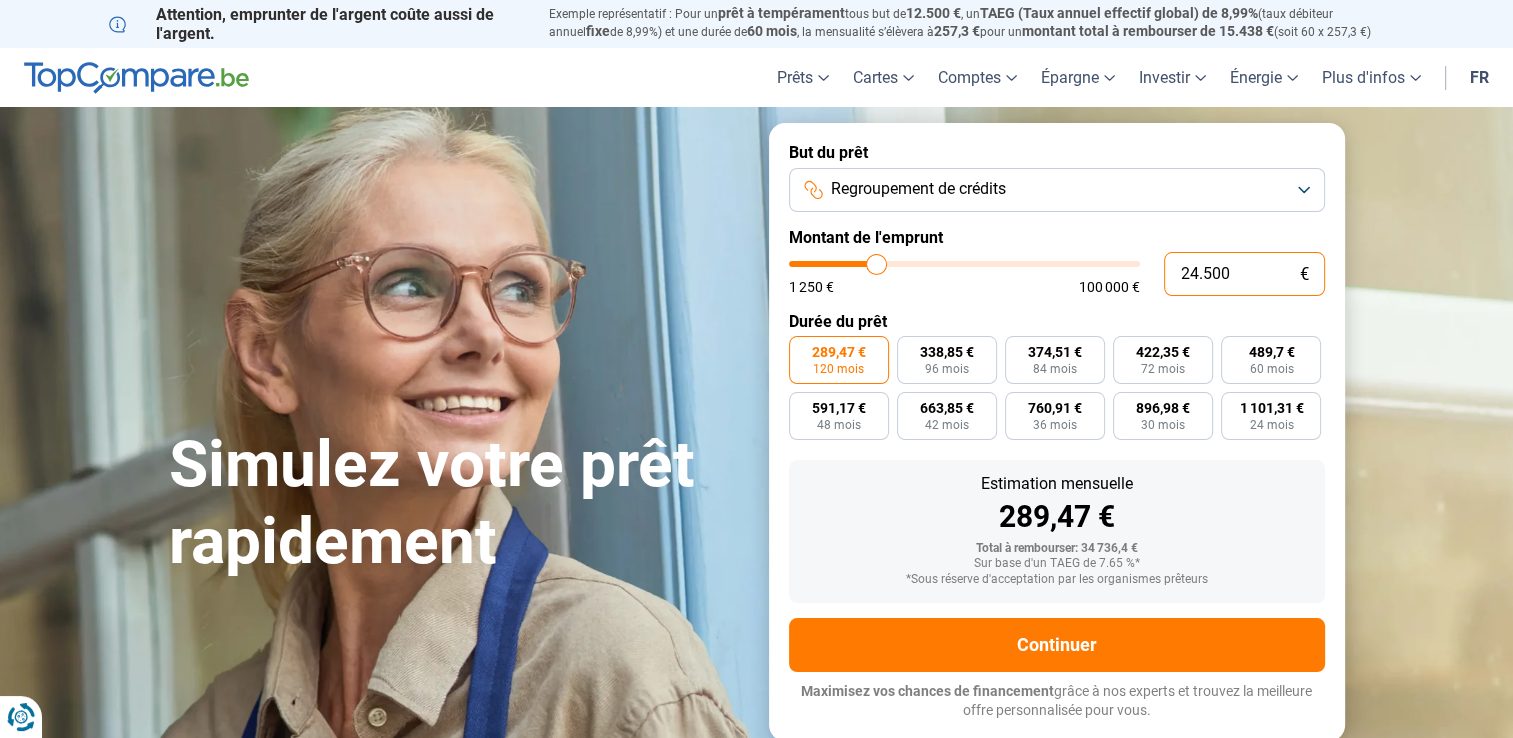 drag, startPoint x: 1191, startPoint y: 275, endPoint x: 1334, endPoint y: 271, distance: 143.05594 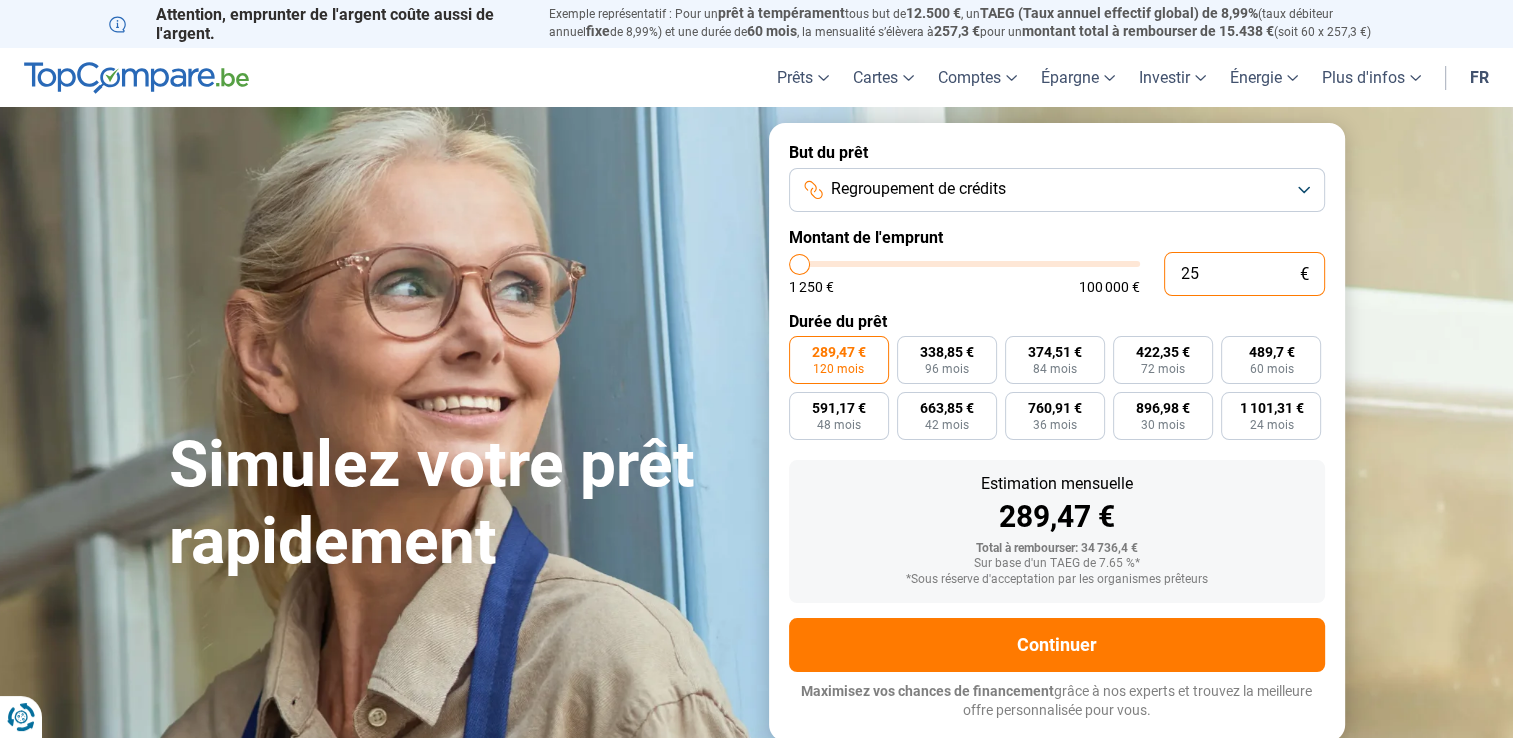 type on "250" 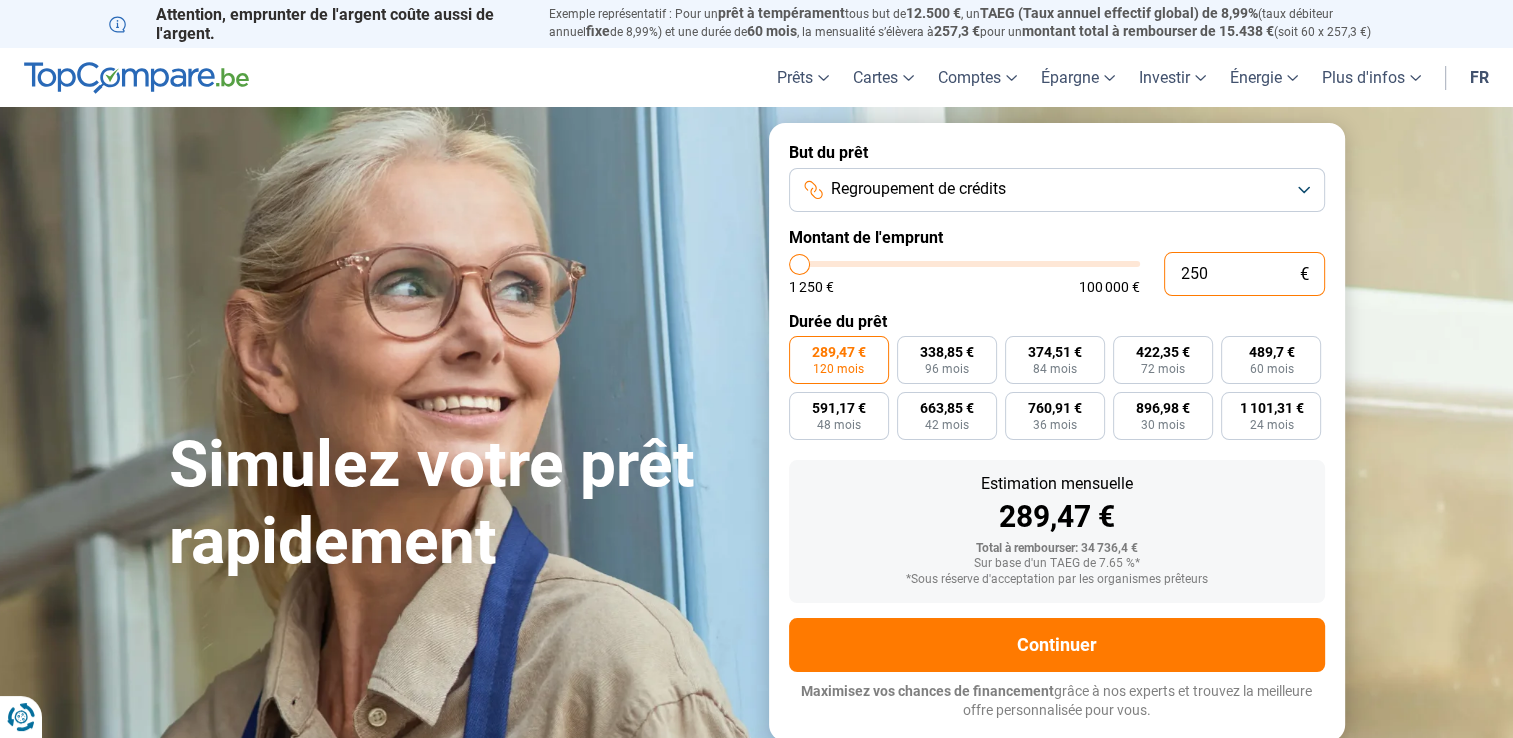 type on "2.500" 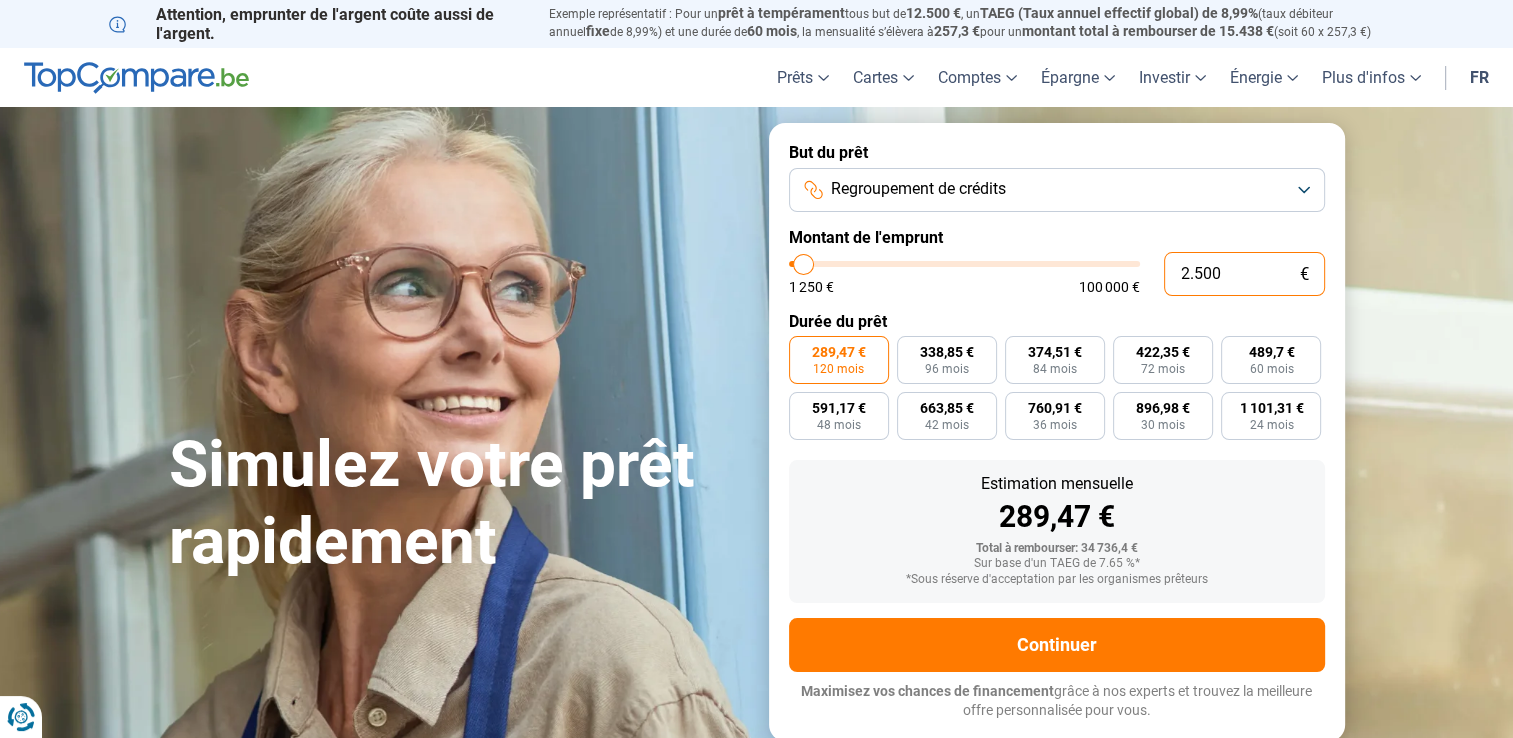 type on "25.000" 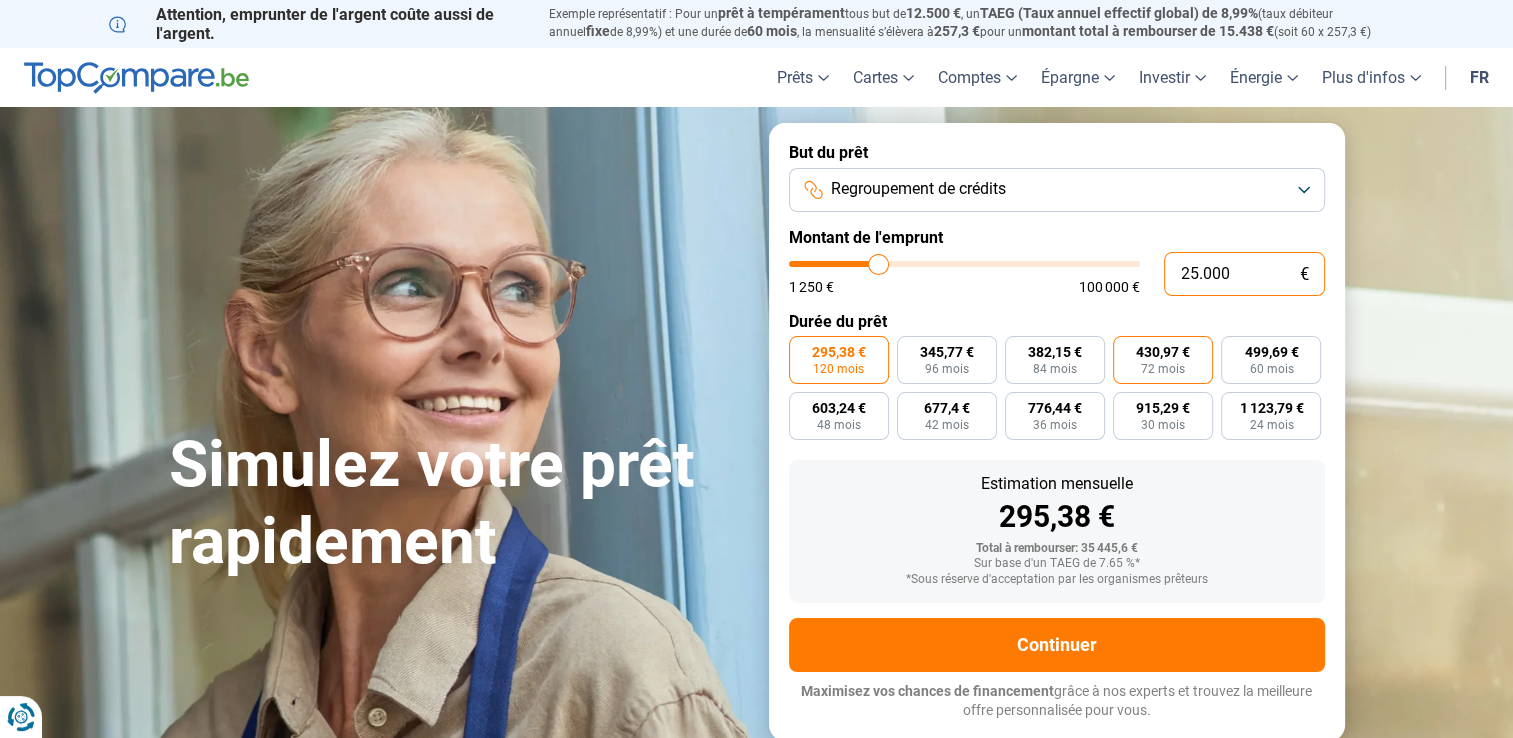 type on "25.000" 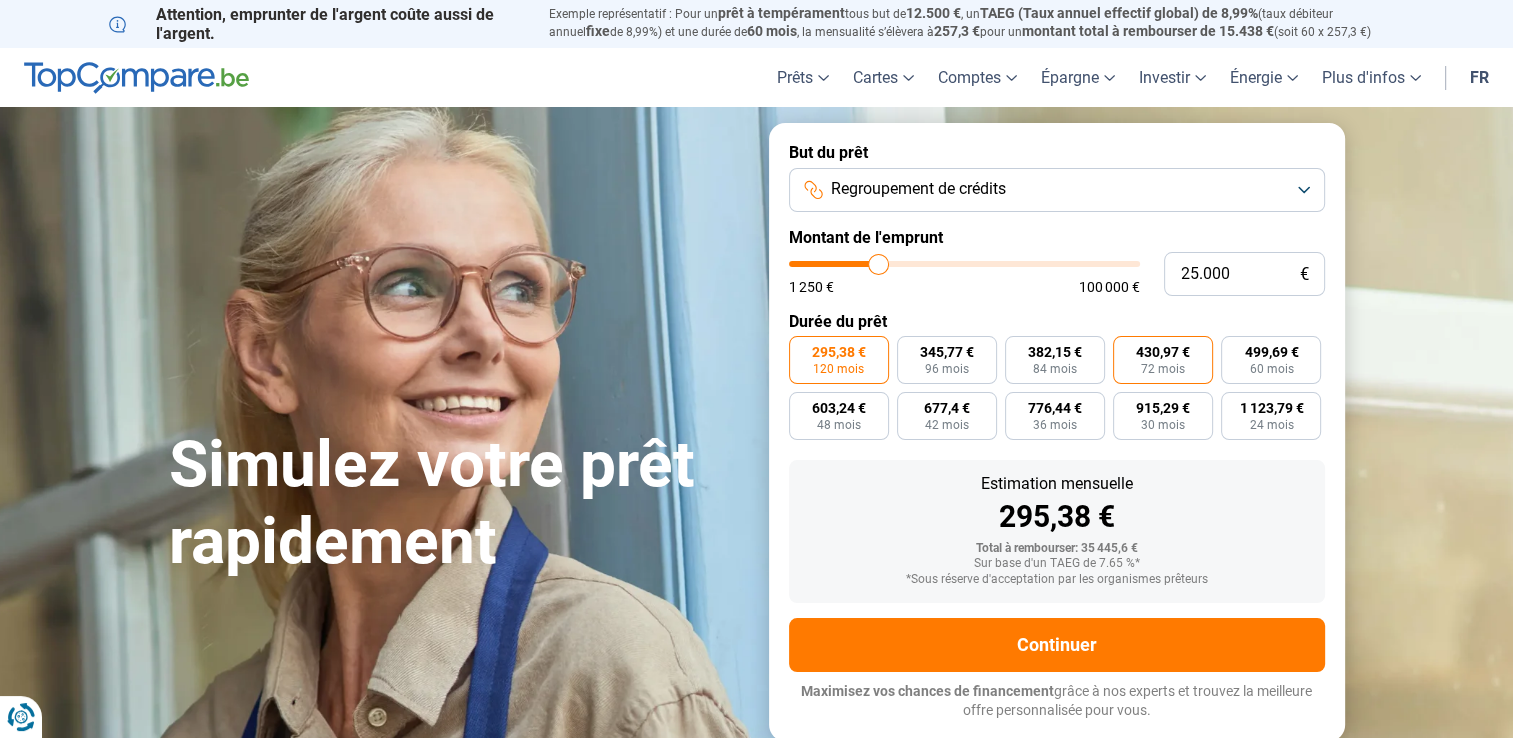 click on "72 mois" at bounding box center (1163, 369) 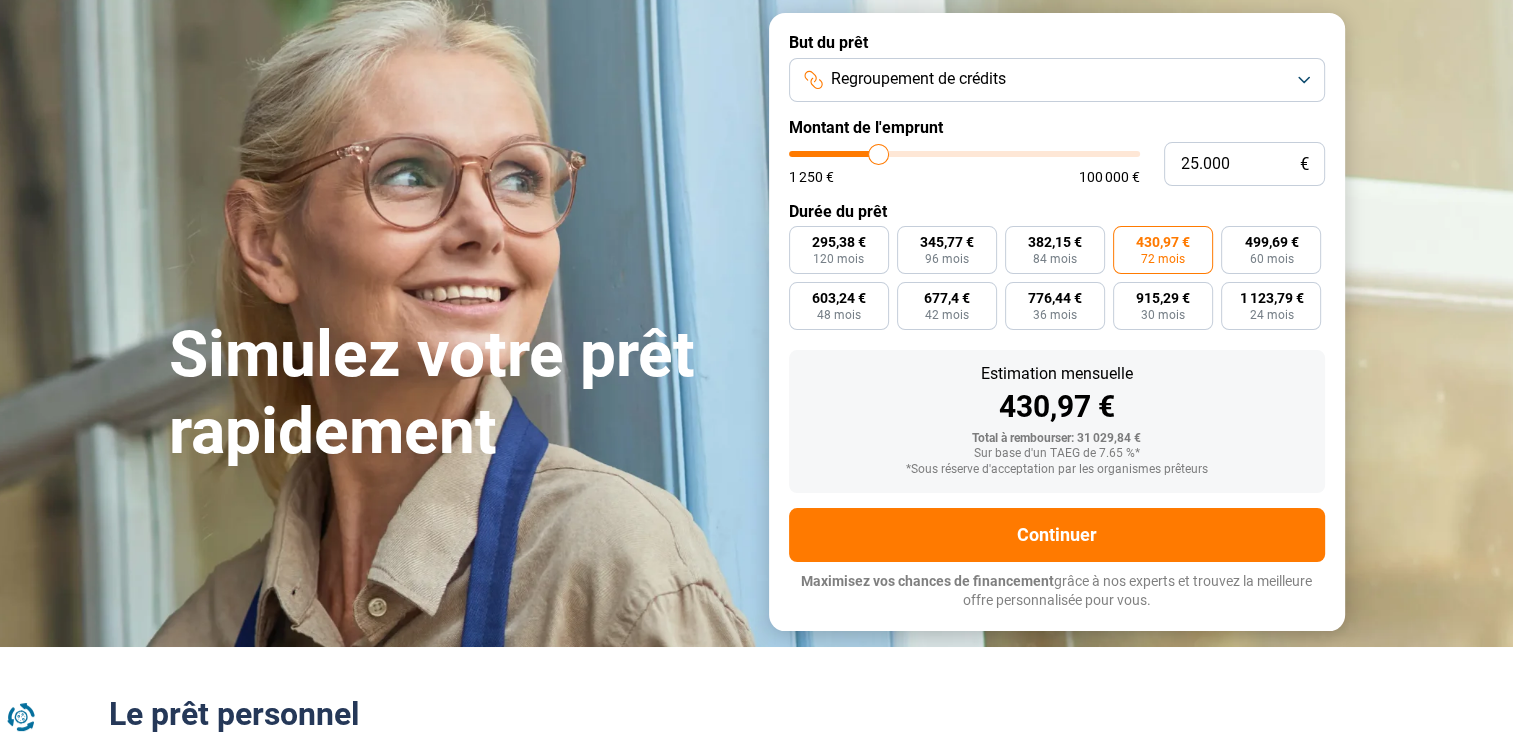 scroll, scrollTop: 111, scrollLeft: 0, axis: vertical 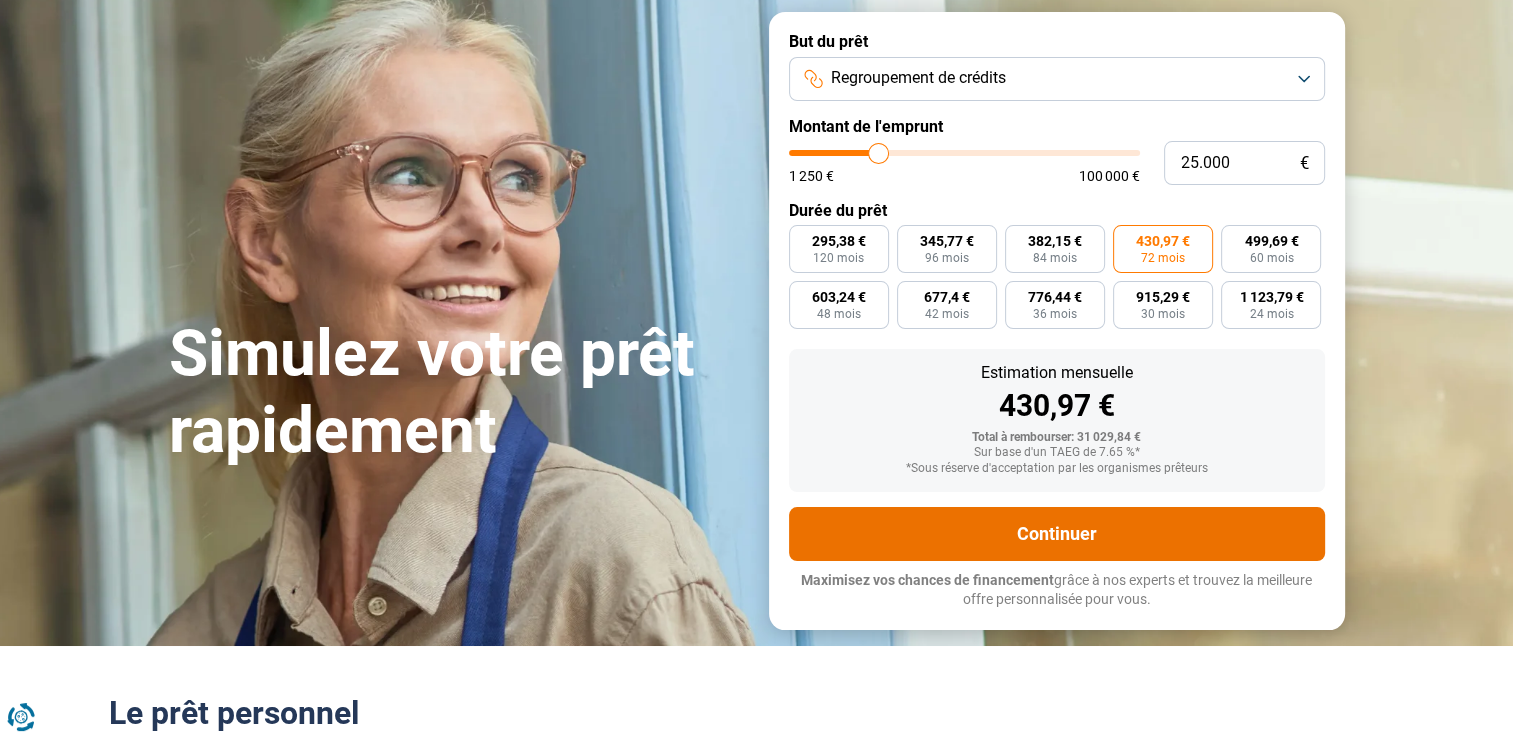 click on "Continuer" at bounding box center [1057, 534] 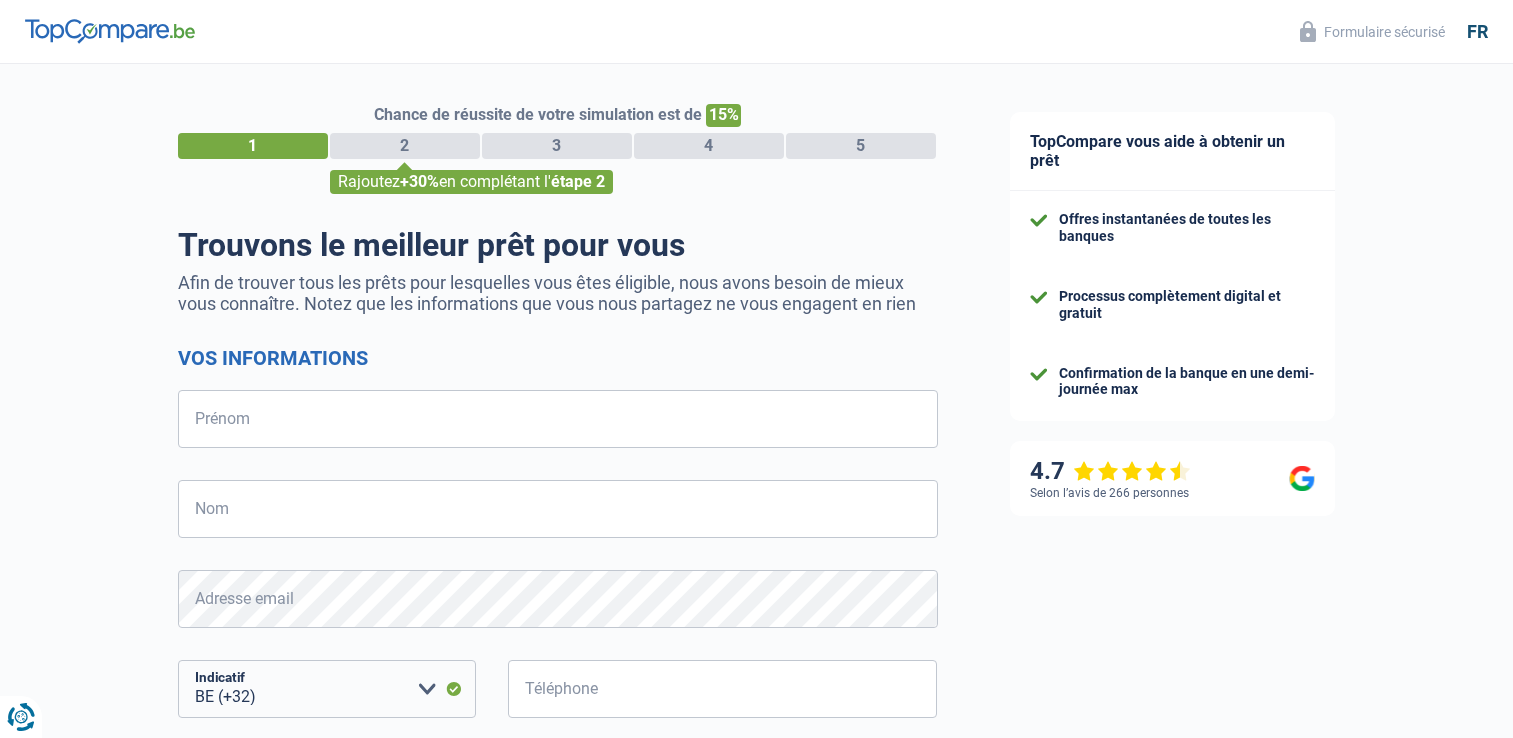 select on "32" 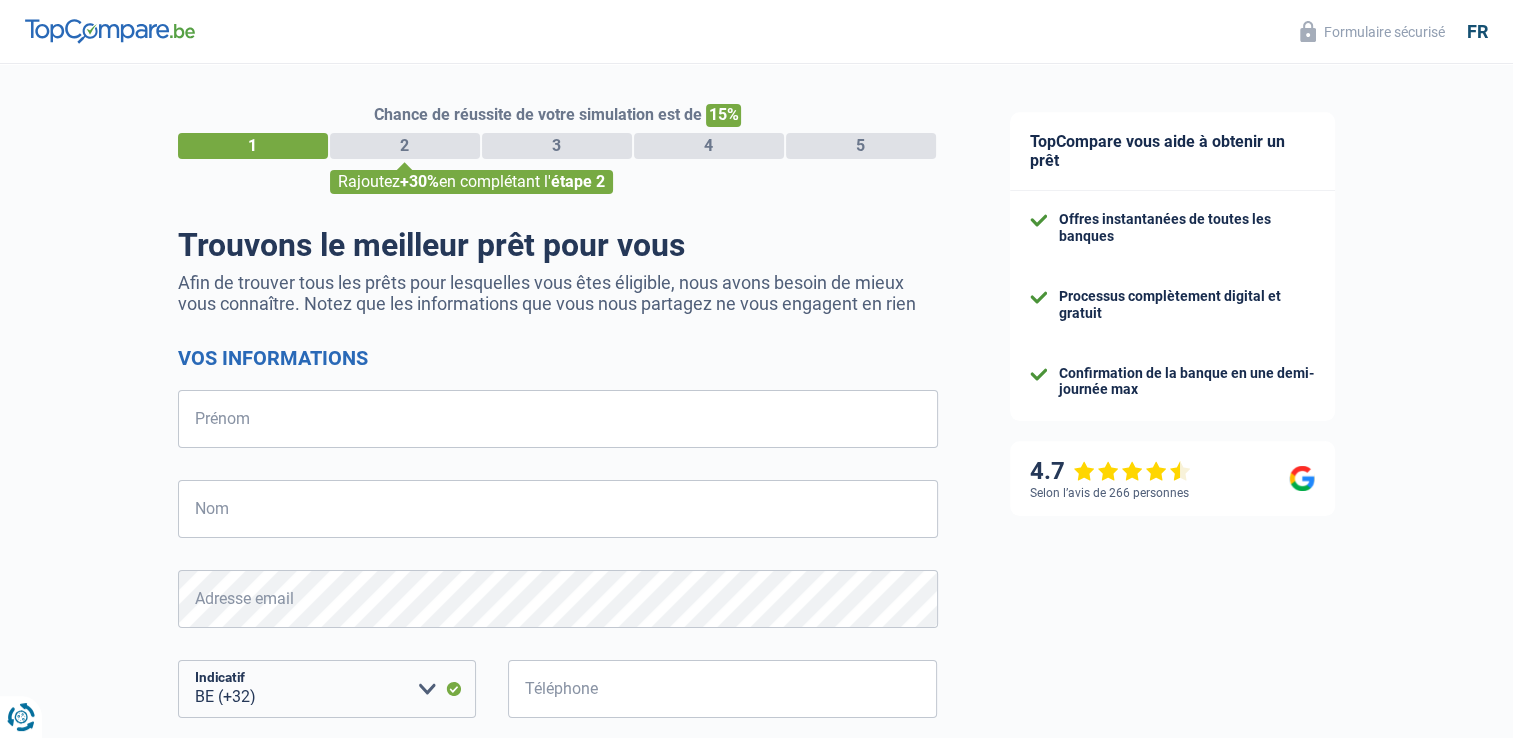 scroll, scrollTop: 0, scrollLeft: 0, axis: both 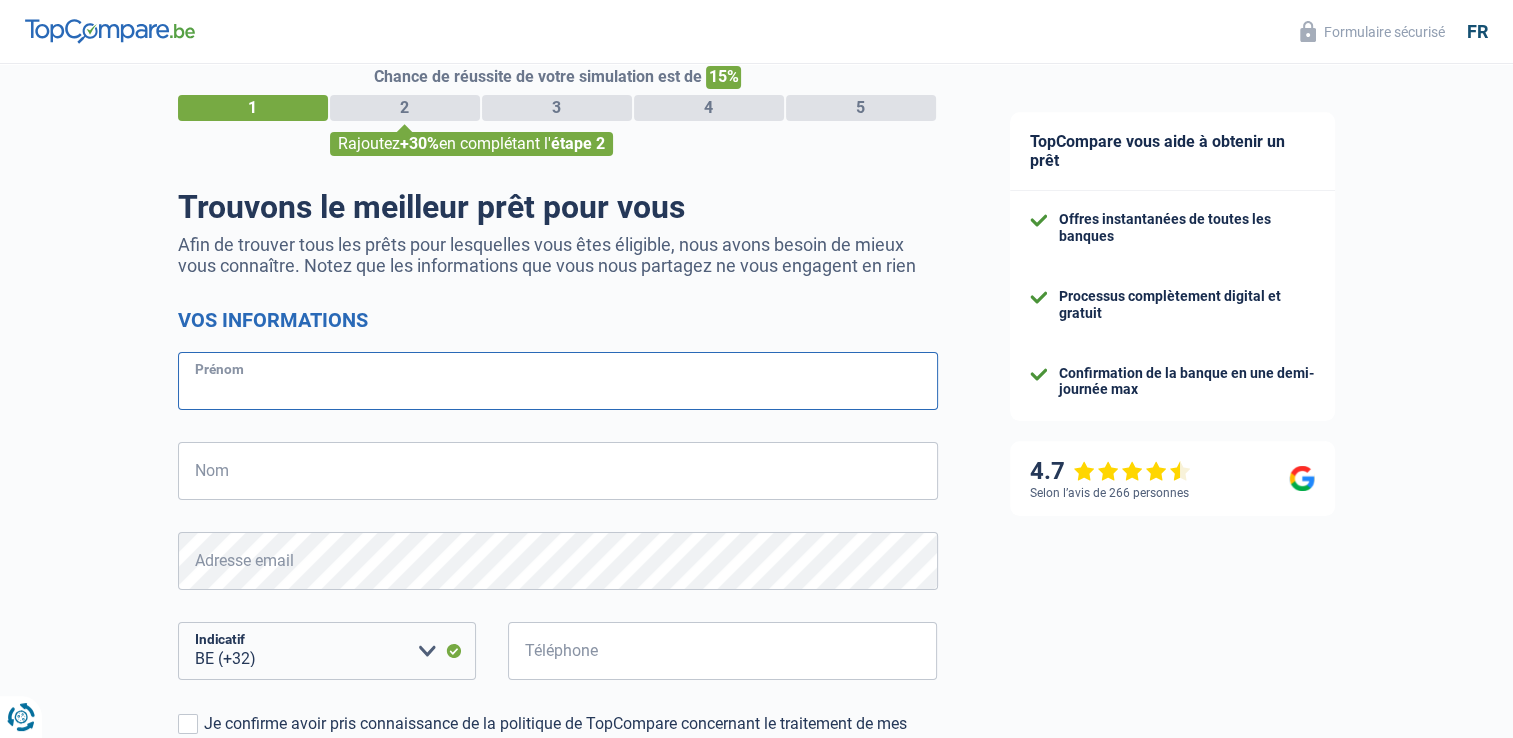 click on "Prénom" at bounding box center (558, 381) 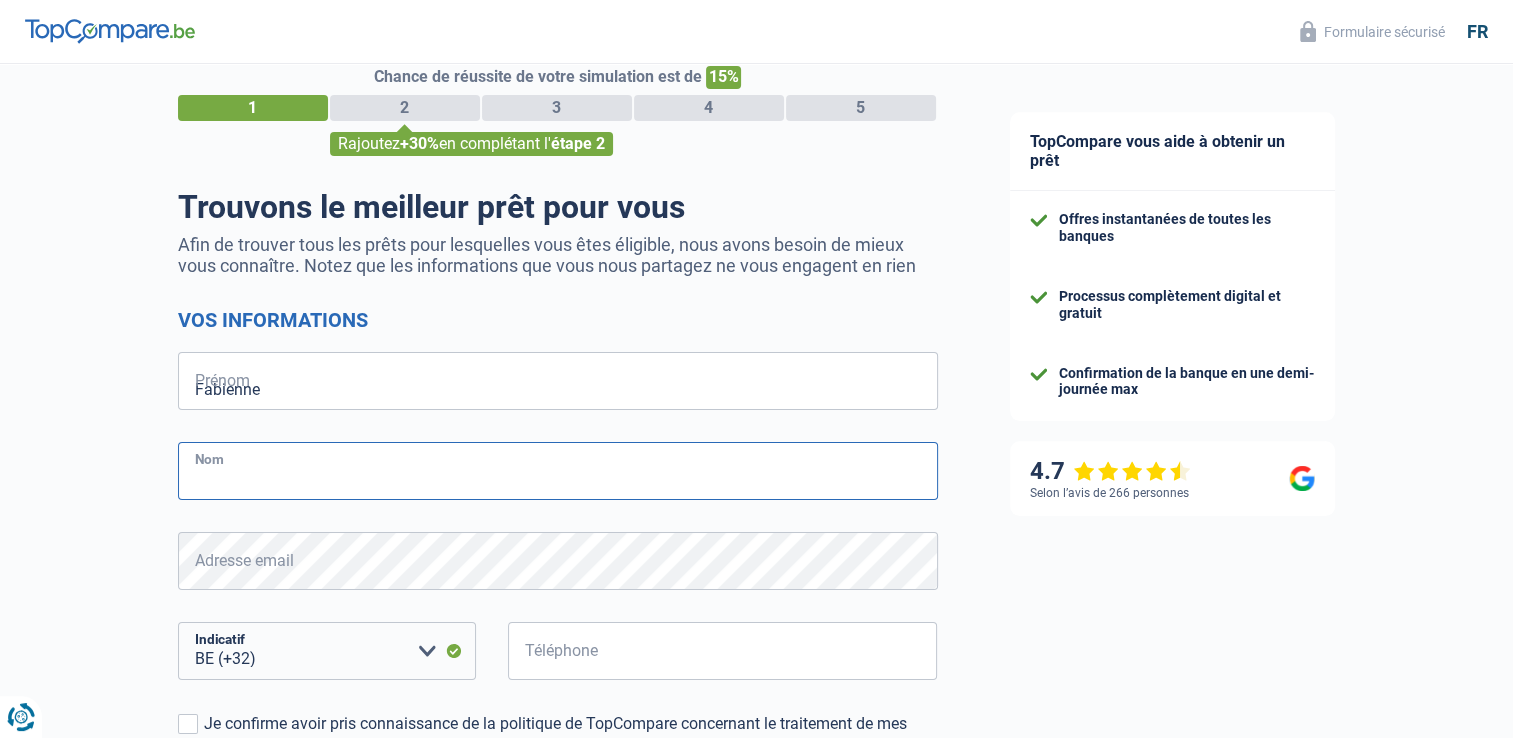 type on "Thayse" 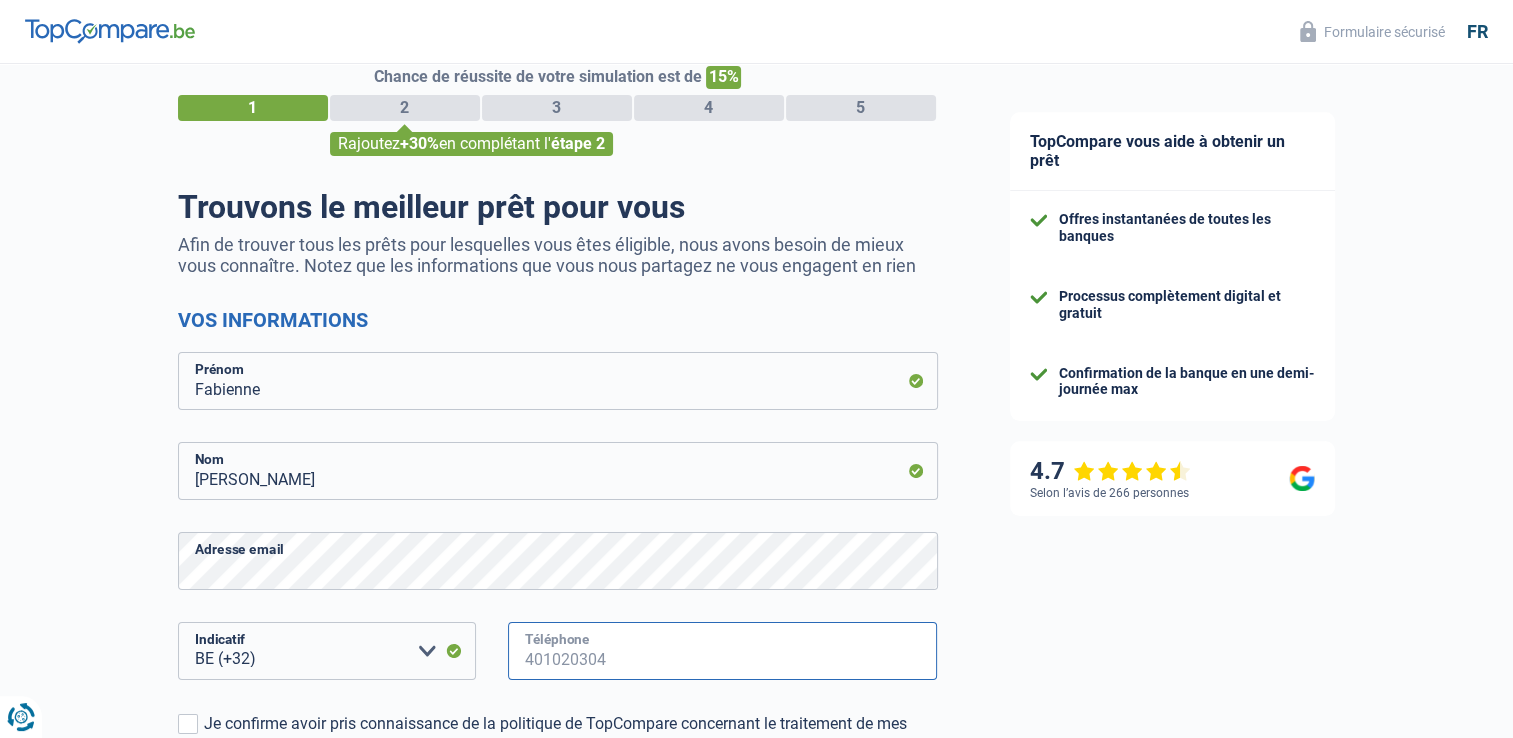 click on "Téléphone" at bounding box center [723, 651] 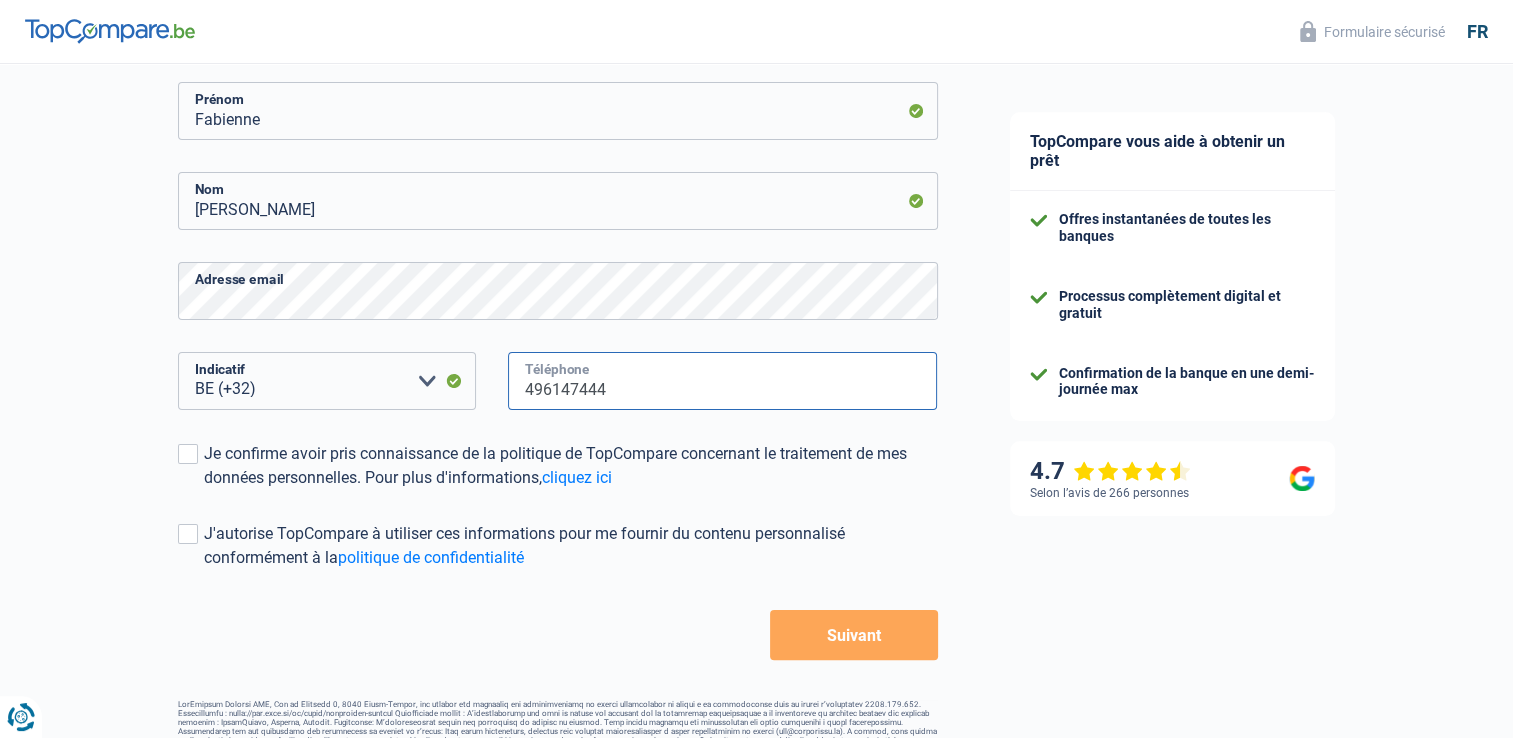 scroll, scrollTop: 310, scrollLeft: 0, axis: vertical 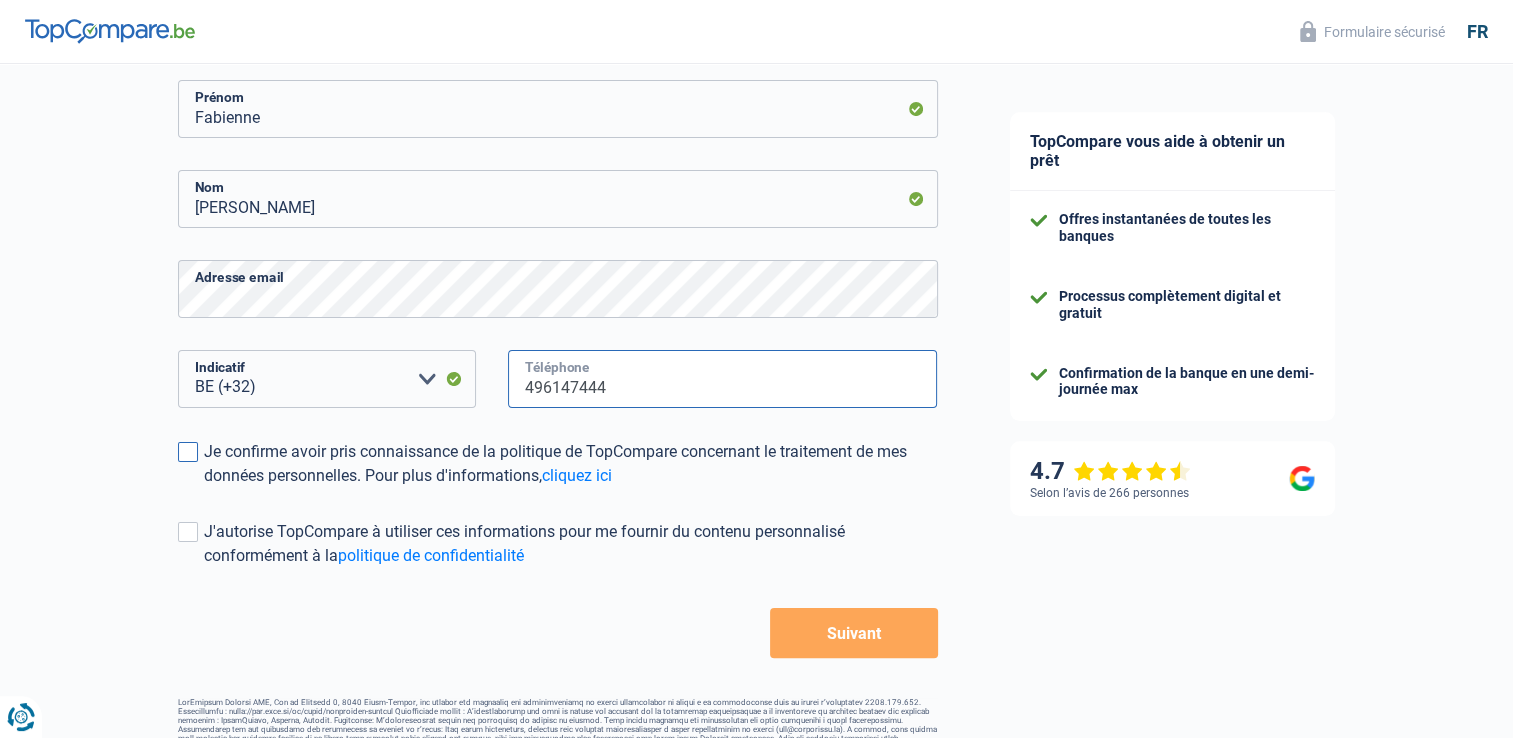 type on "496147444" 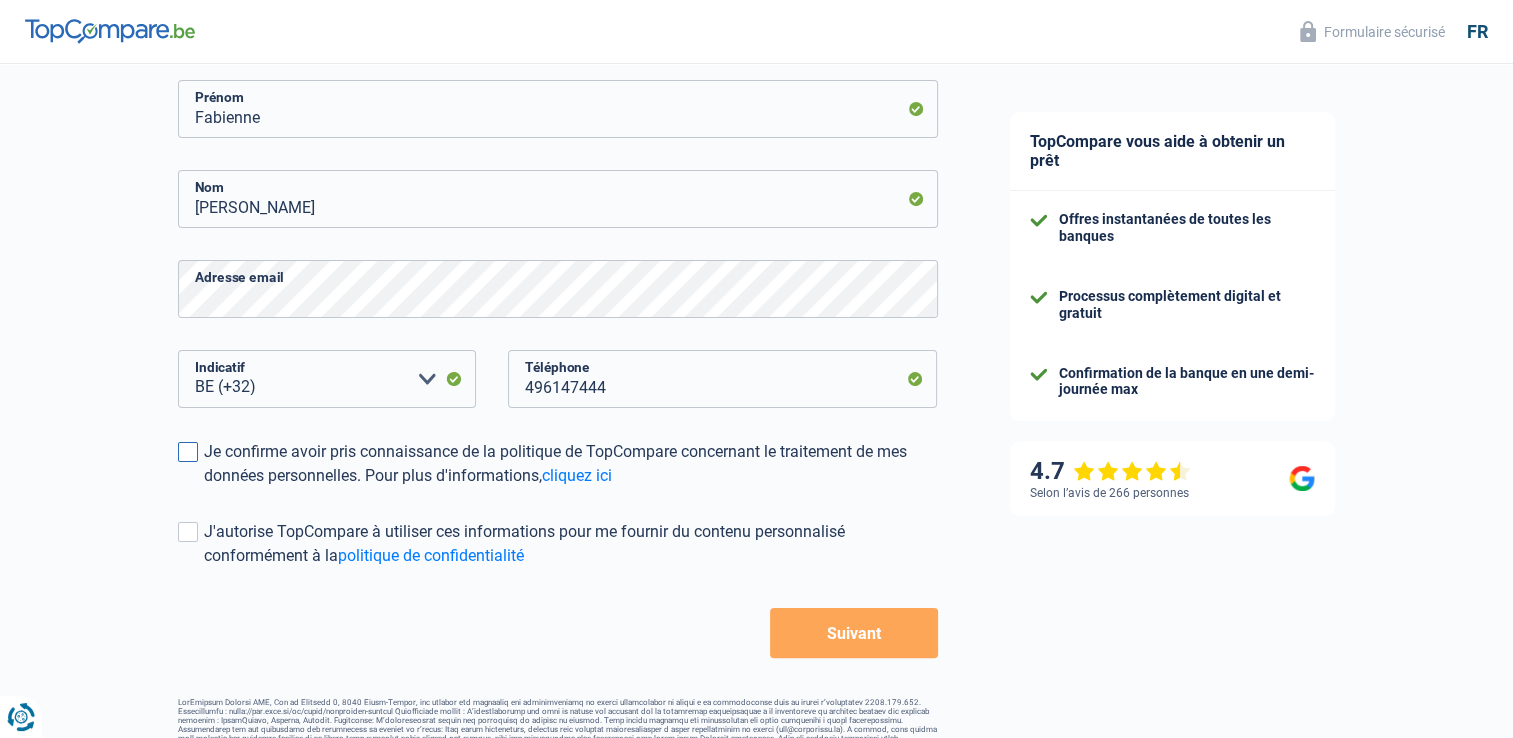click at bounding box center (188, 452) 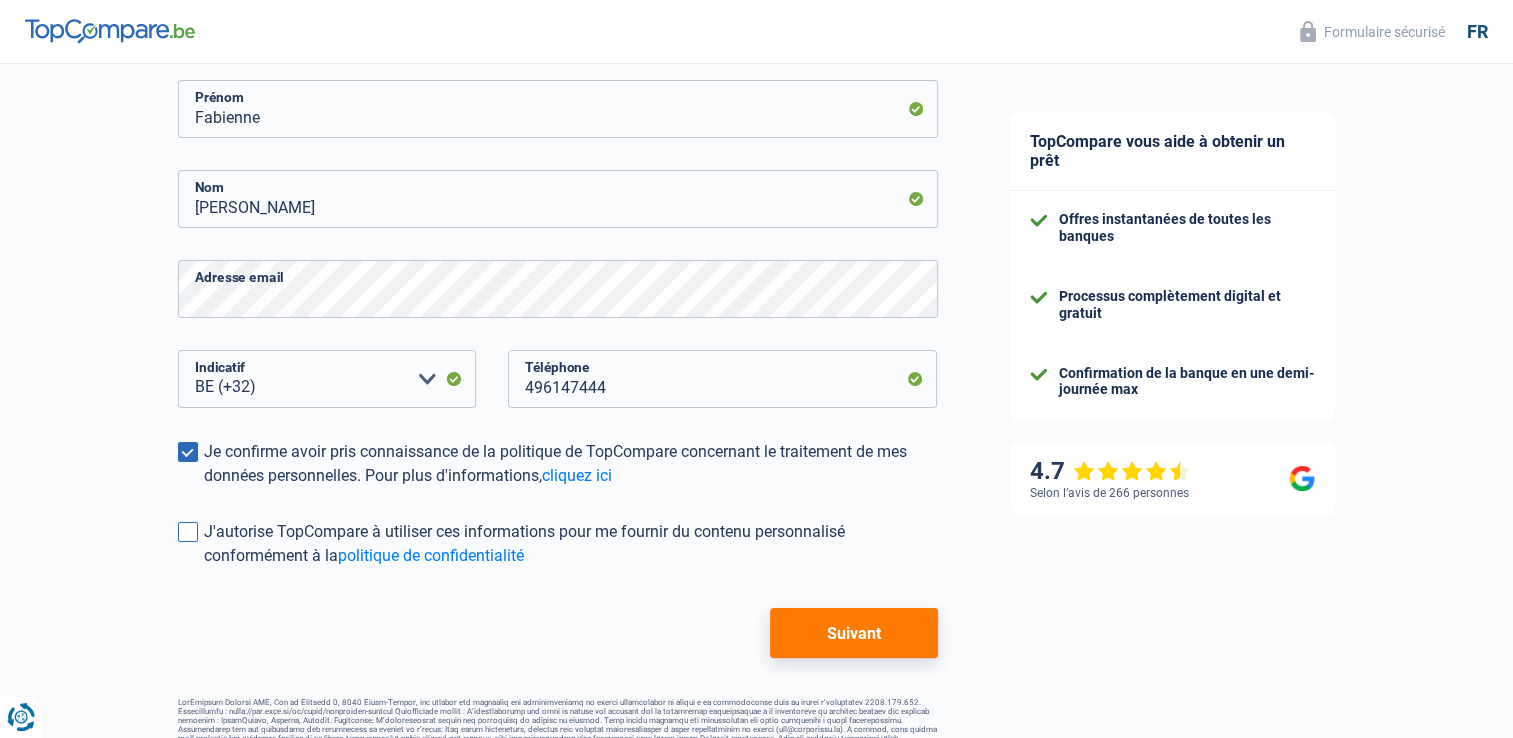 click at bounding box center [188, 532] 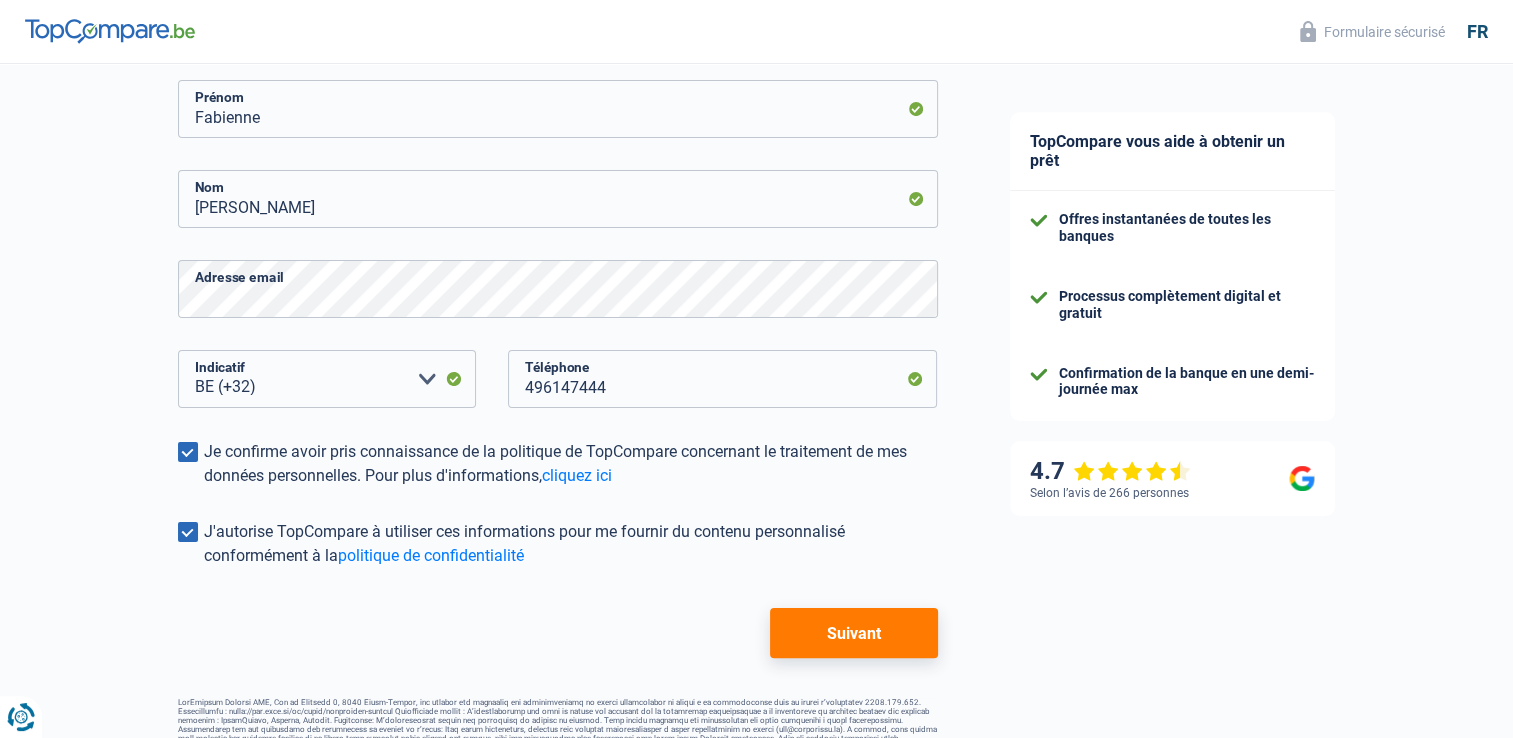 click on "Suivant" at bounding box center [853, 633] 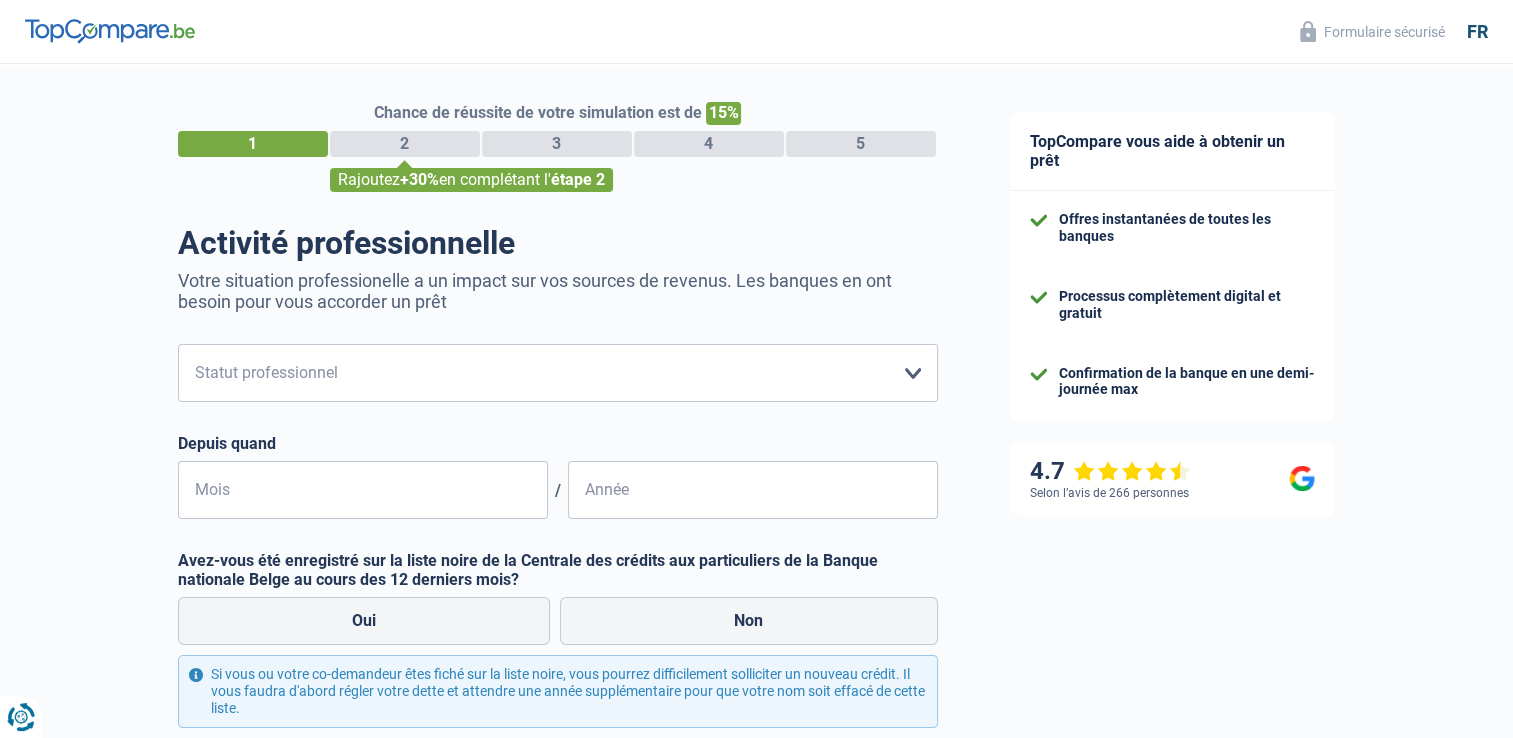 scroll, scrollTop: 0, scrollLeft: 0, axis: both 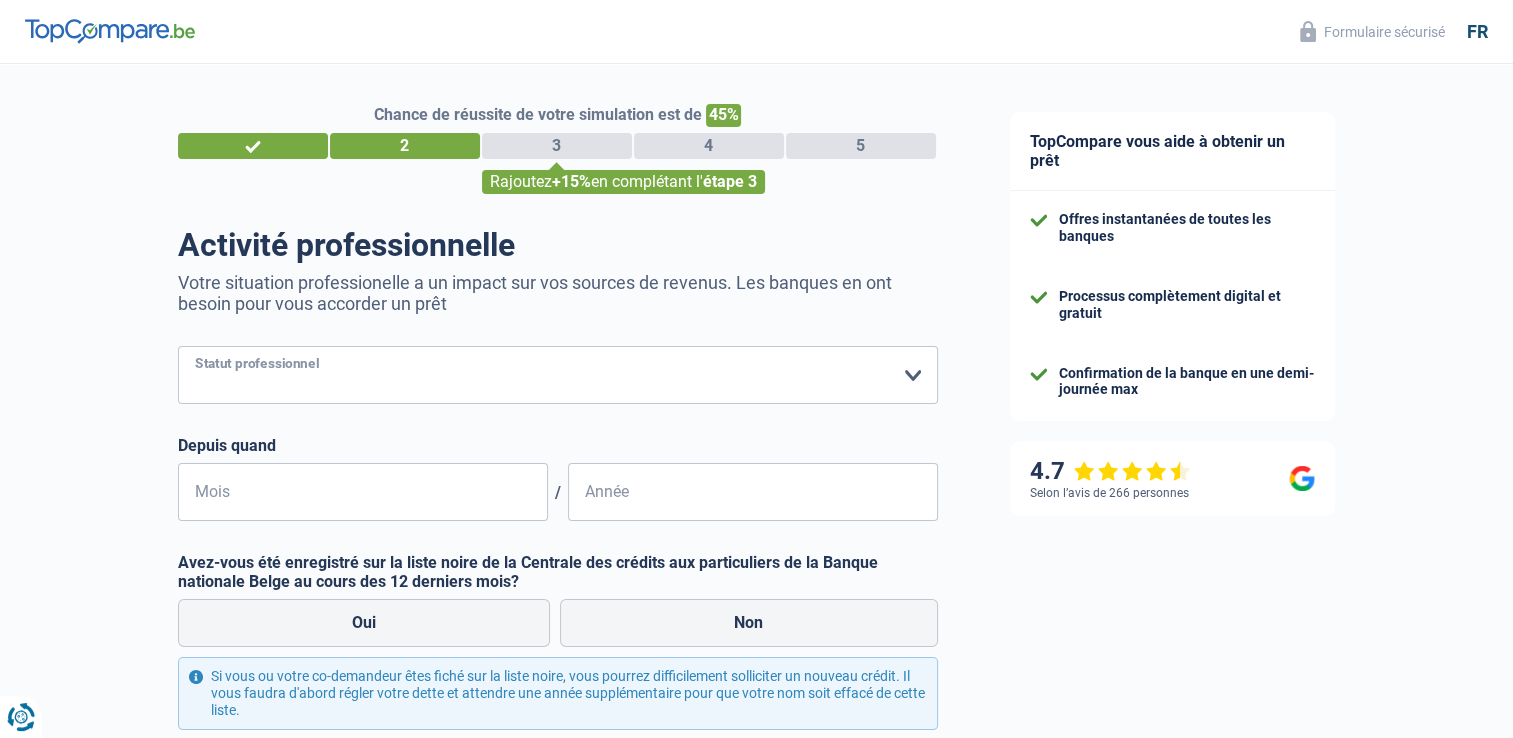 click on "Ouvrier Employé privé Employé public Invalide Indépendant Pensionné Chômeur Mutuelle Femme au foyer Sans profession Allocataire sécurité/Intégration social (SPF Sécurité Sociale, CPAS) Etudiant Profession libérale Commerçant Rentier Pré-pensionné
Veuillez sélectionner une option" at bounding box center [558, 375] 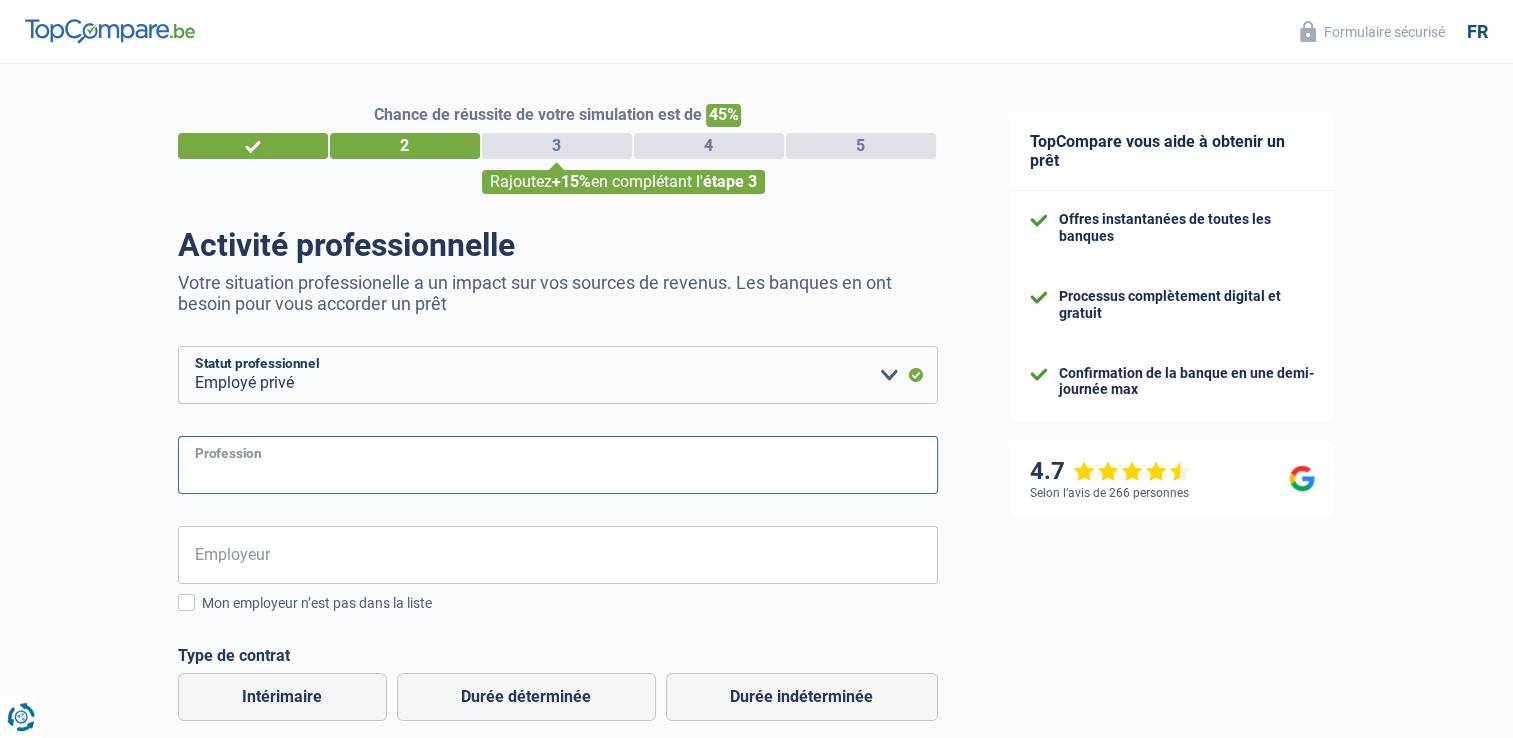 click on "Profession" at bounding box center (558, 465) 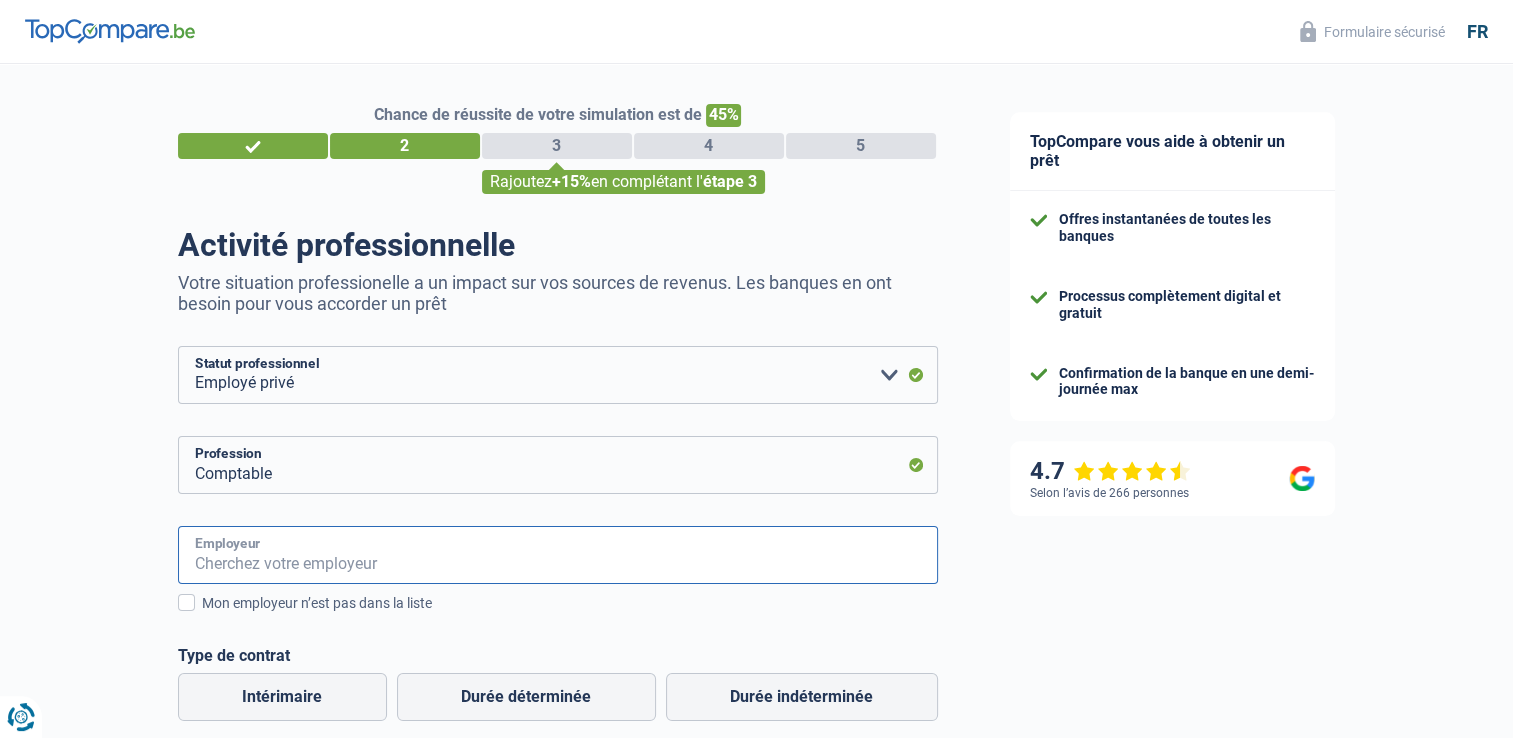 click on "Employeur" at bounding box center (558, 555) 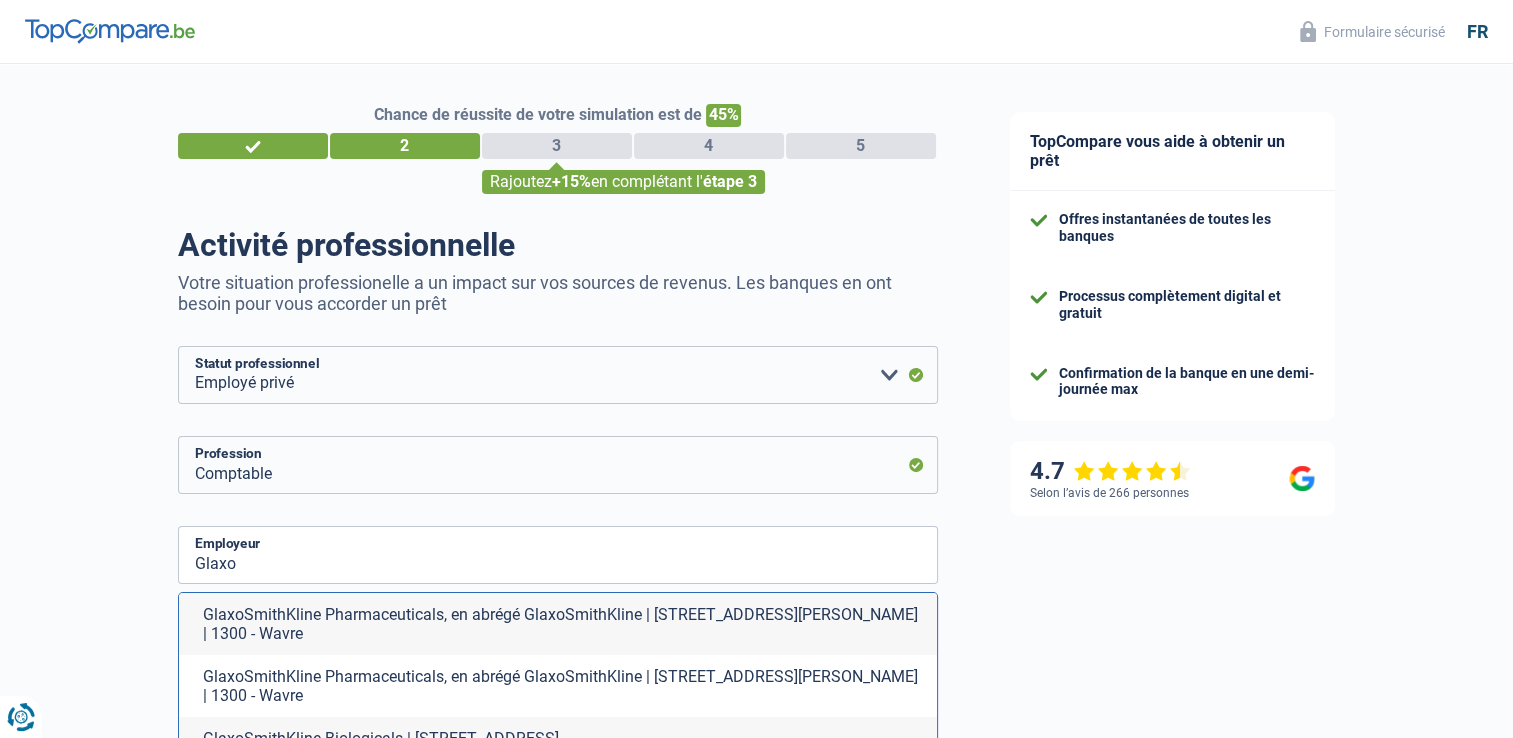 click on "GlaxoSmithKline Biologicals | Rue de l'Institut, 89 | 1330 - Rixensart" at bounding box center (558, 738) 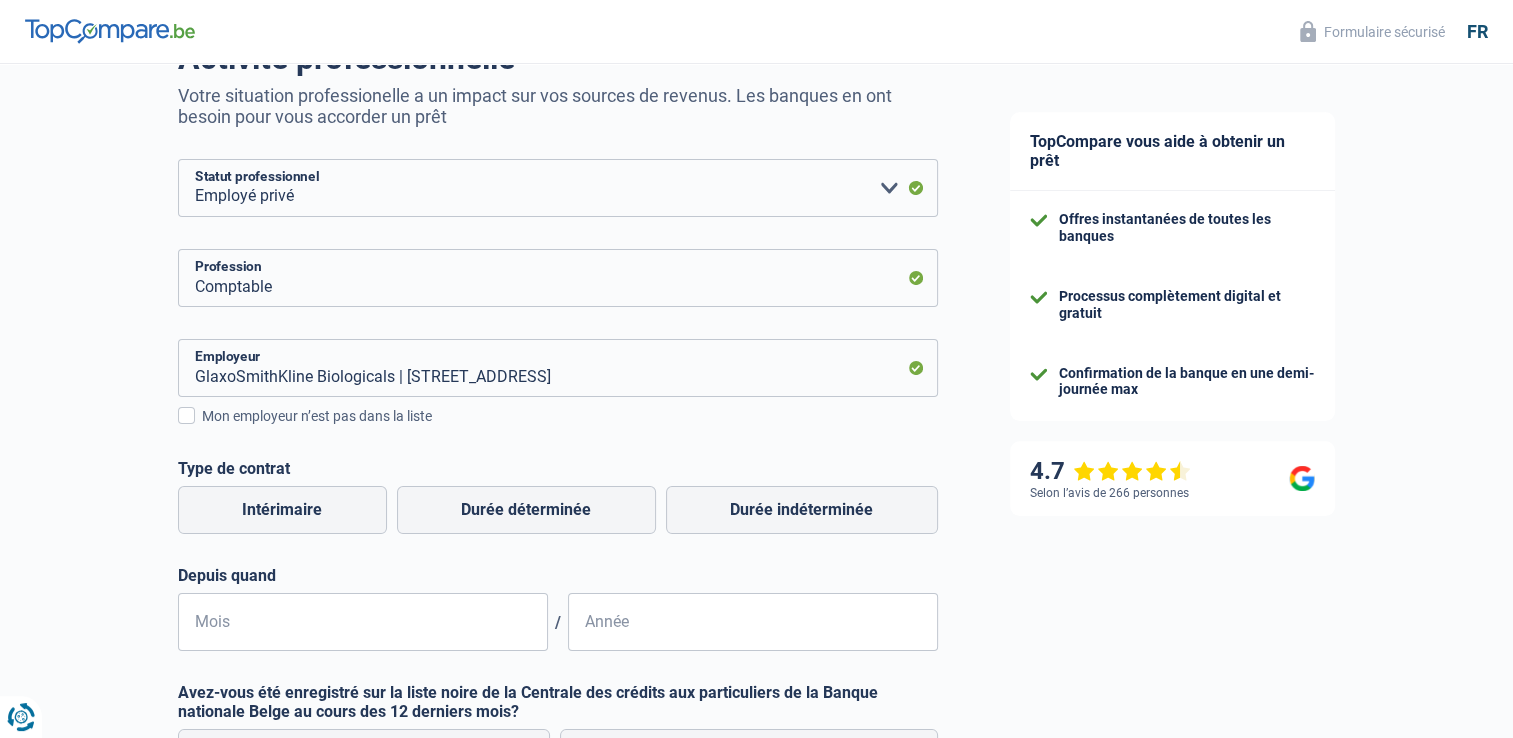 scroll, scrollTop: 188, scrollLeft: 0, axis: vertical 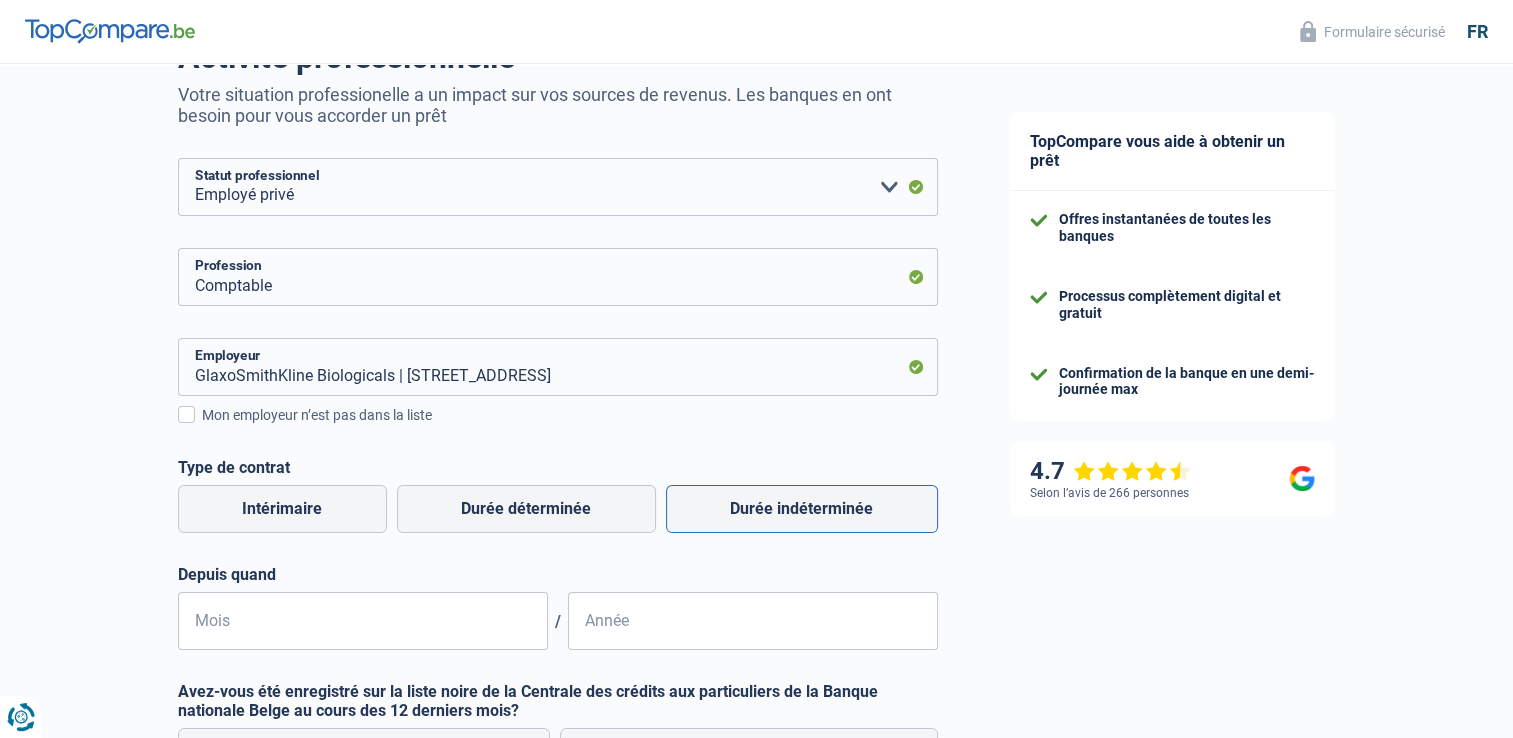 click on "Durée indéterminée" at bounding box center [802, 509] 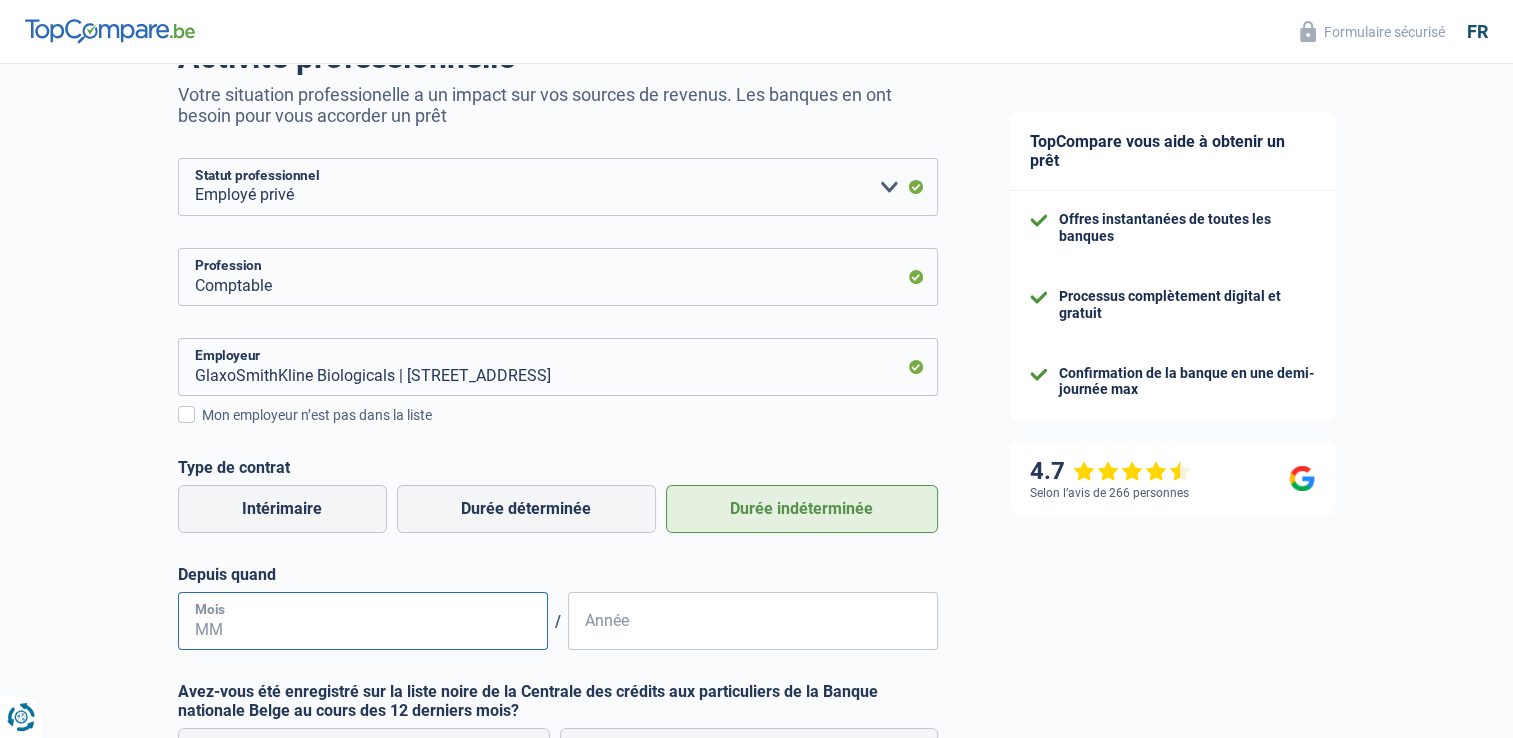 click on "Mois" at bounding box center [363, 621] 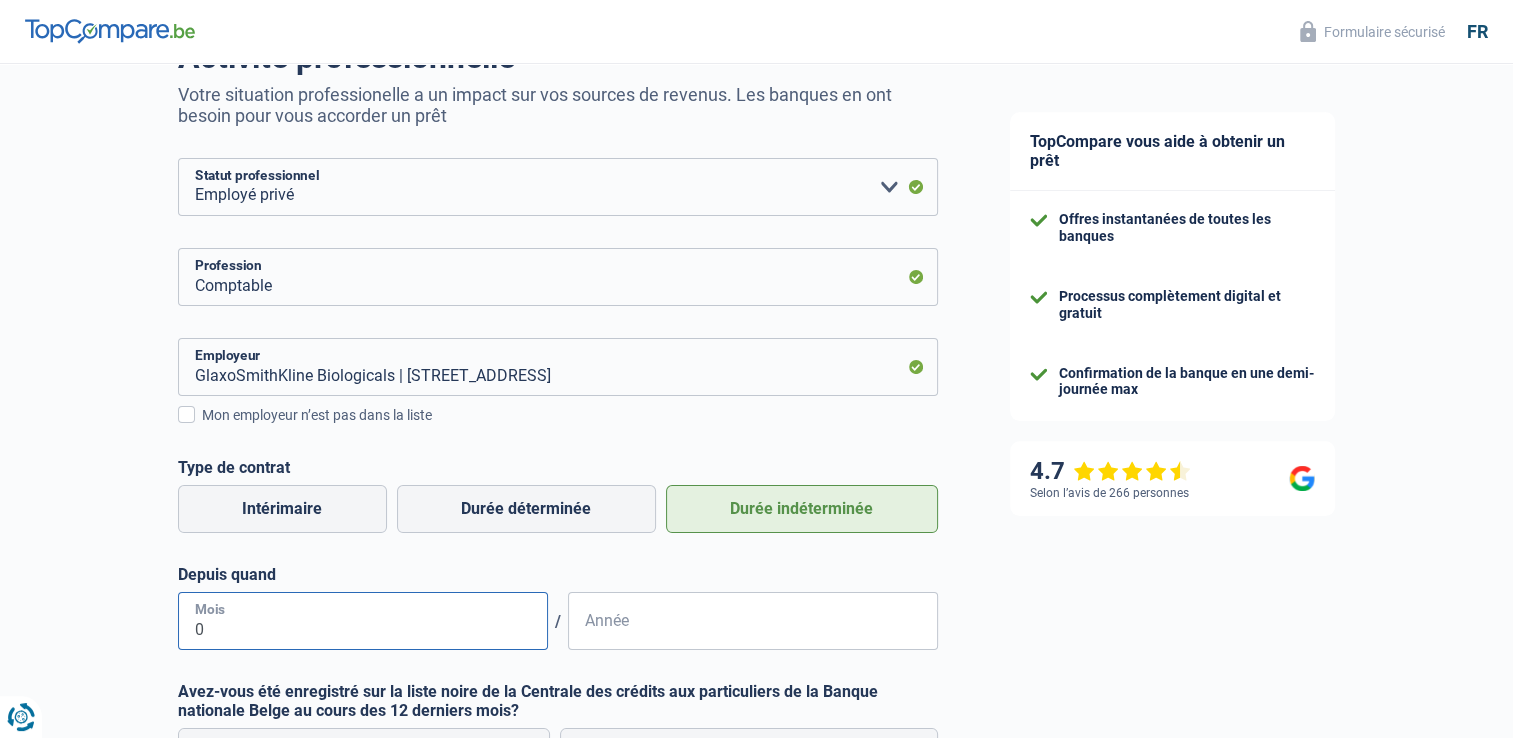 type on "08" 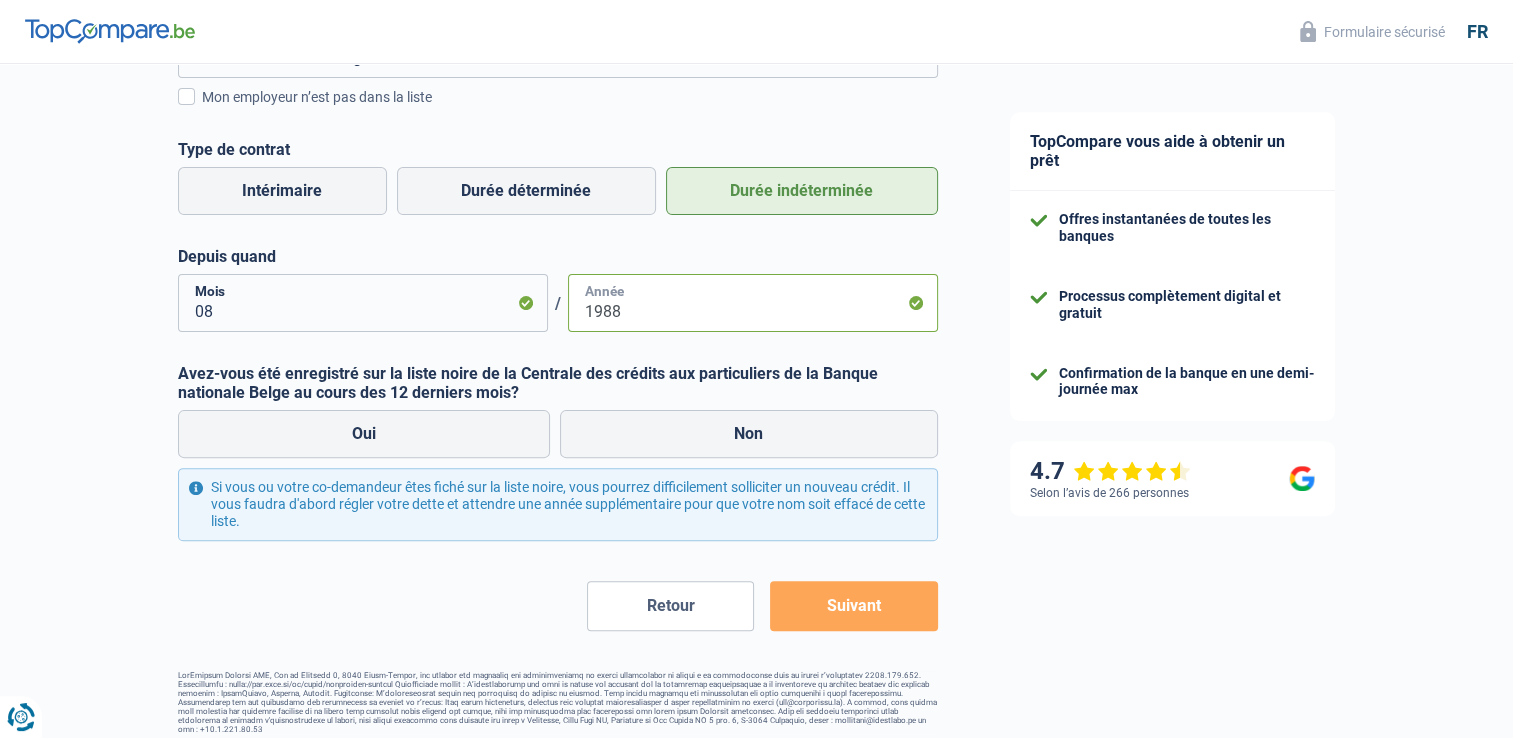 scroll, scrollTop: 504, scrollLeft: 0, axis: vertical 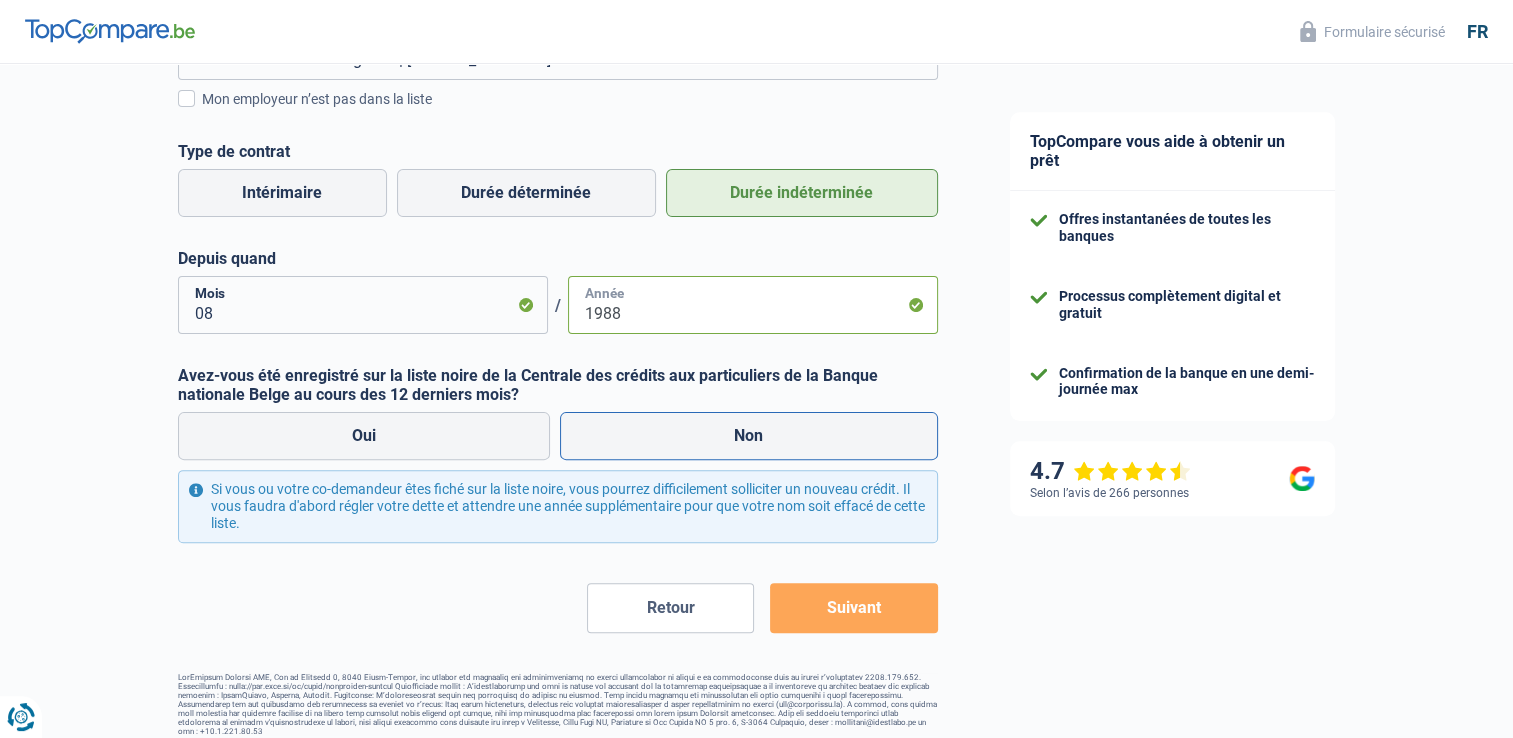 type on "1988" 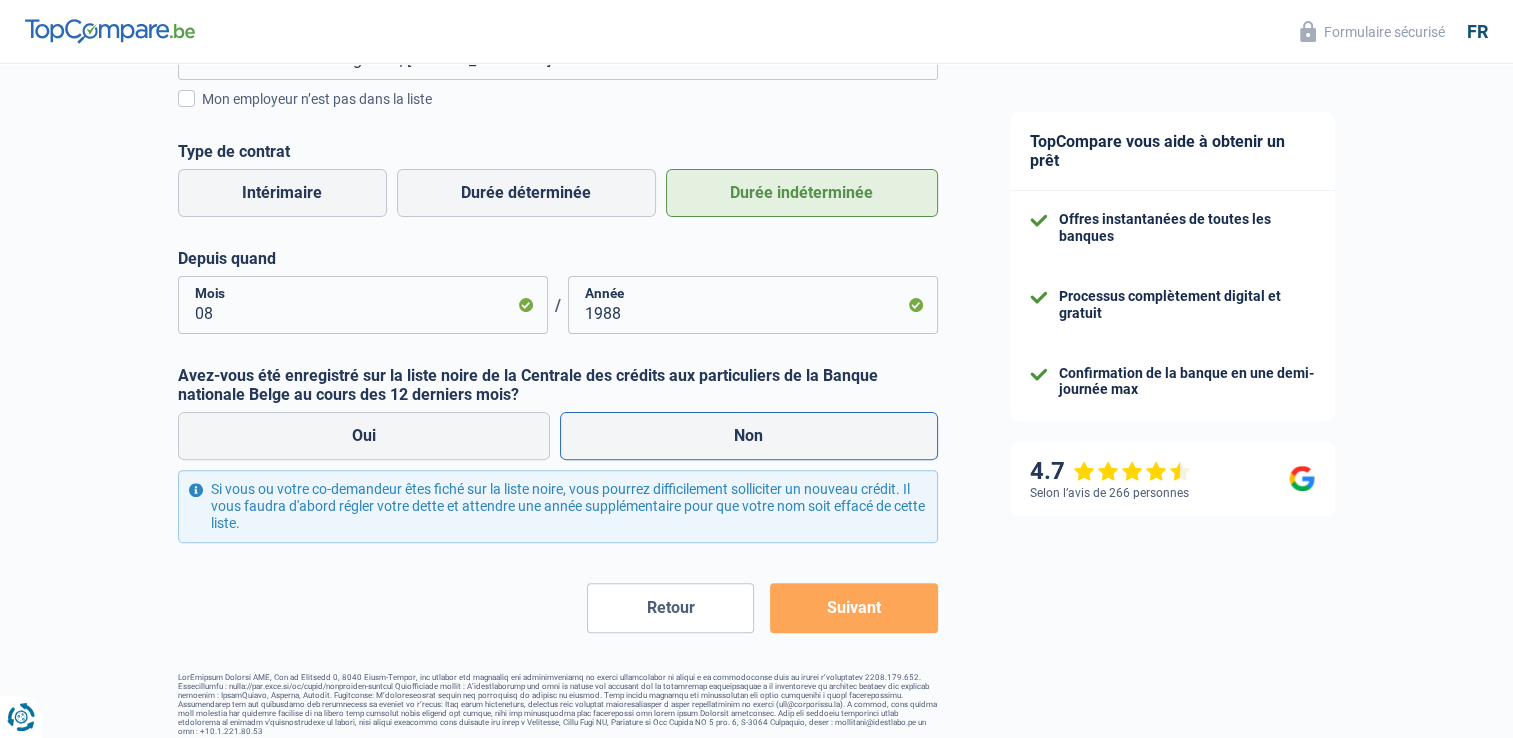 click on "Non" at bounding box center (749, 436) 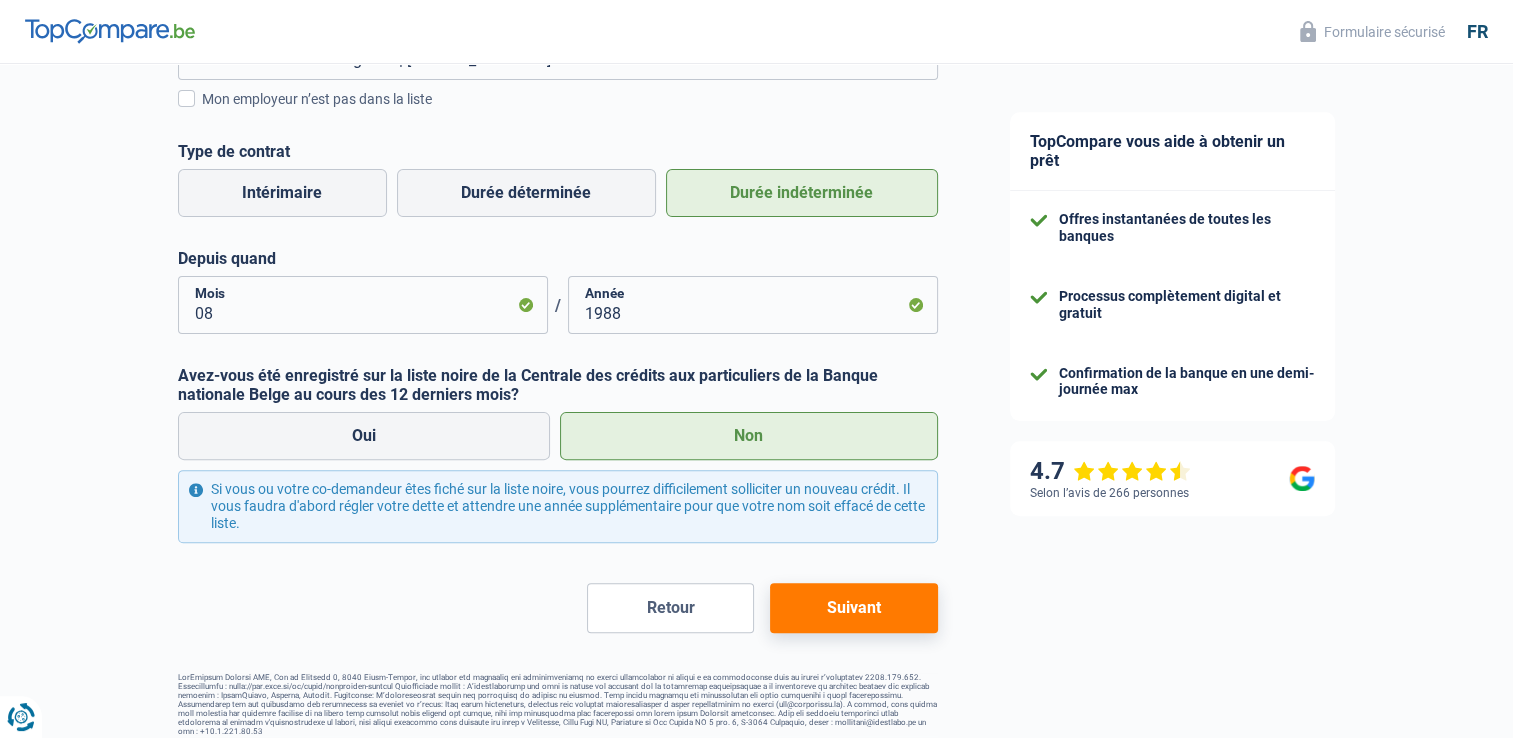 click on "Suivant" at bounding box center [853, 608] 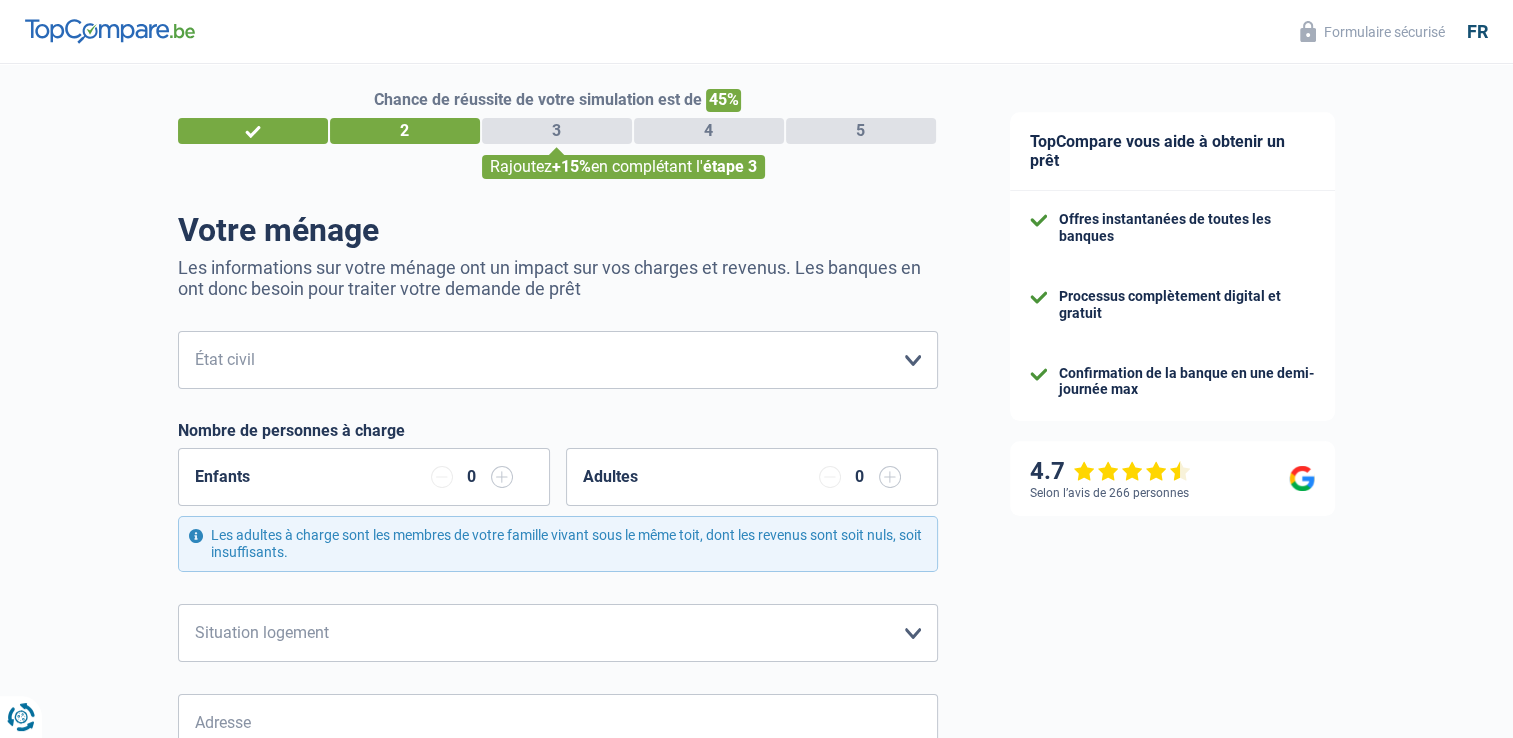 scroll, scrollTop: 0, scrollLeft: 0, axis: both 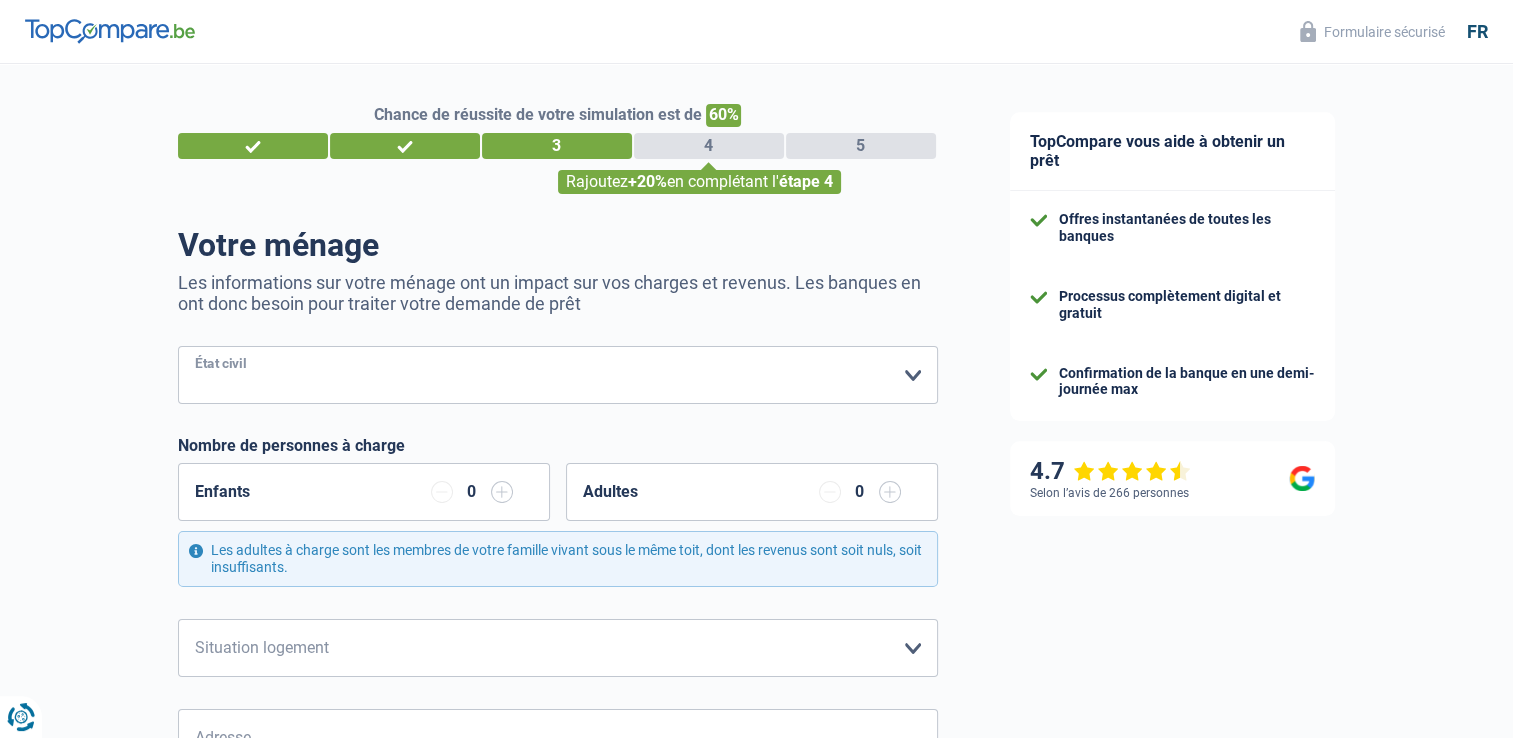 click on "Célibataire Marié(e) Cohabitant(e) légal(e) Divorcé(e) Veuf(ve) Séparé (de fait)
Veuillez sélectionner une option" at bounding box center [558, 375] 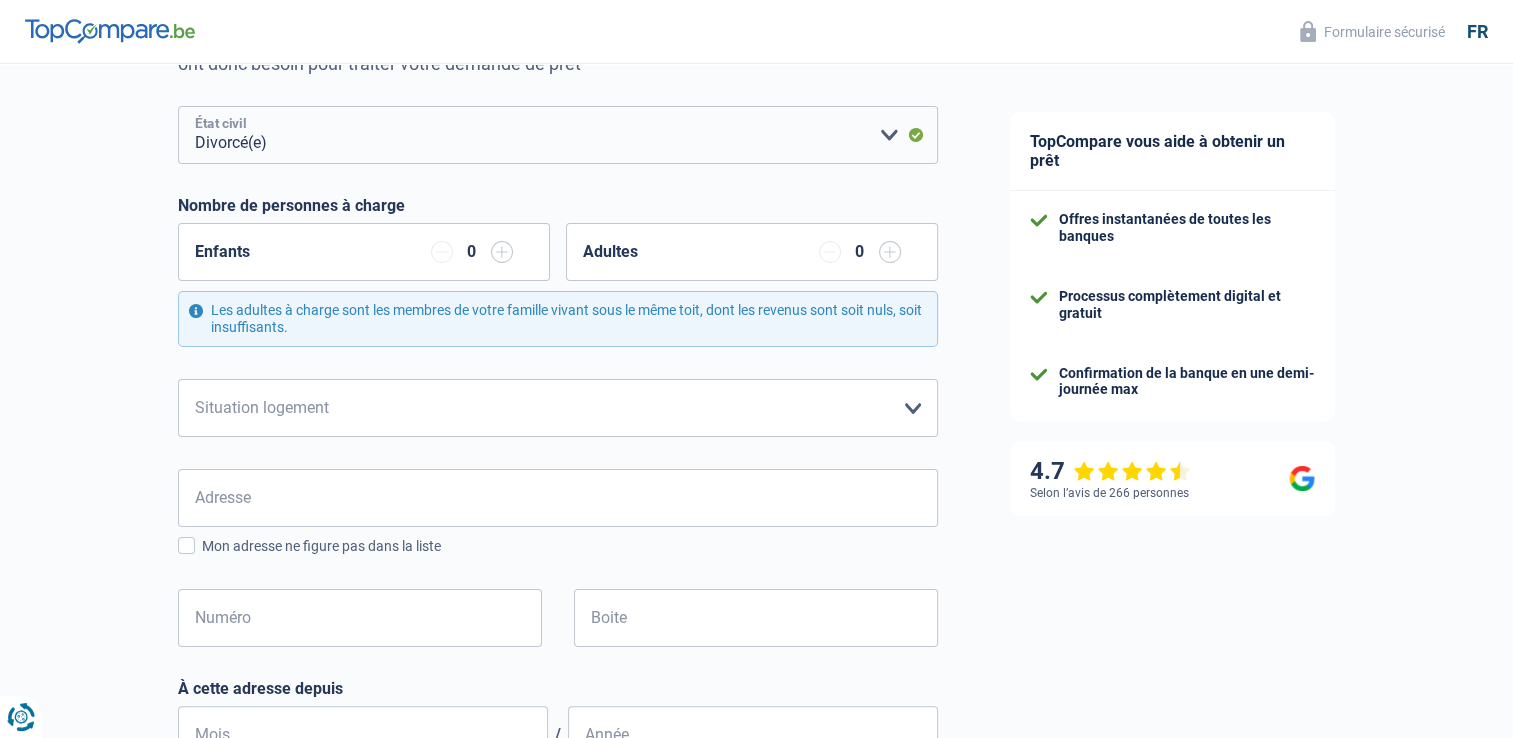 scroll, scrollTop: 240, scrollLeft: 0, axis: vertical 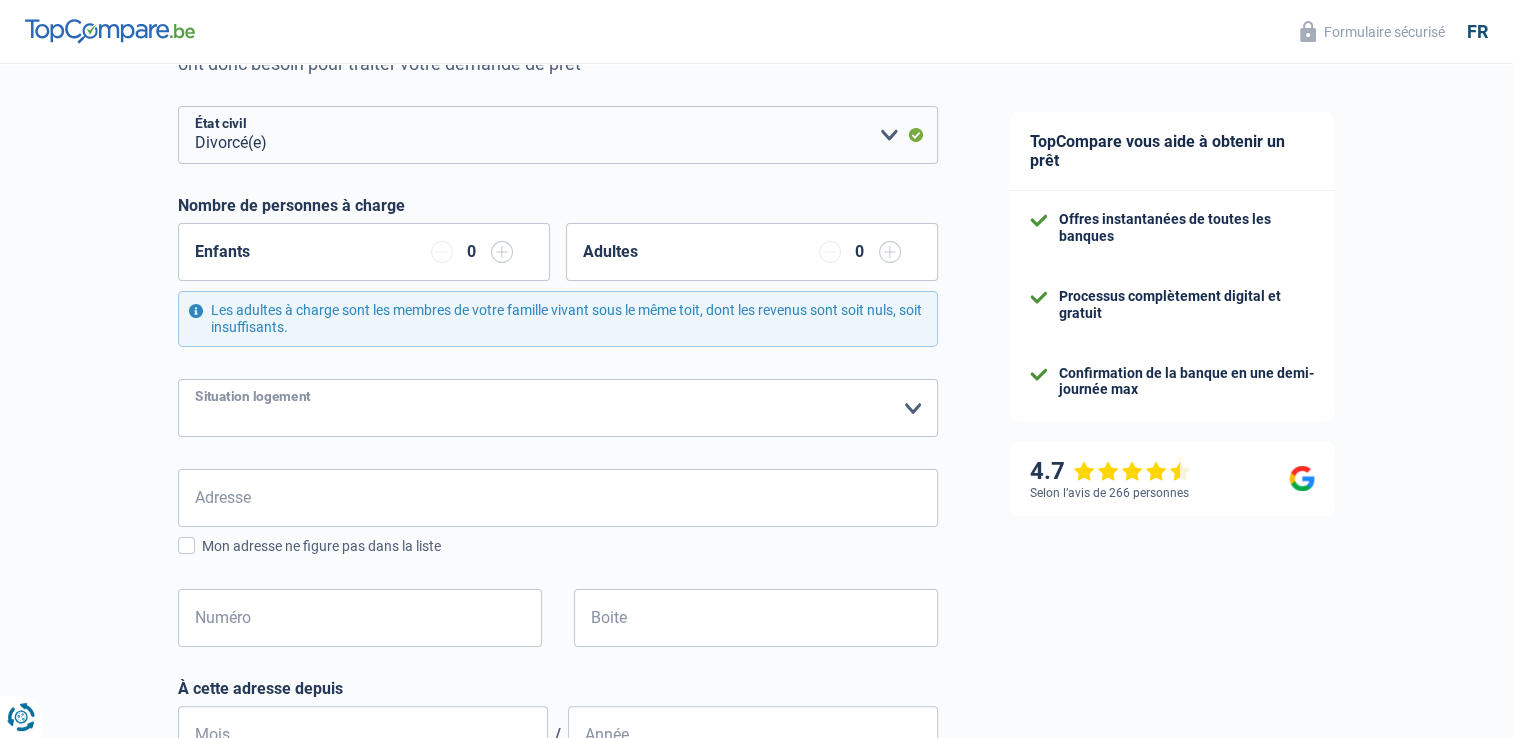 click on "Locataire Propriétaire avec prêt hypothécaire Propriétaire sans prêt hypothécaire Logé(e) par la famille Concierge
Veuillez sélectionner une option" at bounding box center (558, 408) 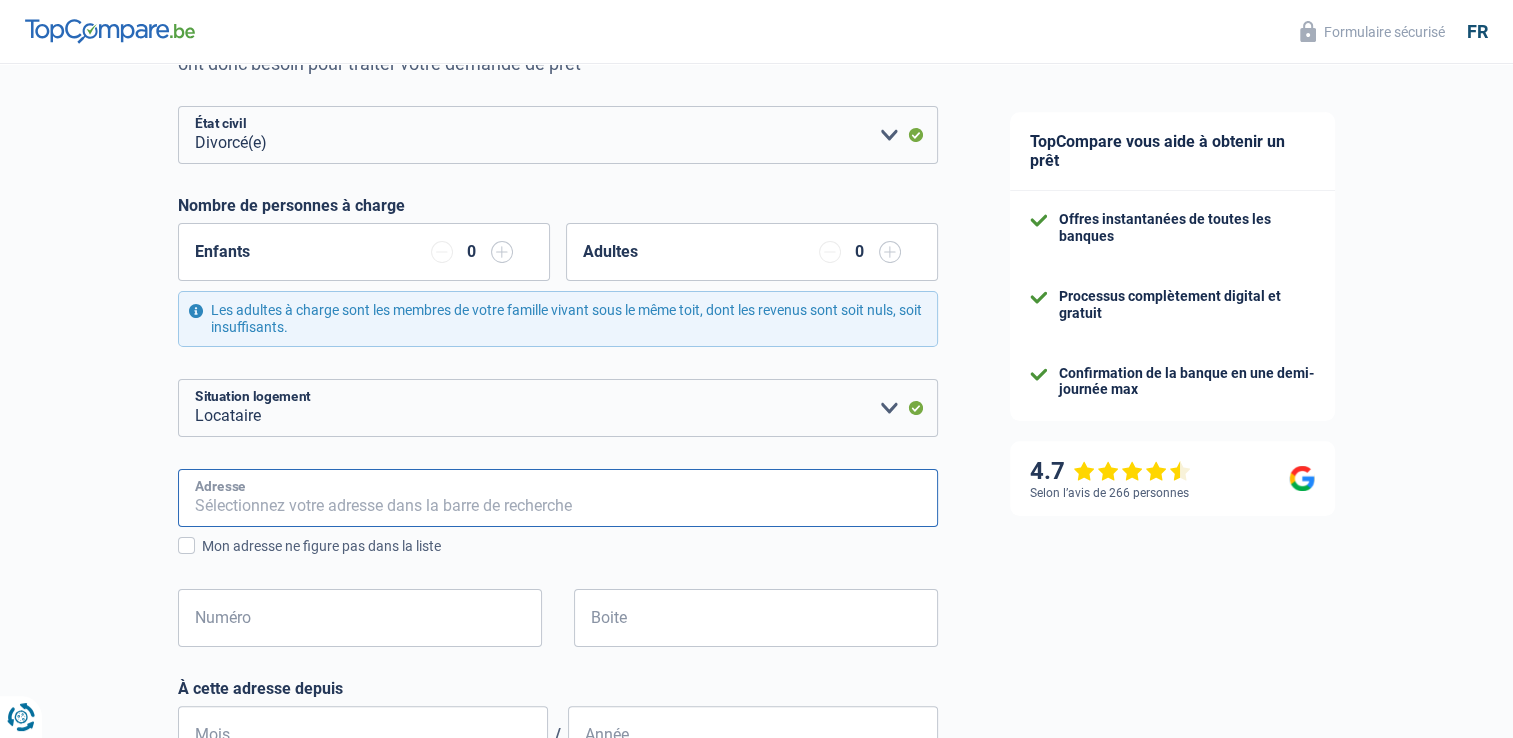 click on "Adresse" at bounding box center [558, 498] 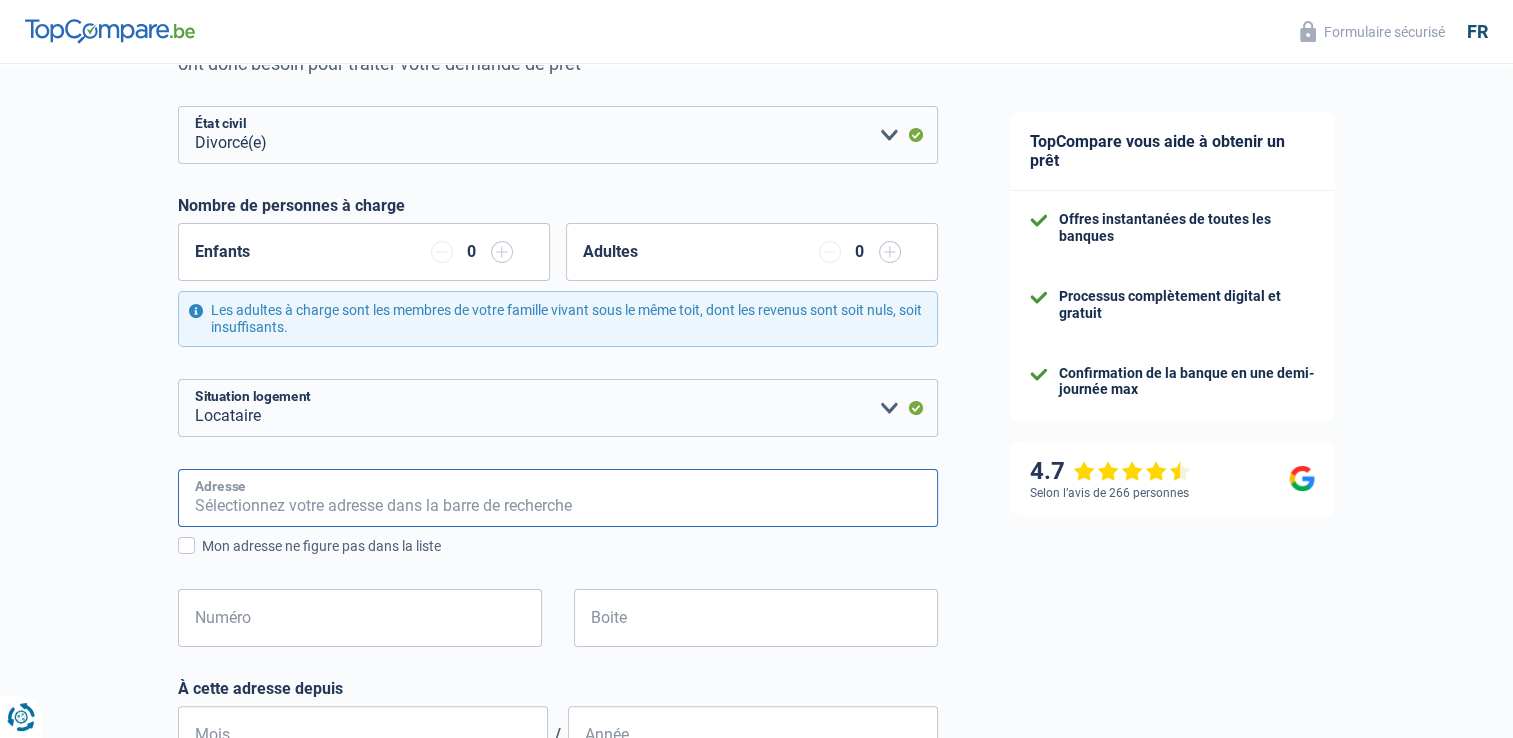 type on "Rue du Grand Pré, 1450, Chastre, BE" 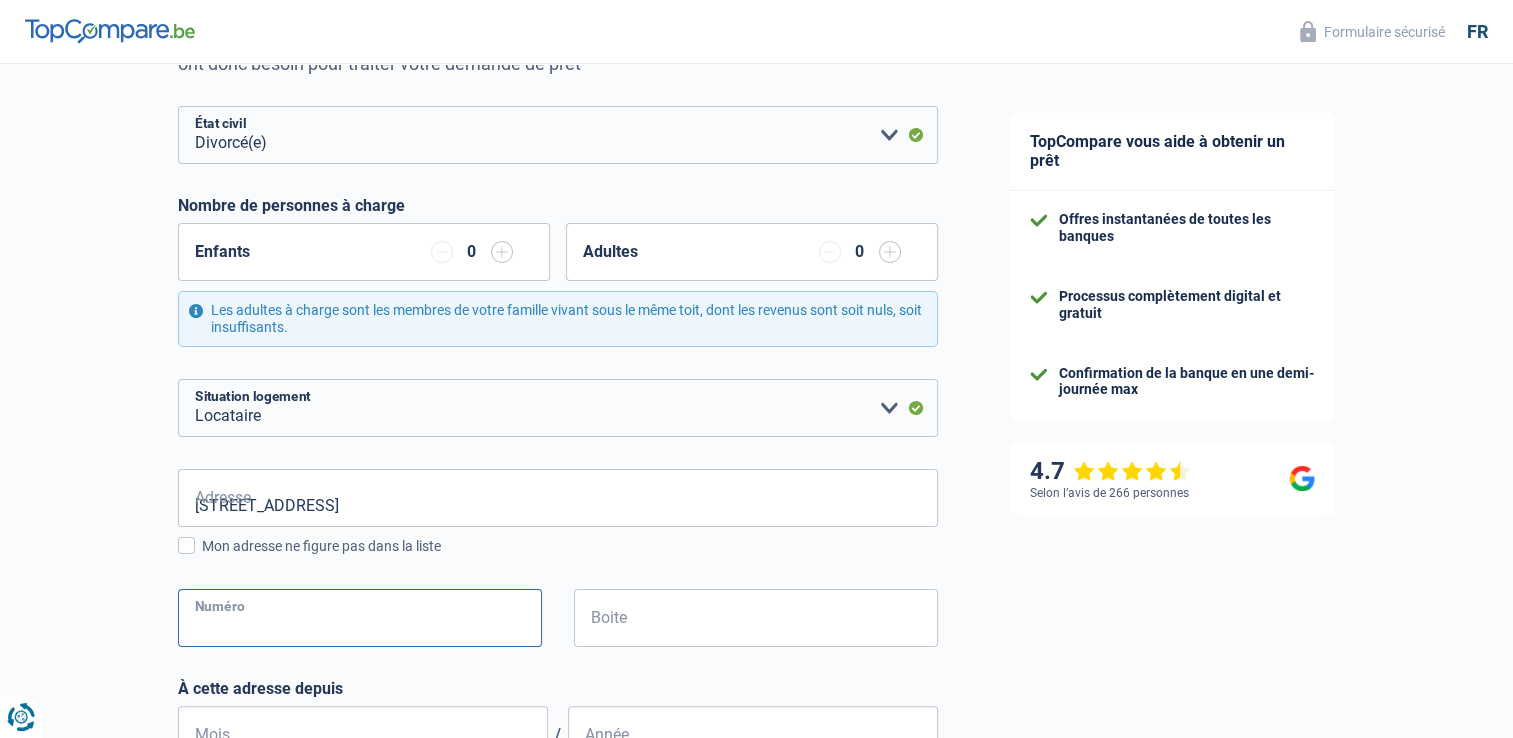type on "4" 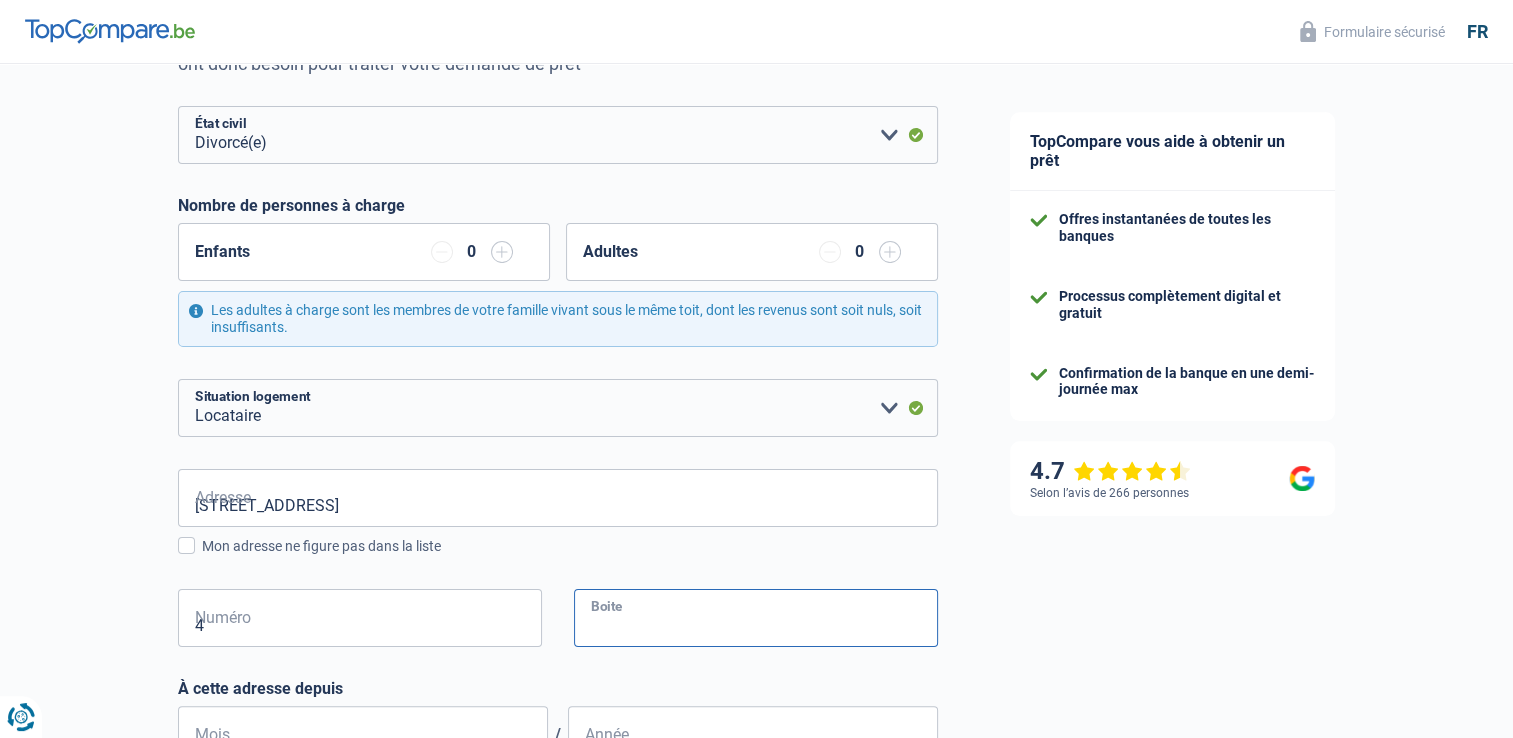 type on "102" 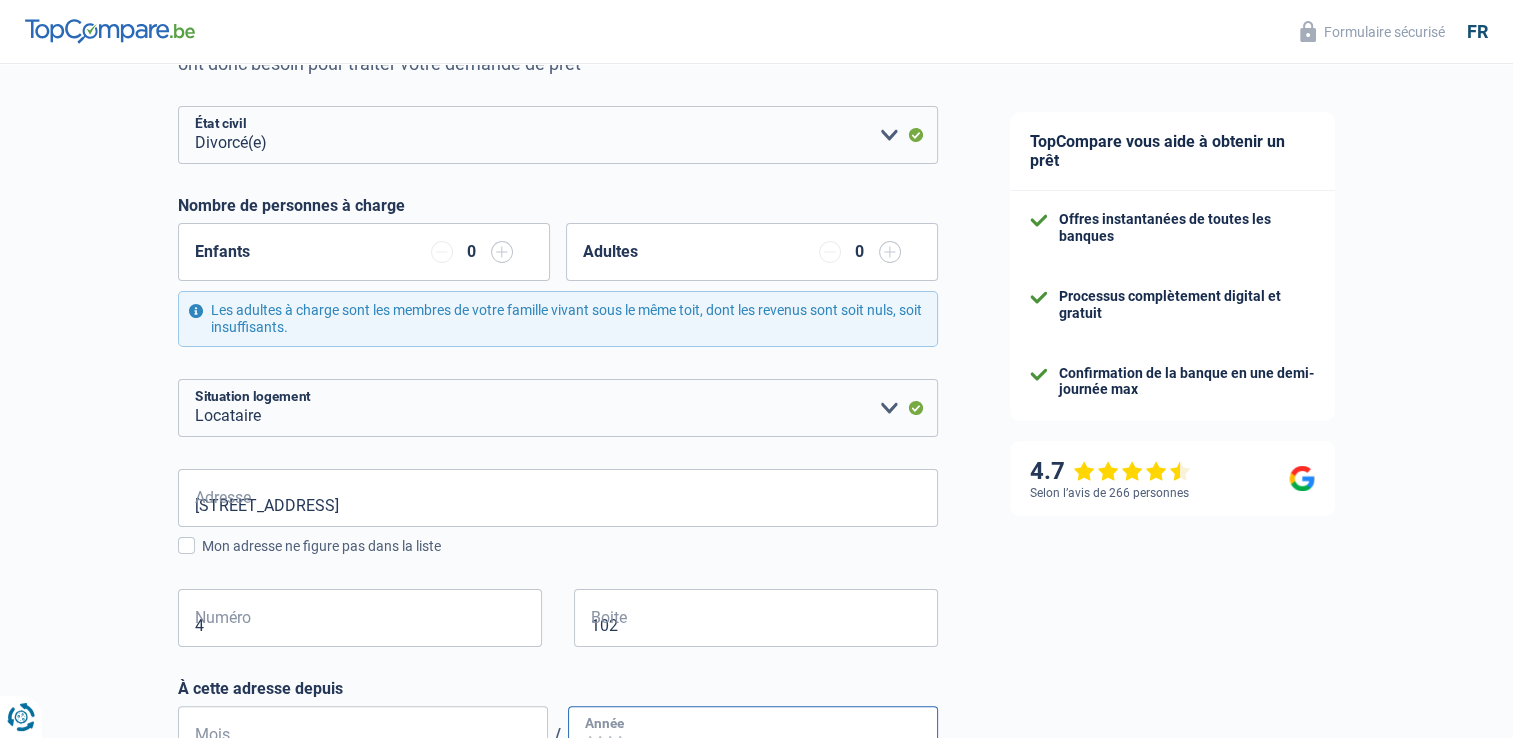 type on "08" 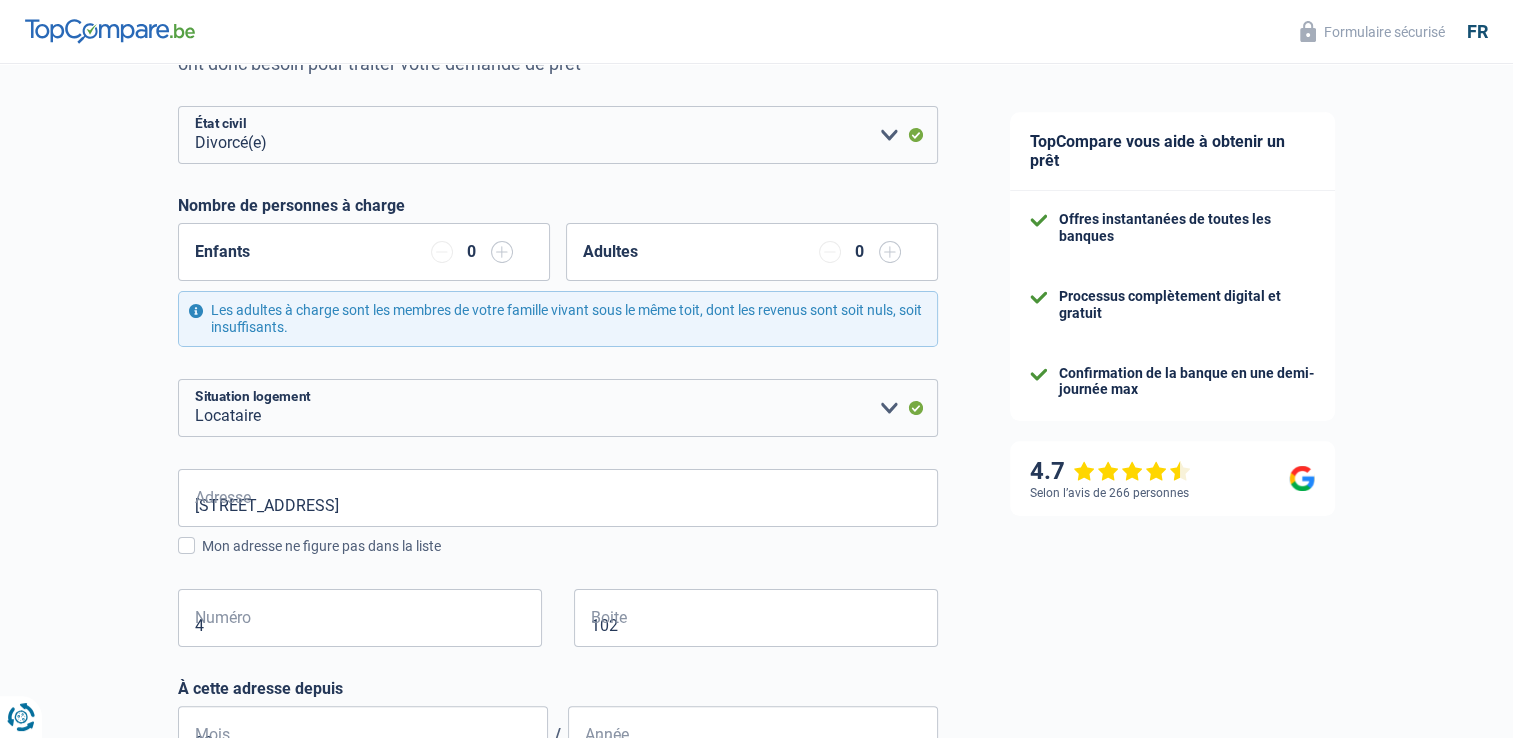 type on "2017" 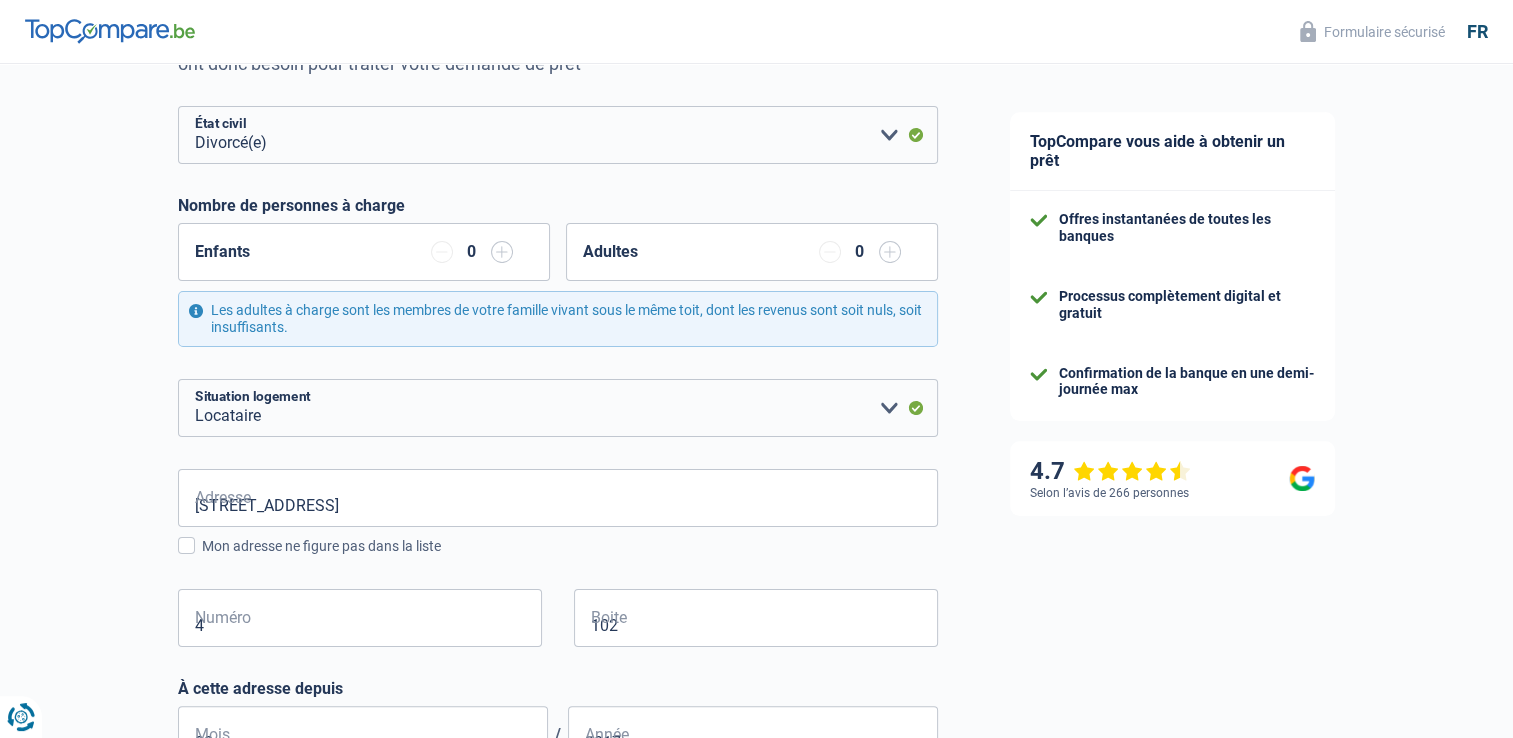 type on "Belgique" 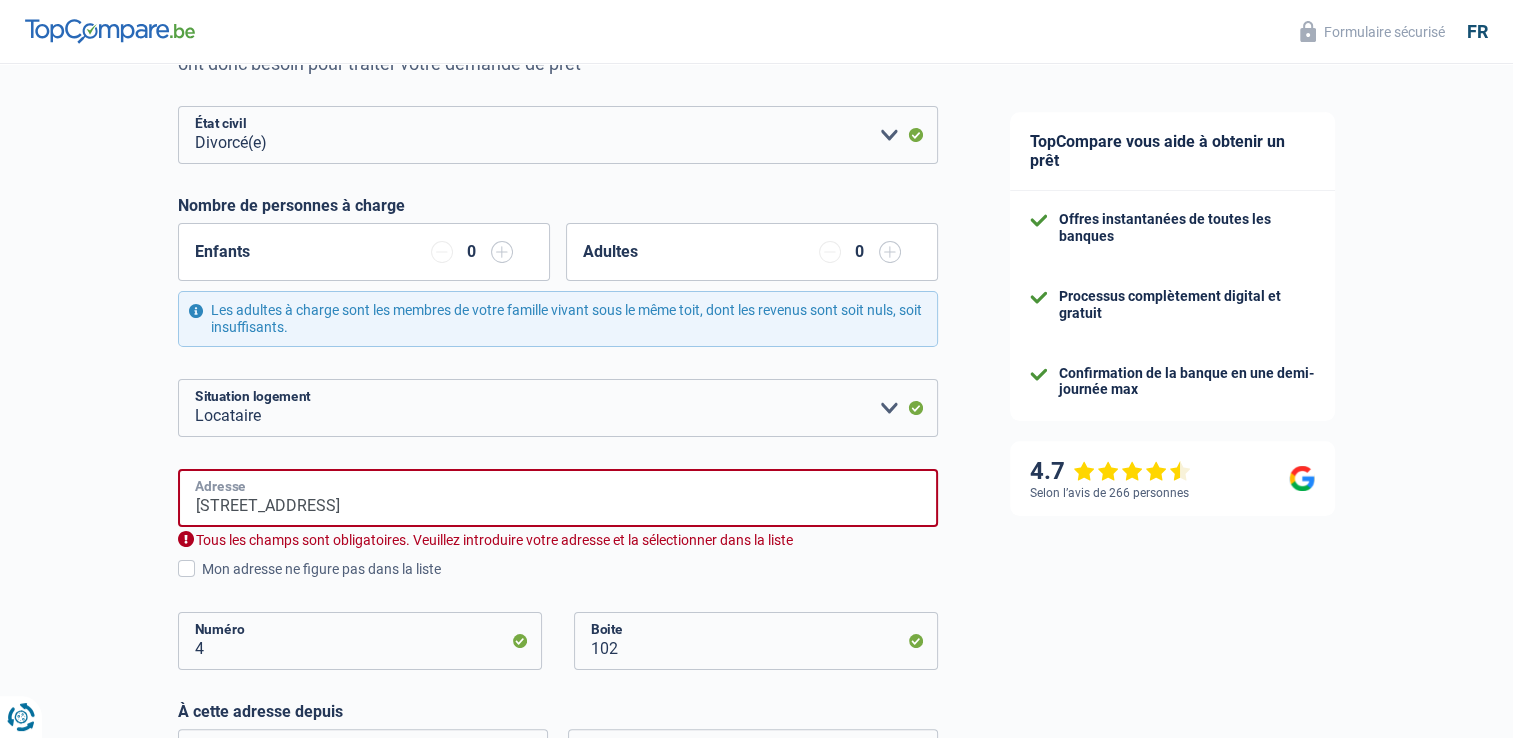 scroll, scrollTop: 289, scrollLeft: 0, axis: vertical 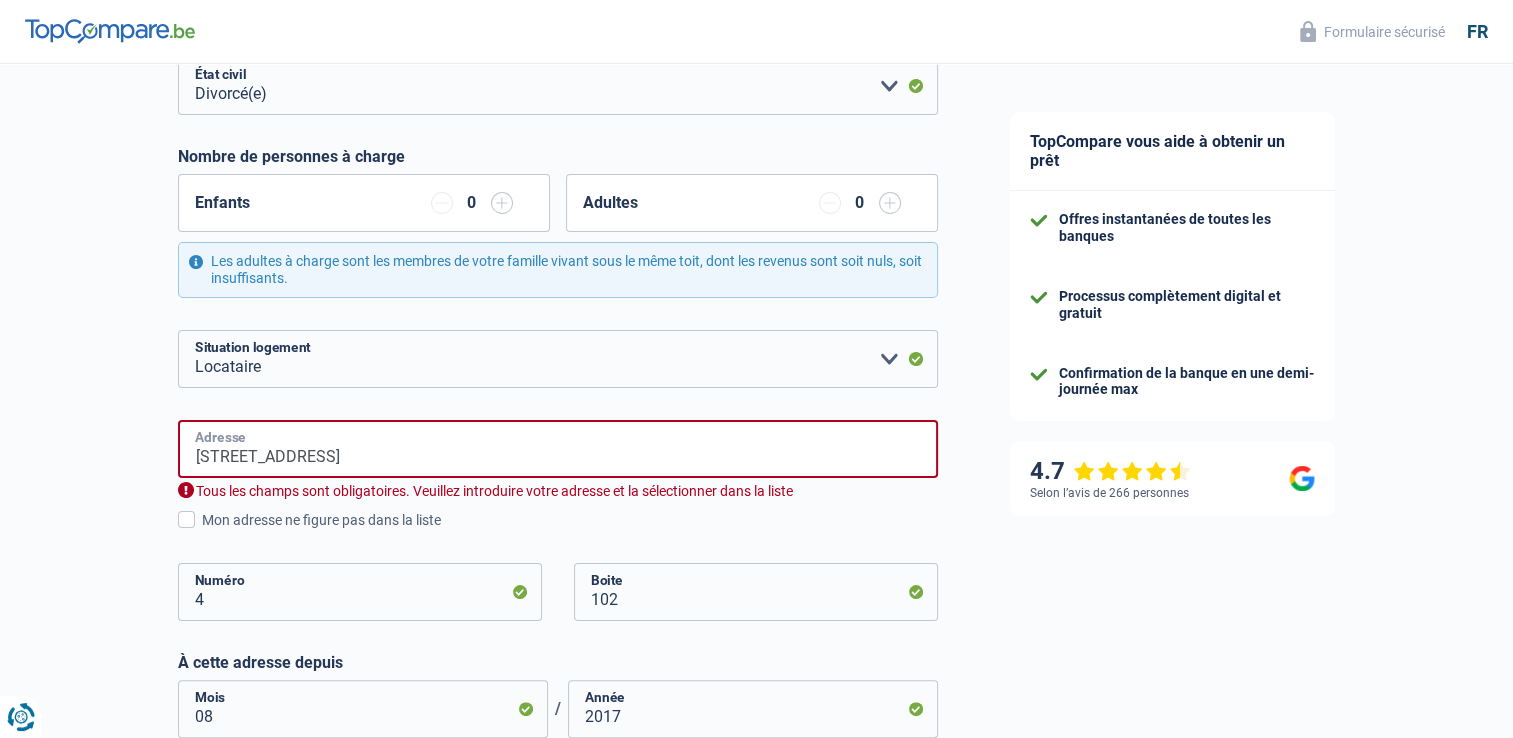 type on "Belgique" 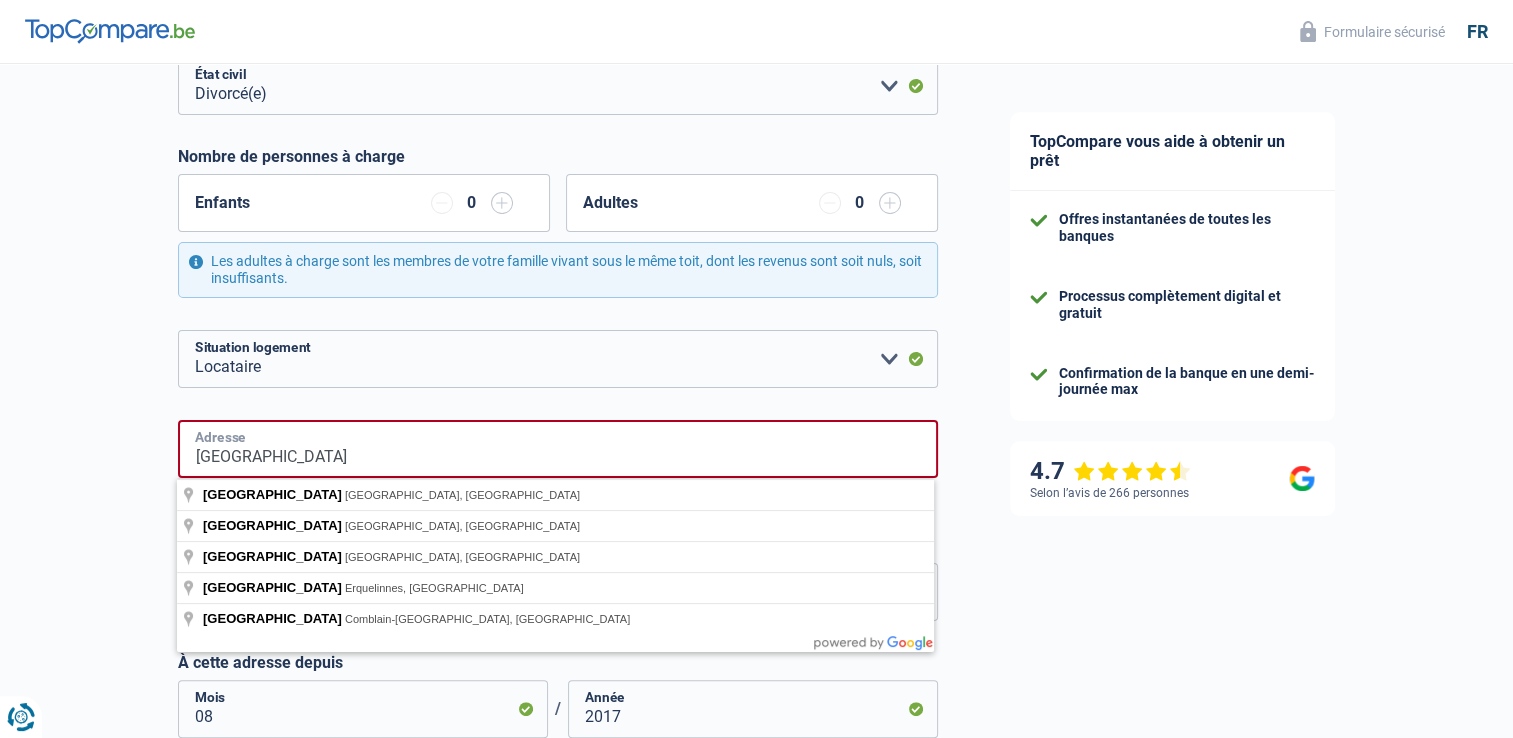 click on "Rue du Grand Pré" at bounding box center (558, 449) 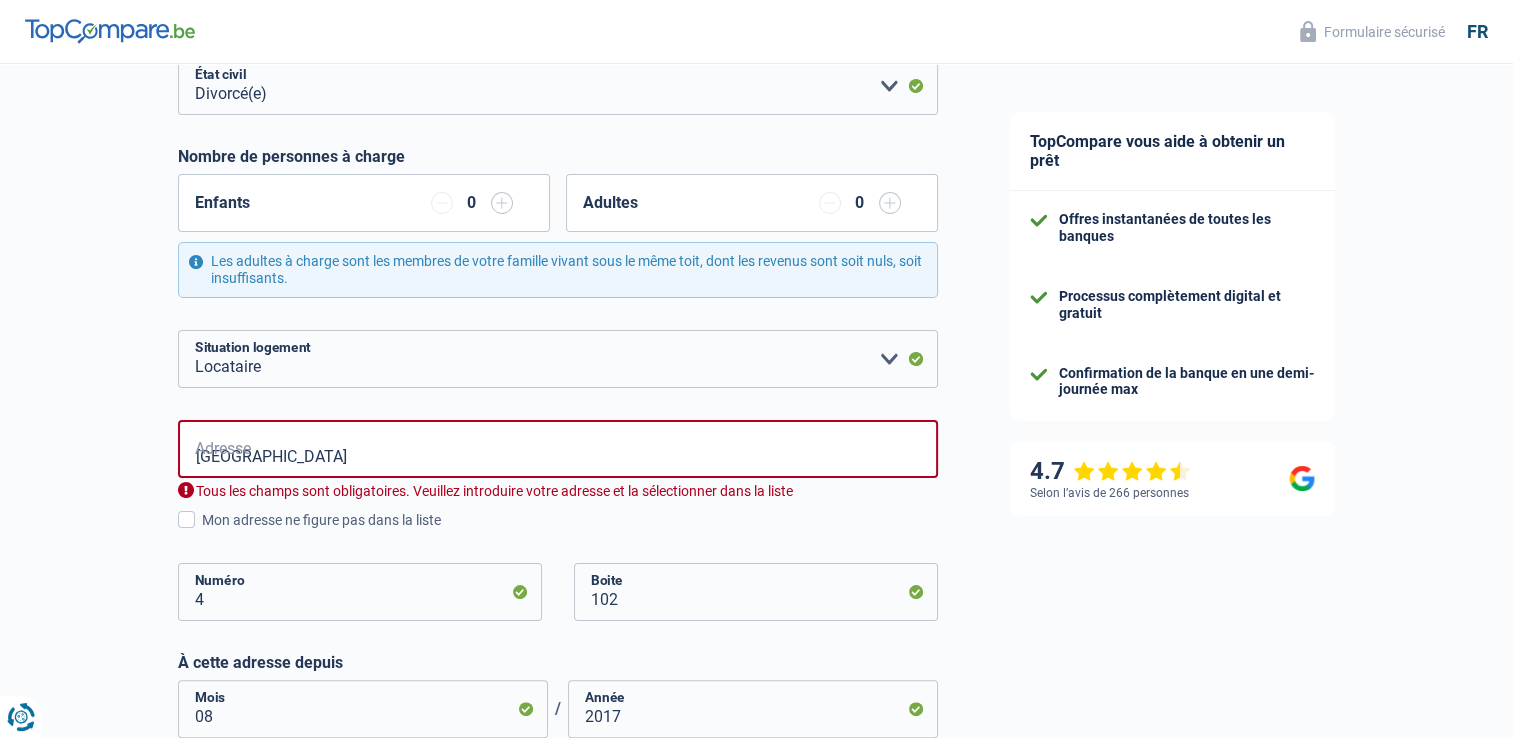 click on "TopCompare vous aide à obtenir un prêt
Offres instantanées de toutes les banques
Processus complètement digital et gratuit
Confirmation de la banque en une demi-journée max
4.7
Selon l’avis de 266 personnes
Formulaire sécurisé" at bounding box center [1244, 552] 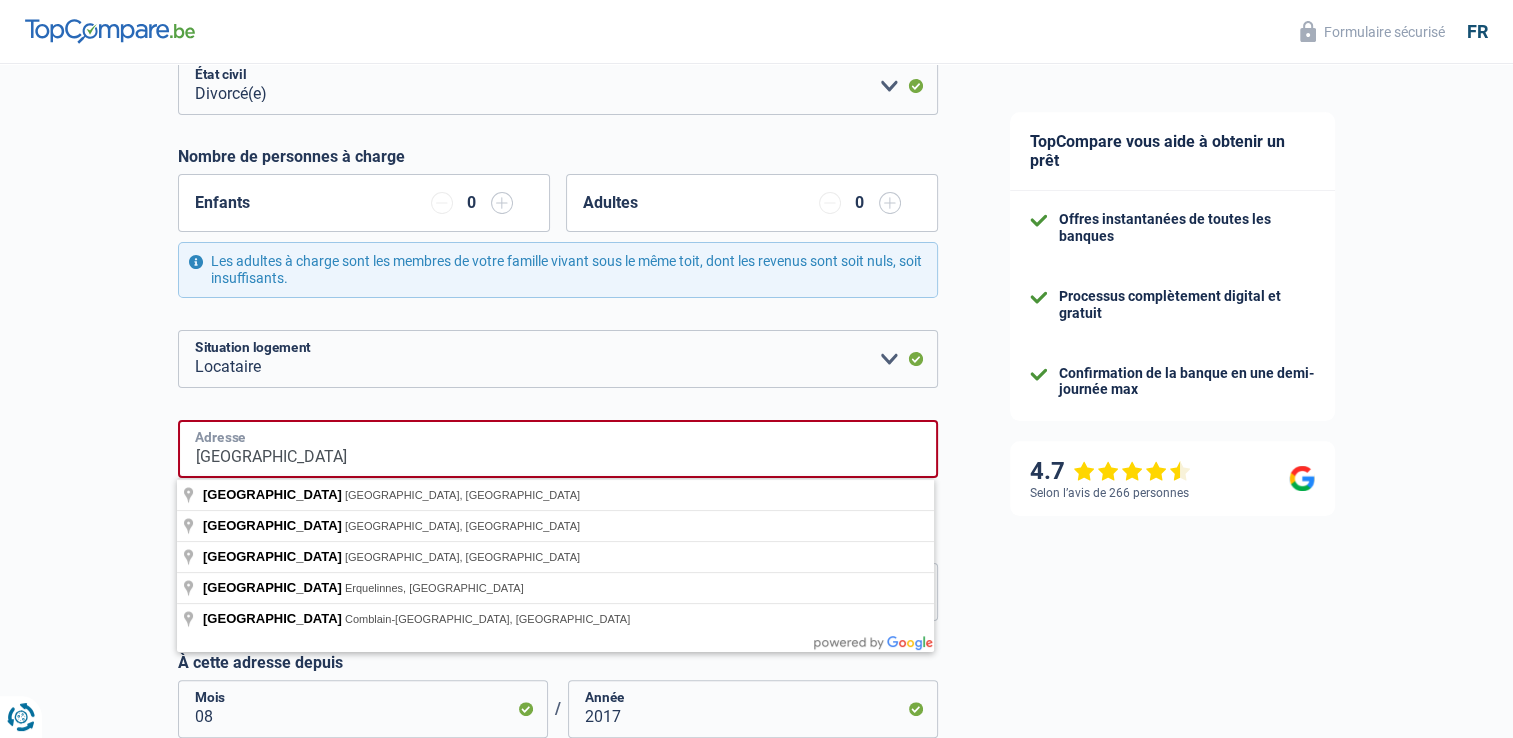 drag, startPoint x: 369, startPoint y: 455, endPoint x: 160, endPoint y: 438, distance: 209.69025 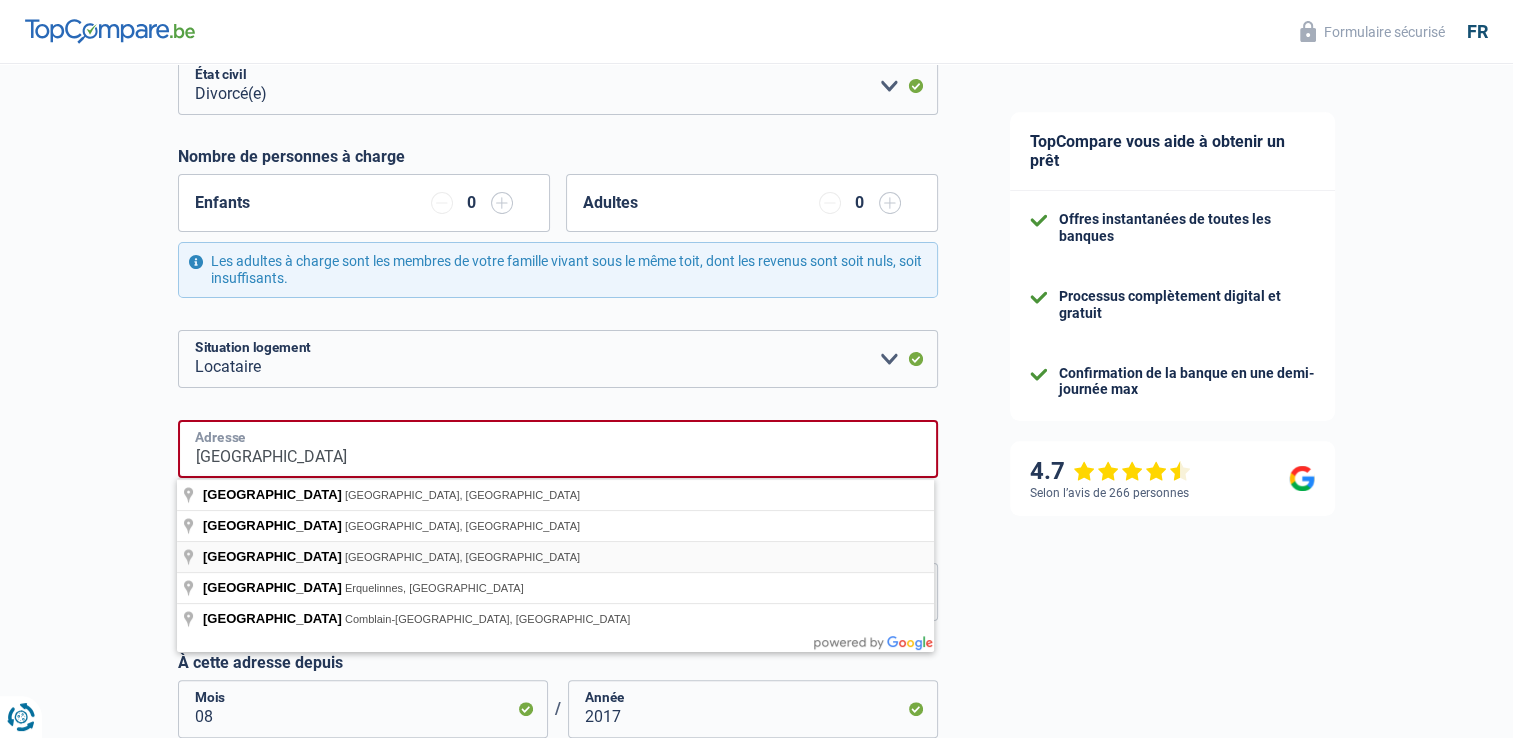 type on "Rue du Grand Pré, 1450, Chastre, BE" 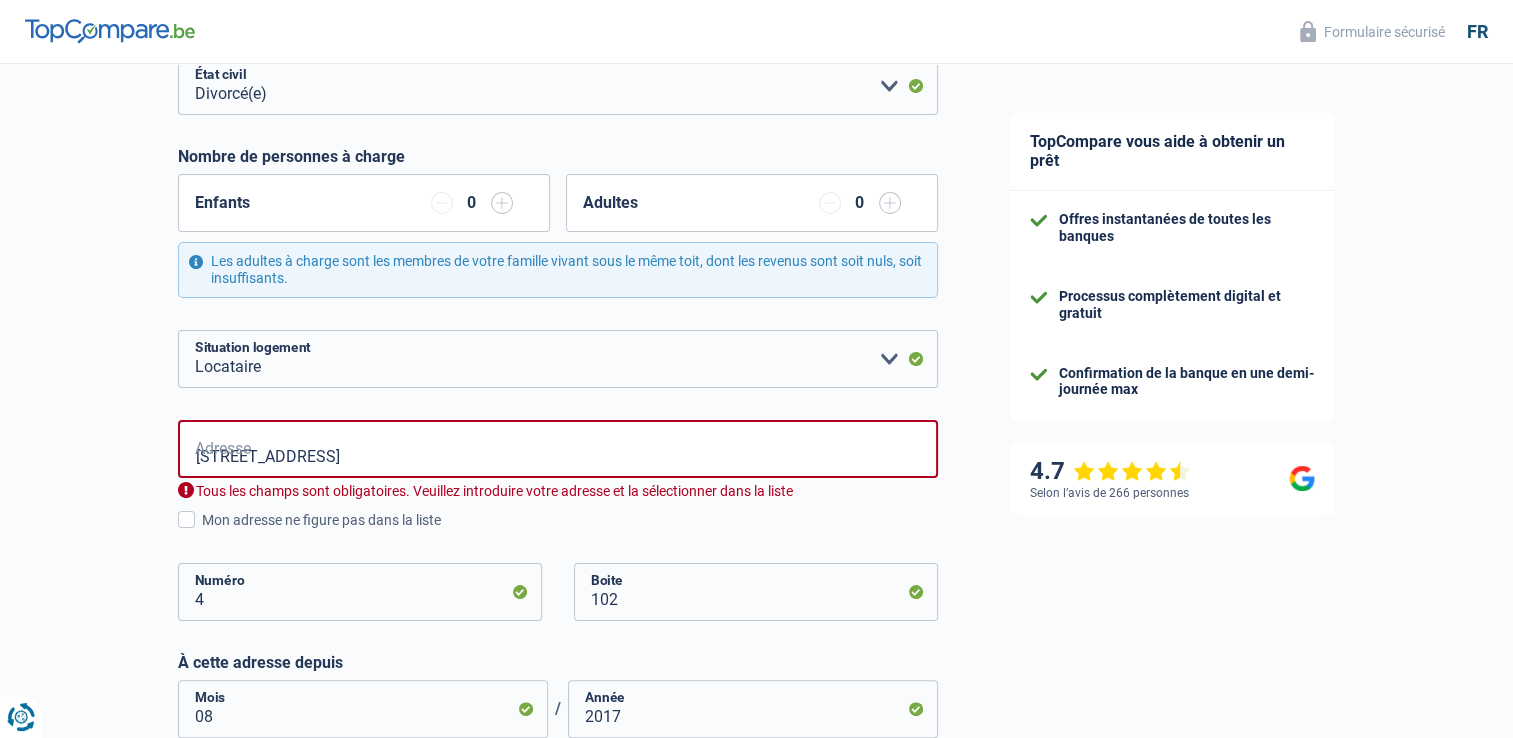 click on "TopCompare vous aide à obtenir un prêt
Offres instantanées de toutes les banques
Processus complètement digital et gratuit
Confirmation de la banque en une demi-journée max
4.7
Selon l’avis de 266 personnes
Formulaire sécurisé" at bounding box center (1244, 552) 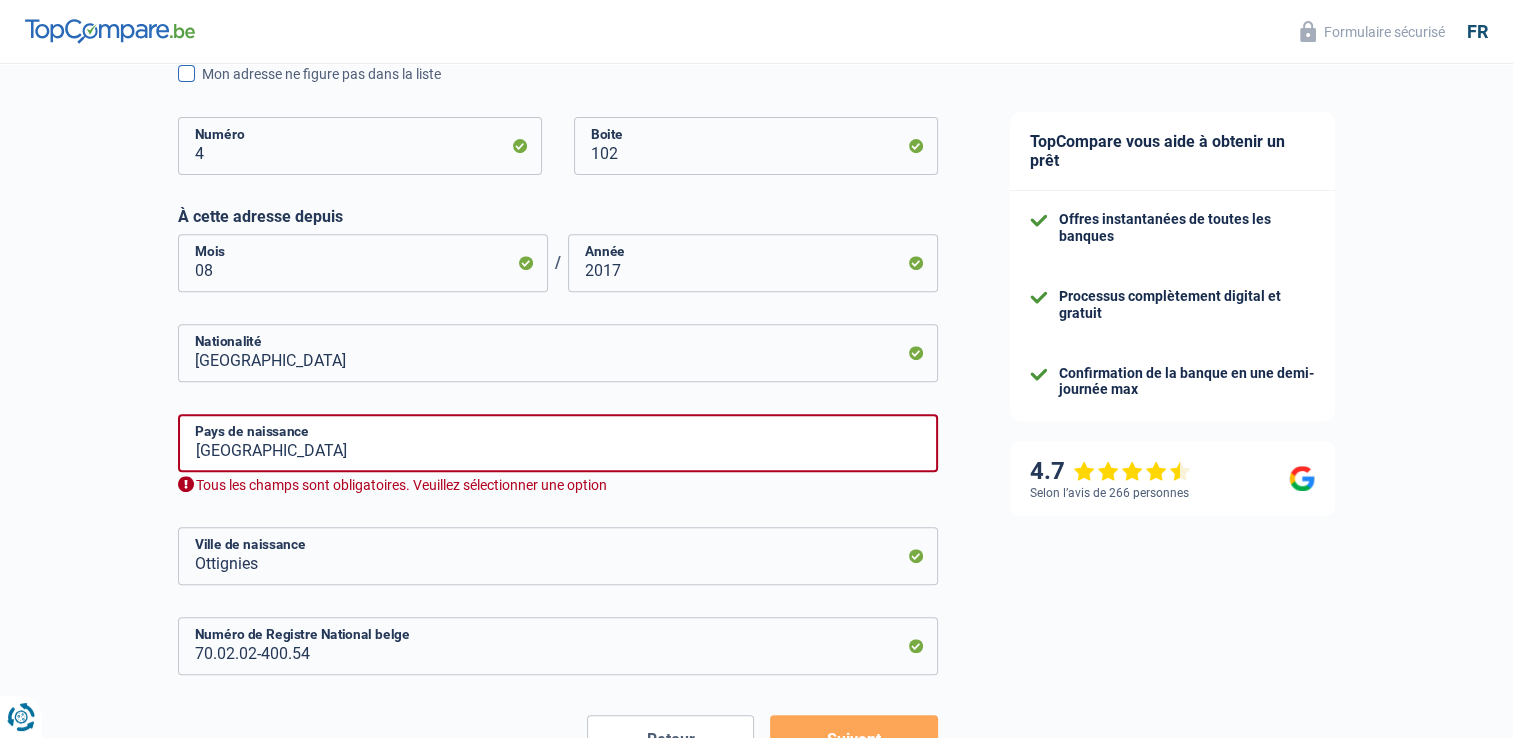 scroll, scrollTop: 736, scrollLeft: 0, axis: vertical 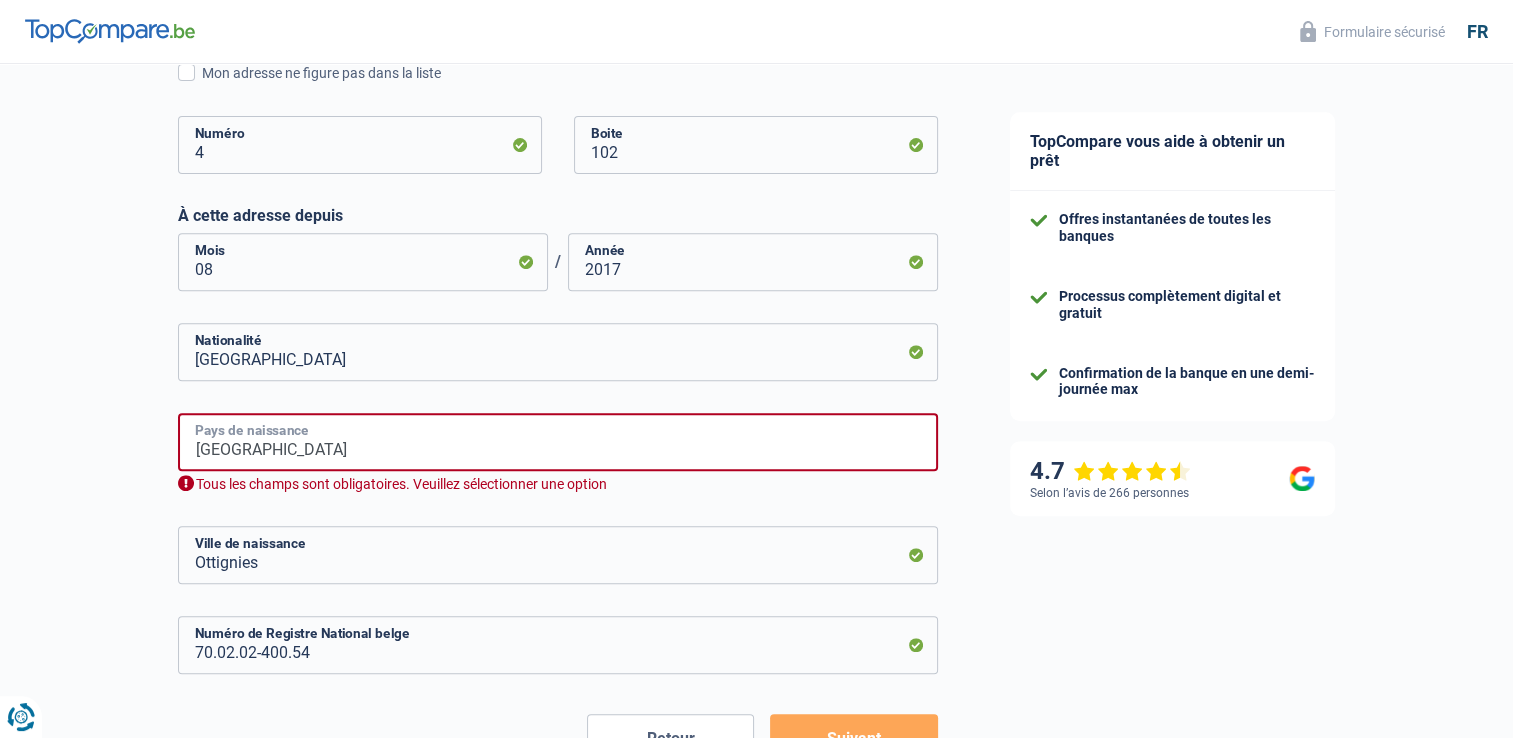 click on "Belgique" at bounding box center [558, 442] 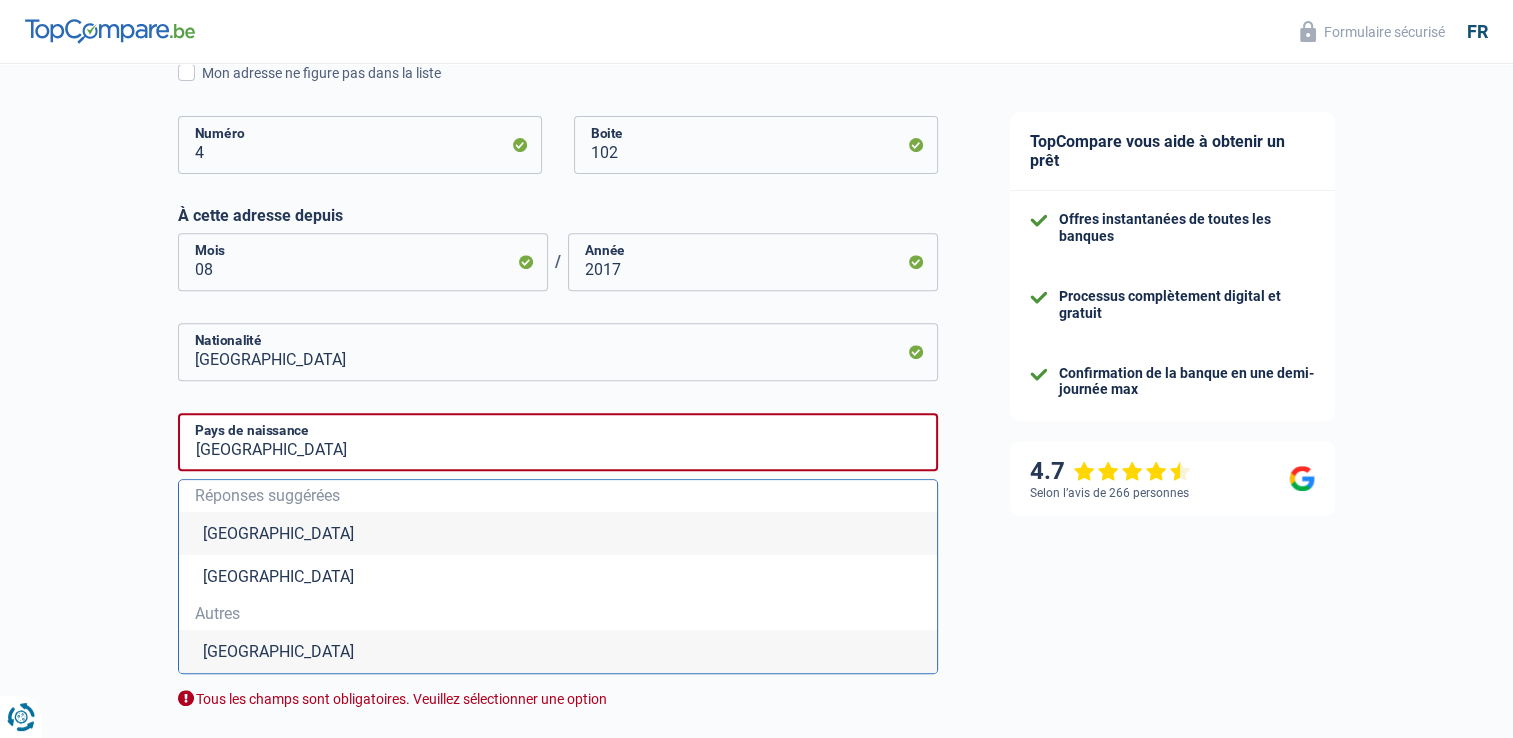 click on "Belgique" at bounding box center (558, 533) 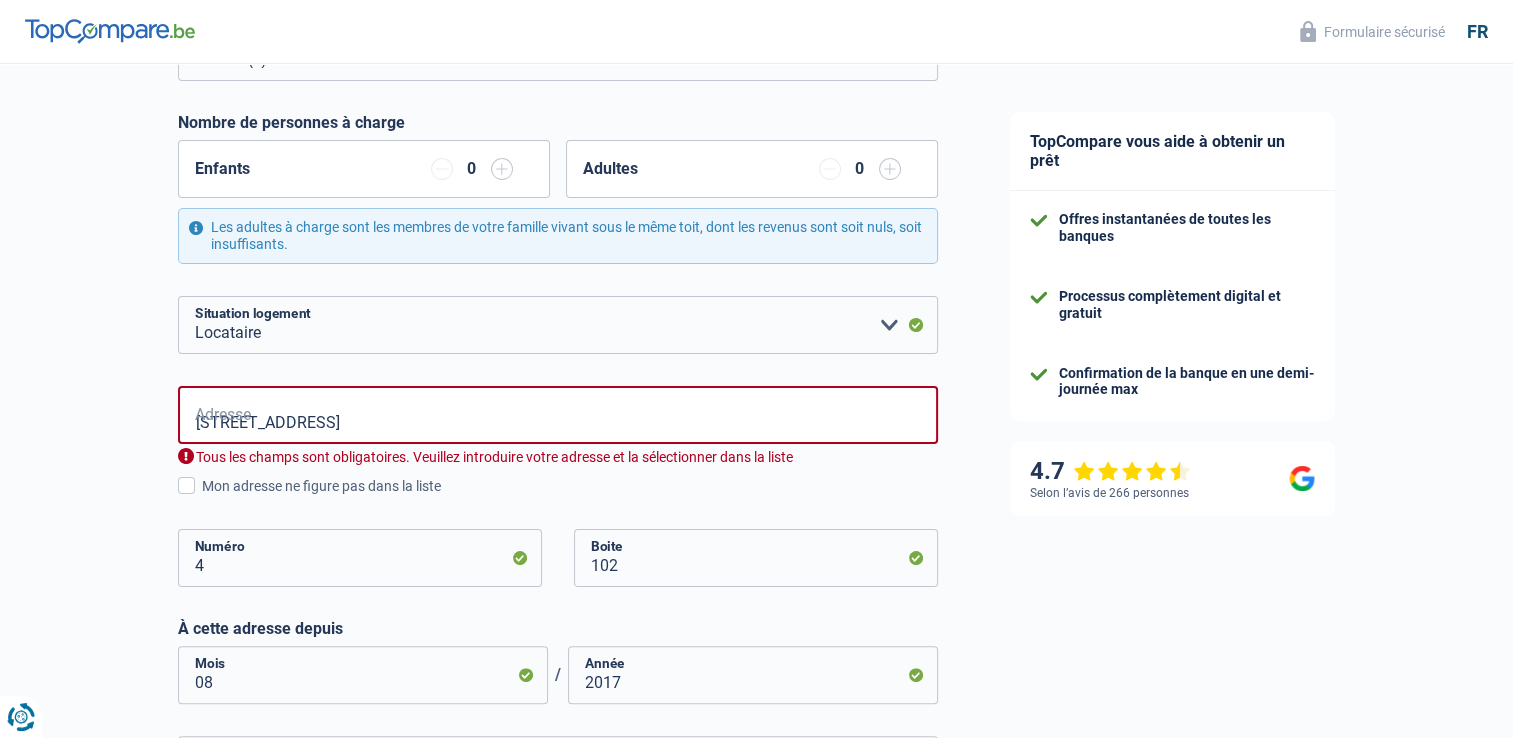 scroll, scrollTop: 319, scrollLeft: 0, axis: vertical 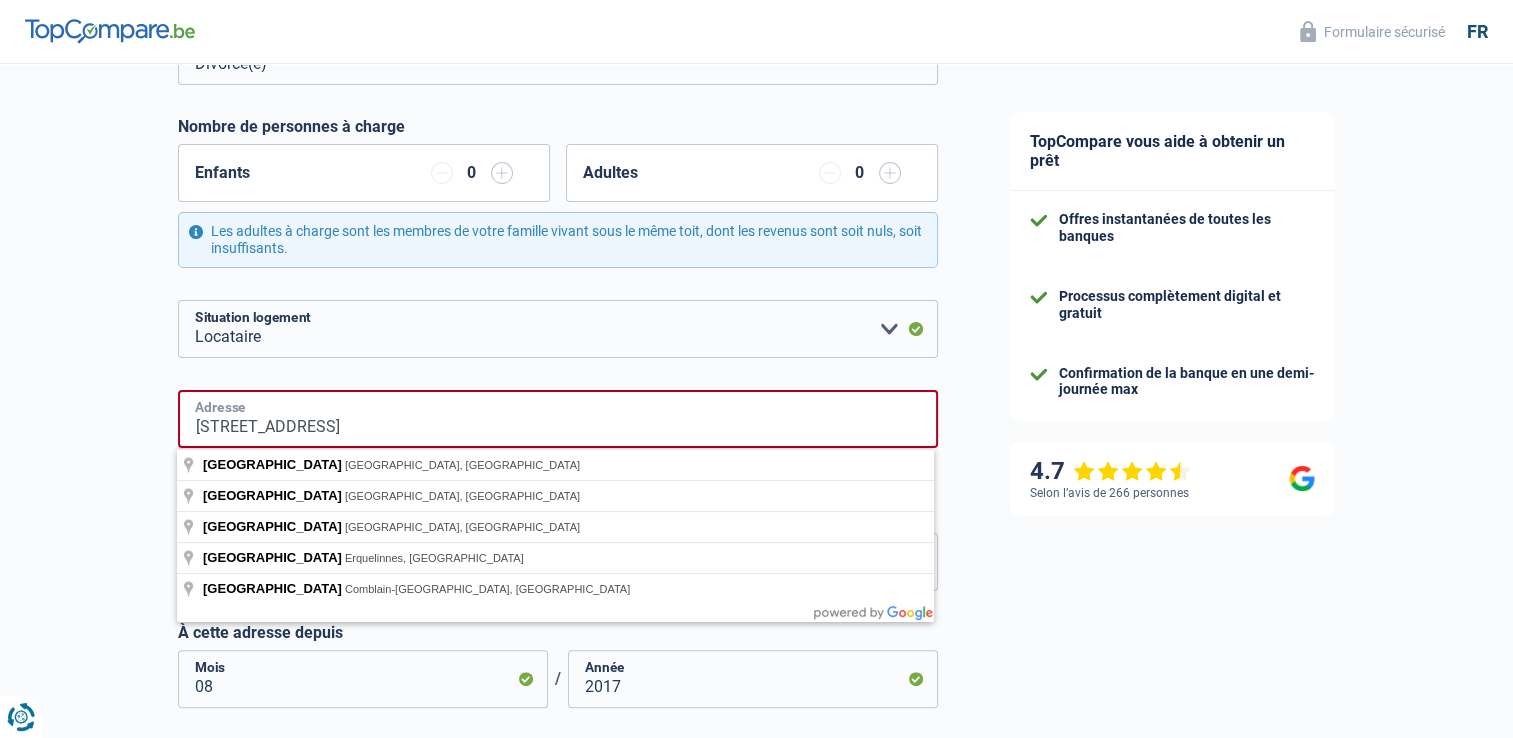 click on "Rue du Grand Pré, 1450, Chastre, BE" at bounding box center (558, 419) 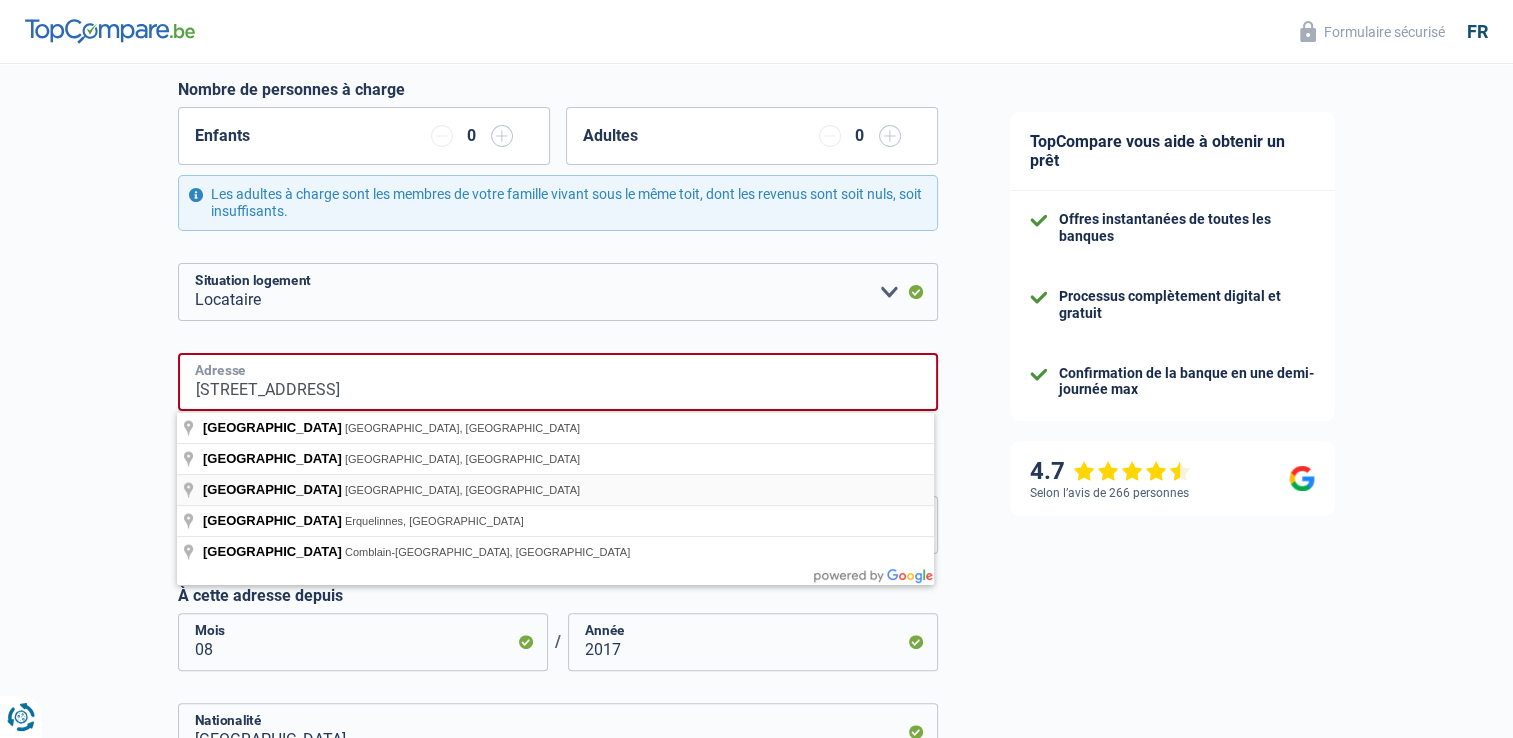 scroll, scrollTop: 356, scrollLeft: 0, axis: vertical 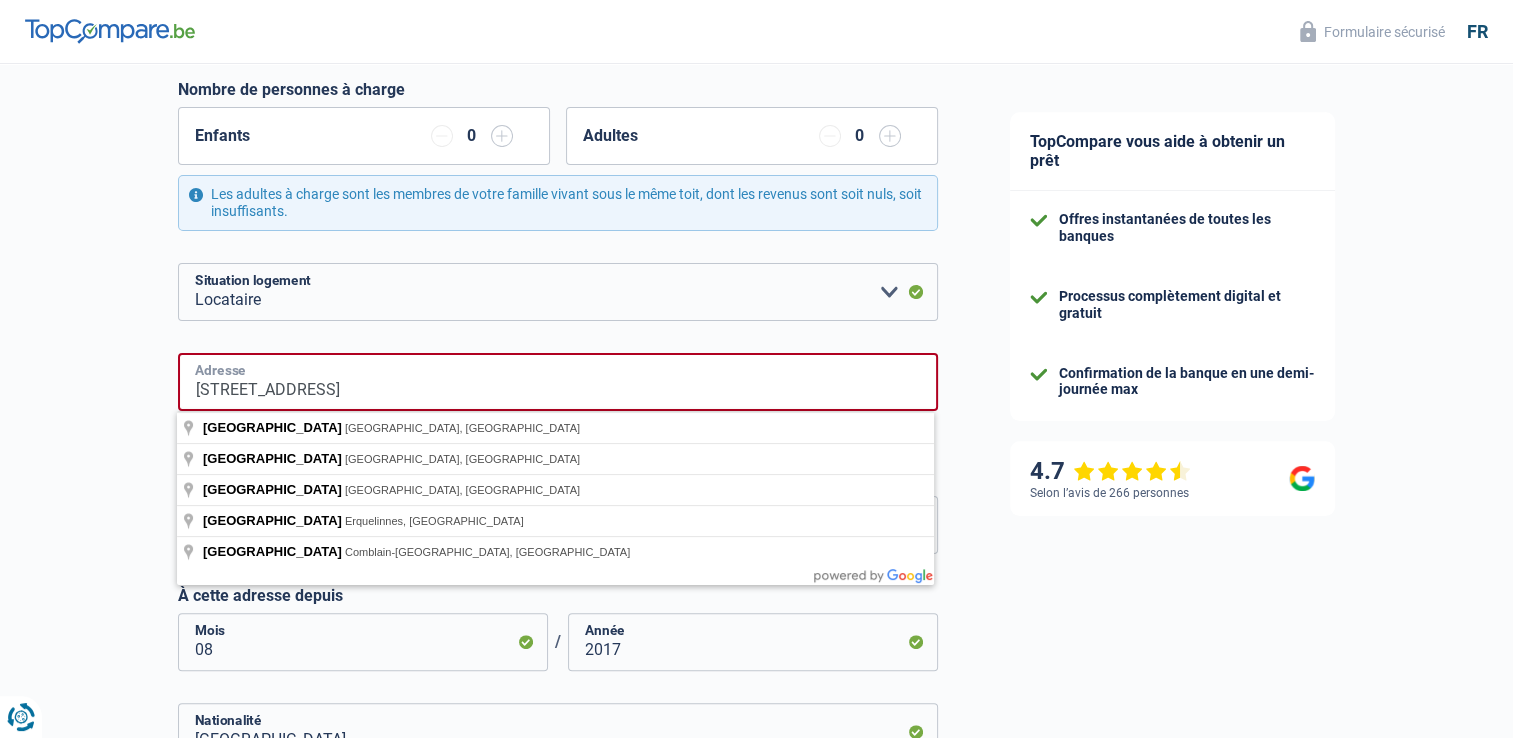 click on "Rue du Grand Pré, 1450, Chastre, BE" at bounding box center (558, 382) 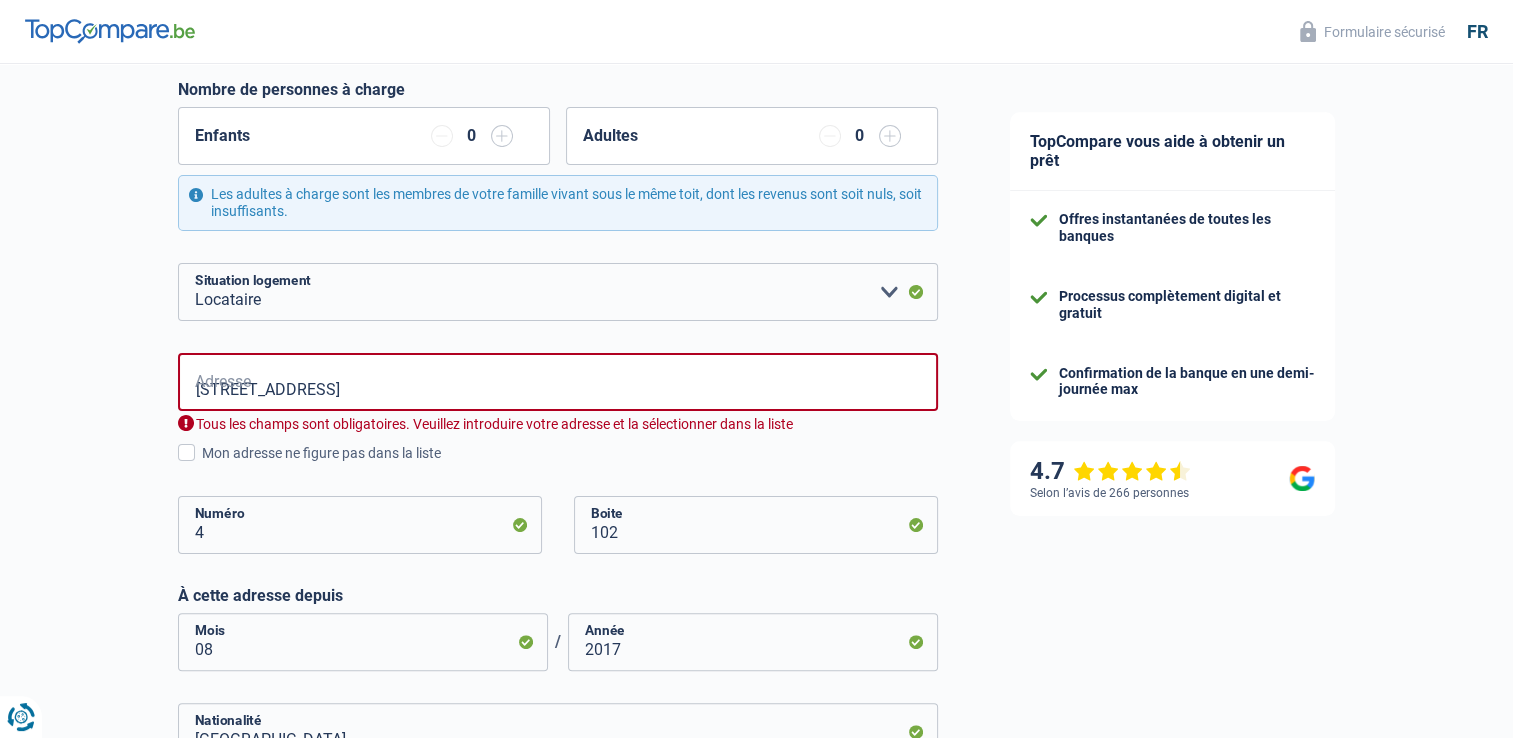 click on "TopCompare vous aide à obtenir un prêt
Offres instantanées de toutes les banques
Processus complètement digital et gratuit
Confirmation de la banque en une demi-journée max
4.7
Selon l’avis de 266 personnes
Formulaire sécurisé" at bounding box center (1244, 474) 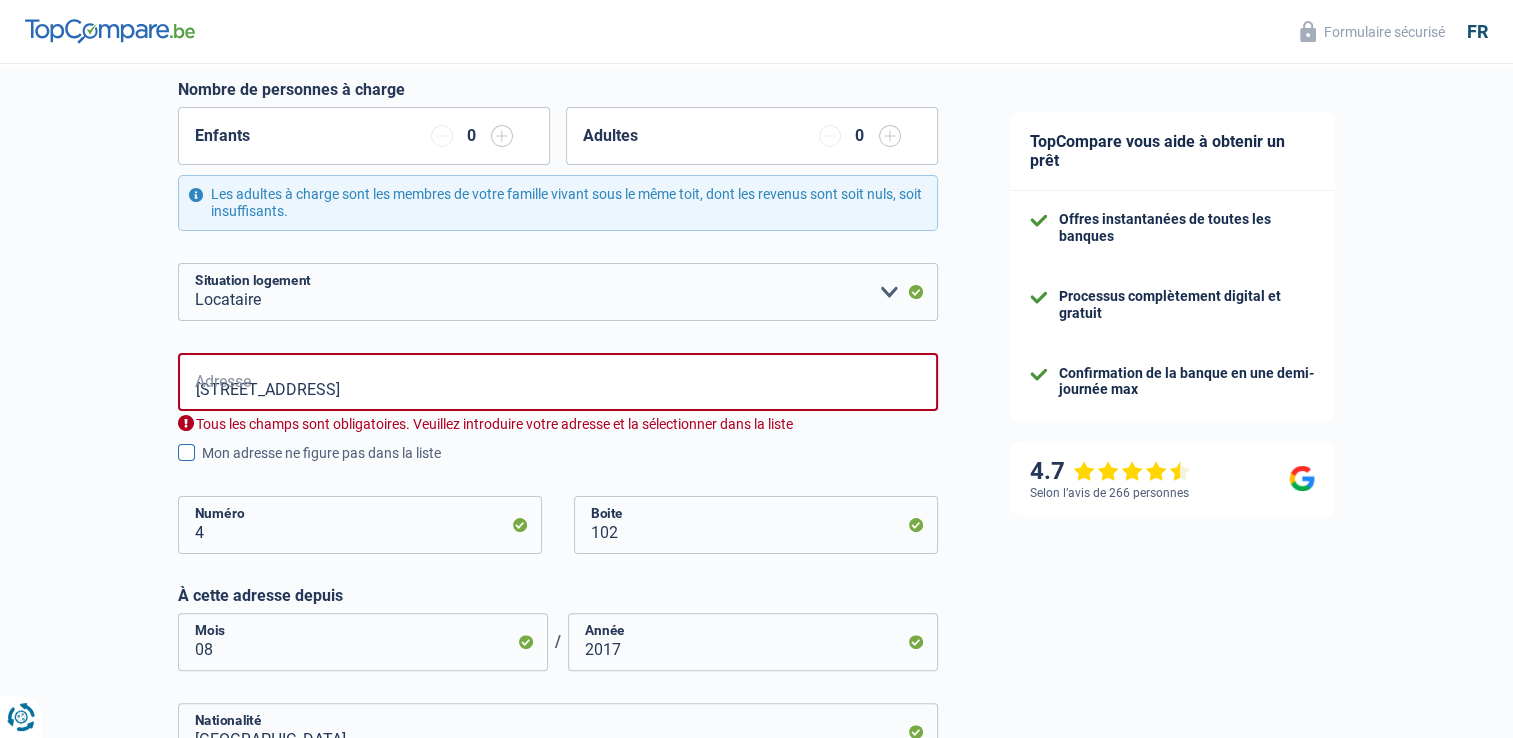 click on "Mon adresse ne figure pas dans la liste" at bounding box center (570, 453) 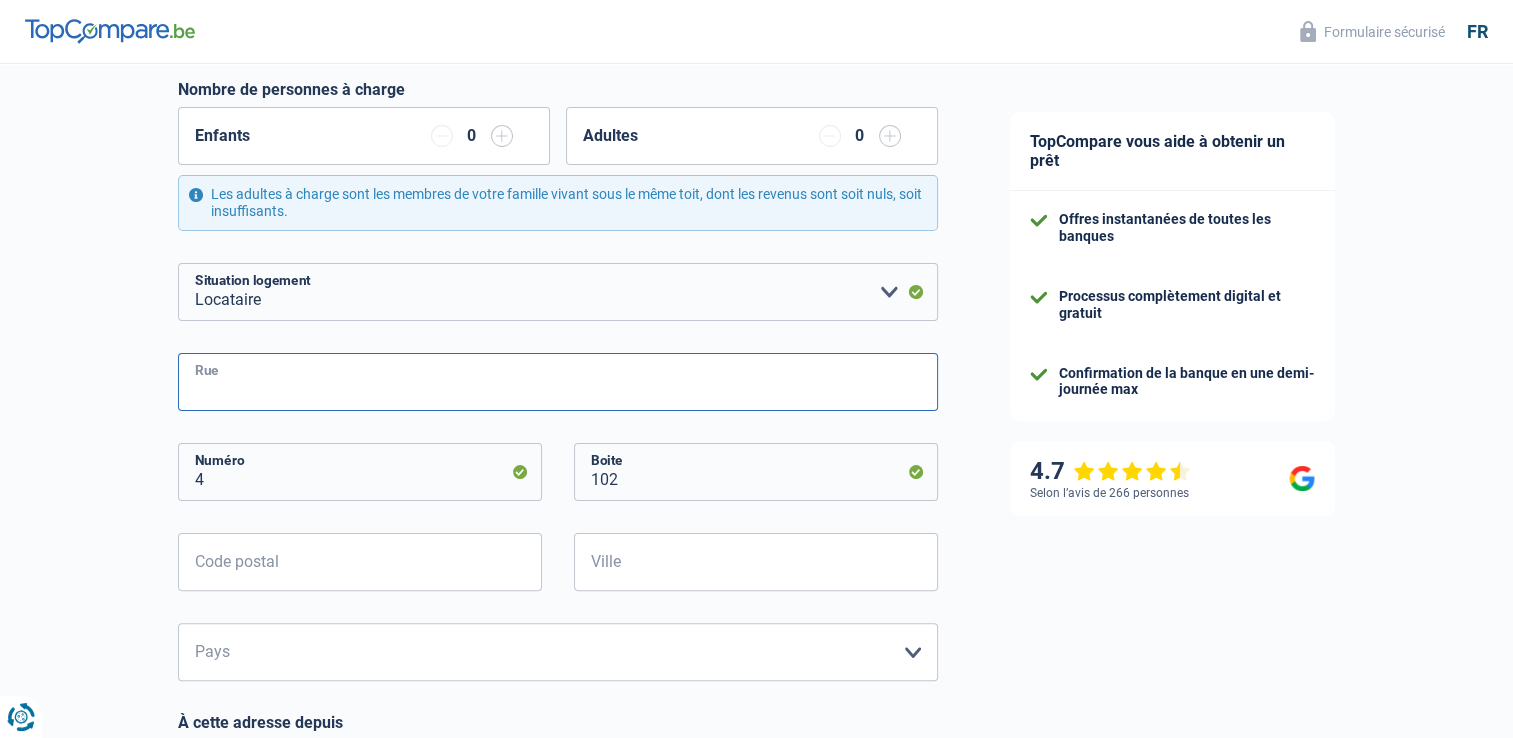 click on "Rue" at bounding box center (558, 382) 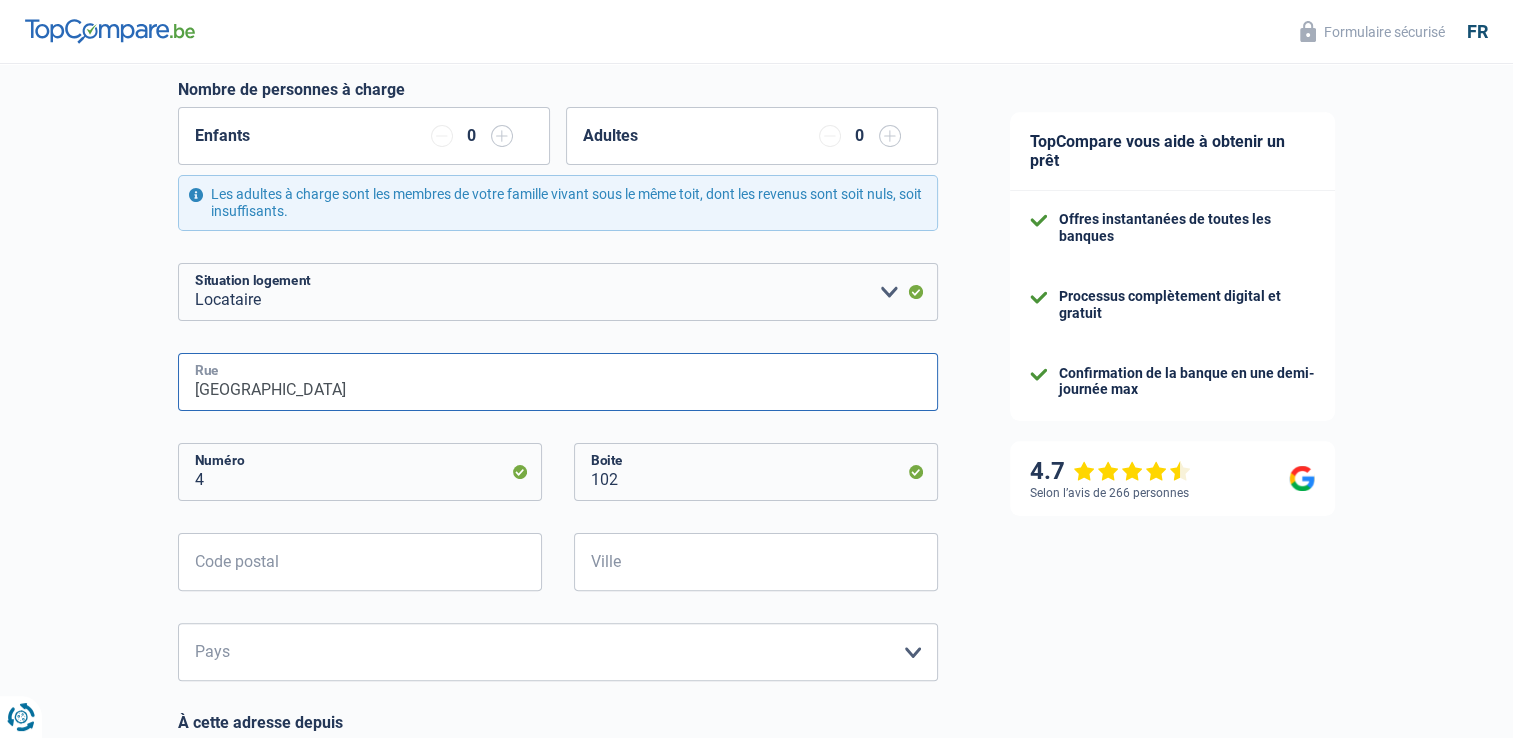 type on "[GEOGRAPHIC_DATA]" 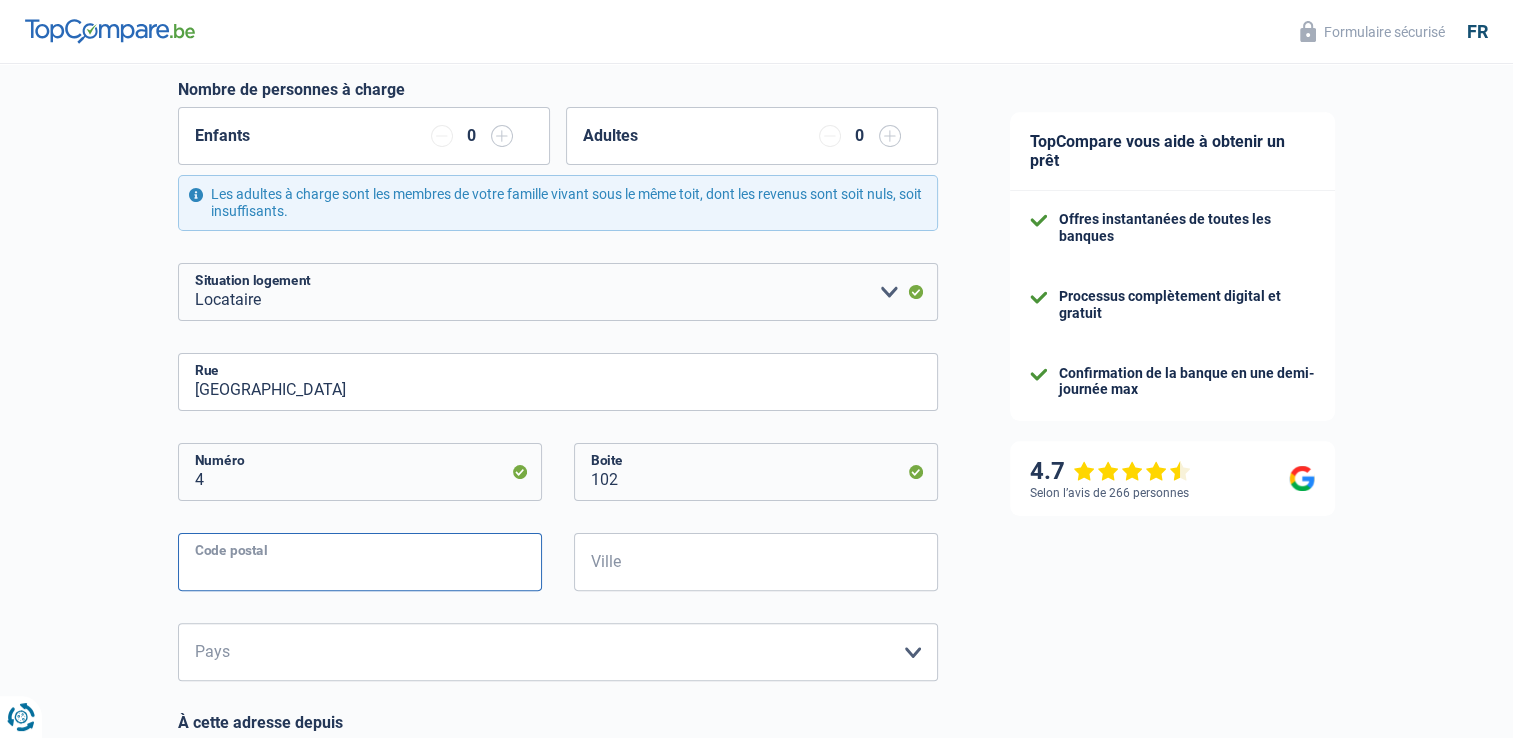 type on "1450" 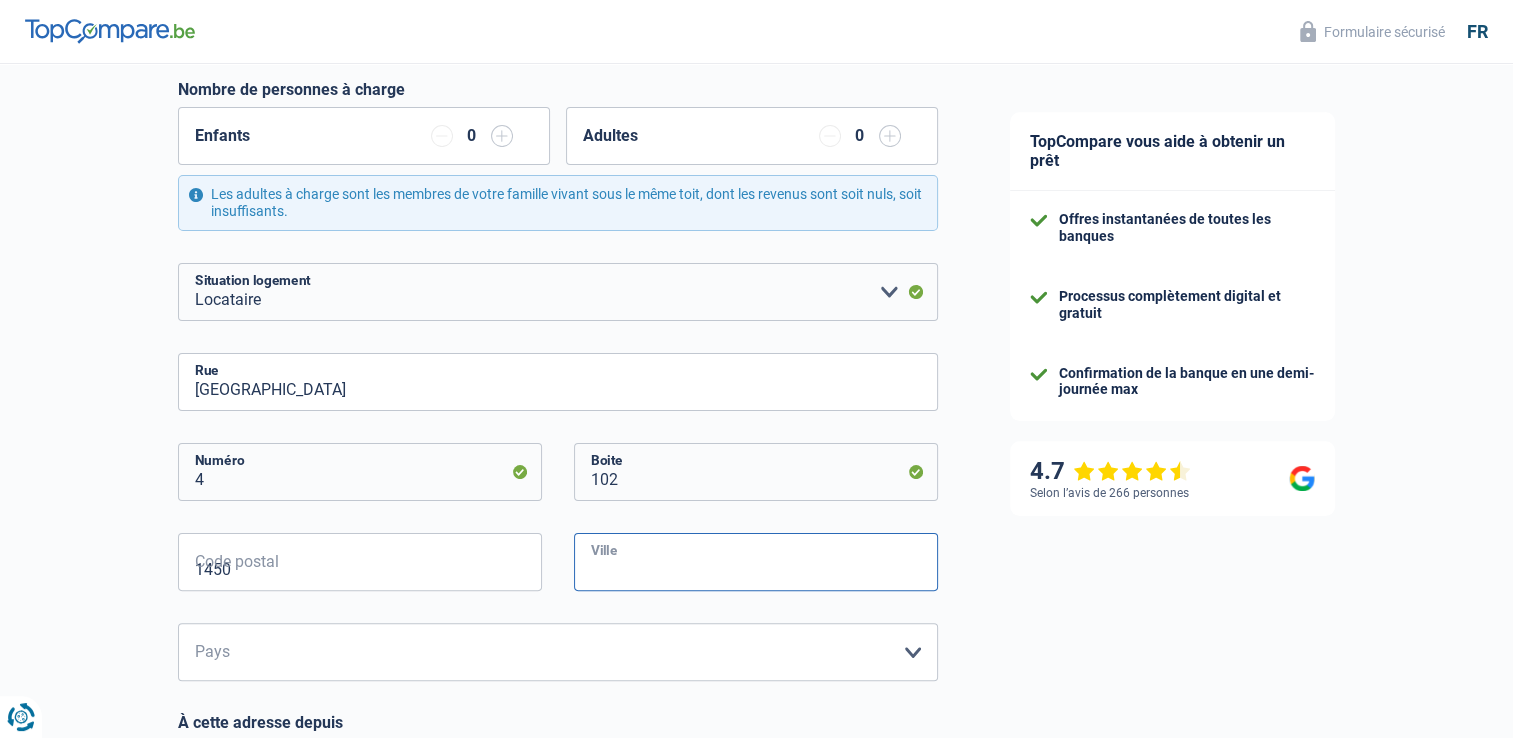 type on "CHASTRE VILLER BLANMONT" 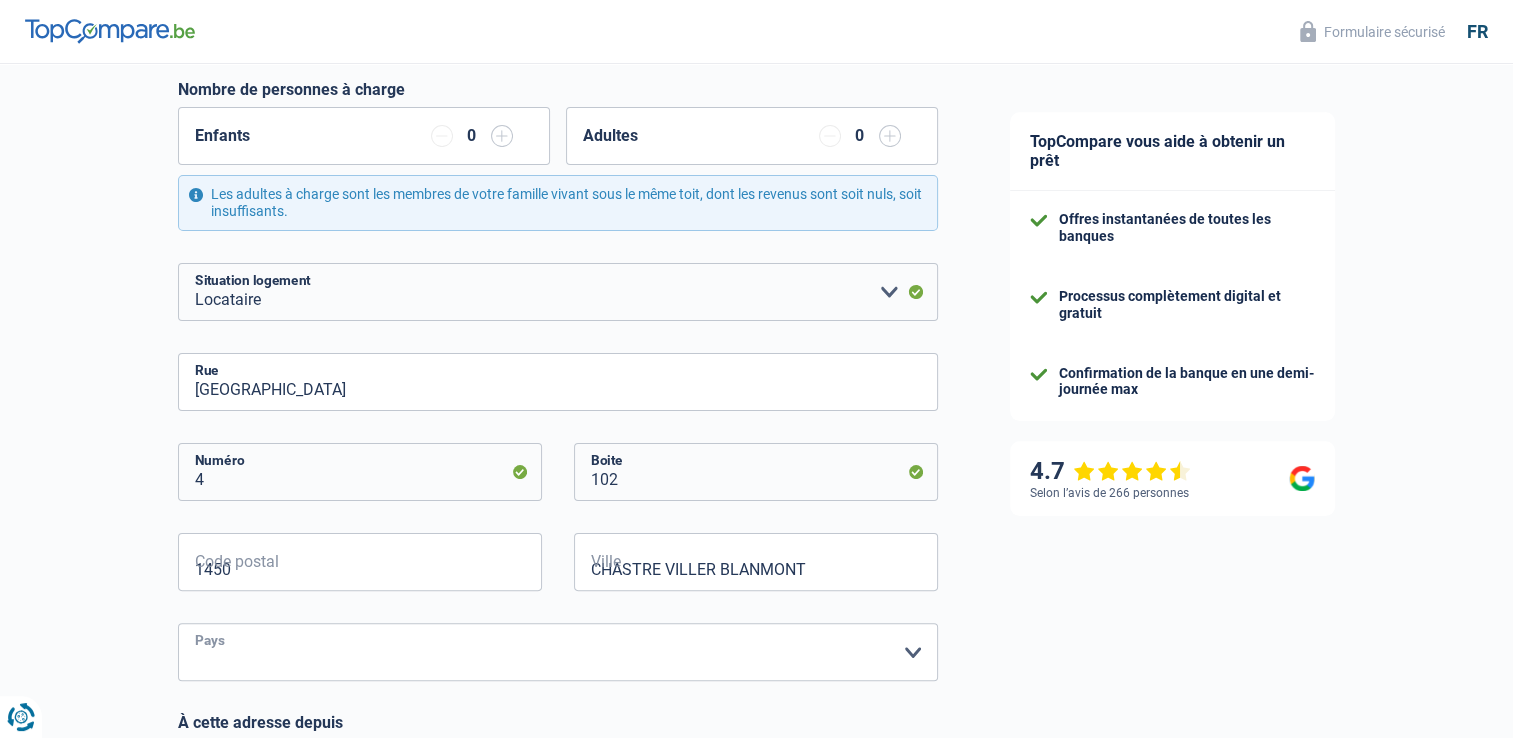 select on "BE" 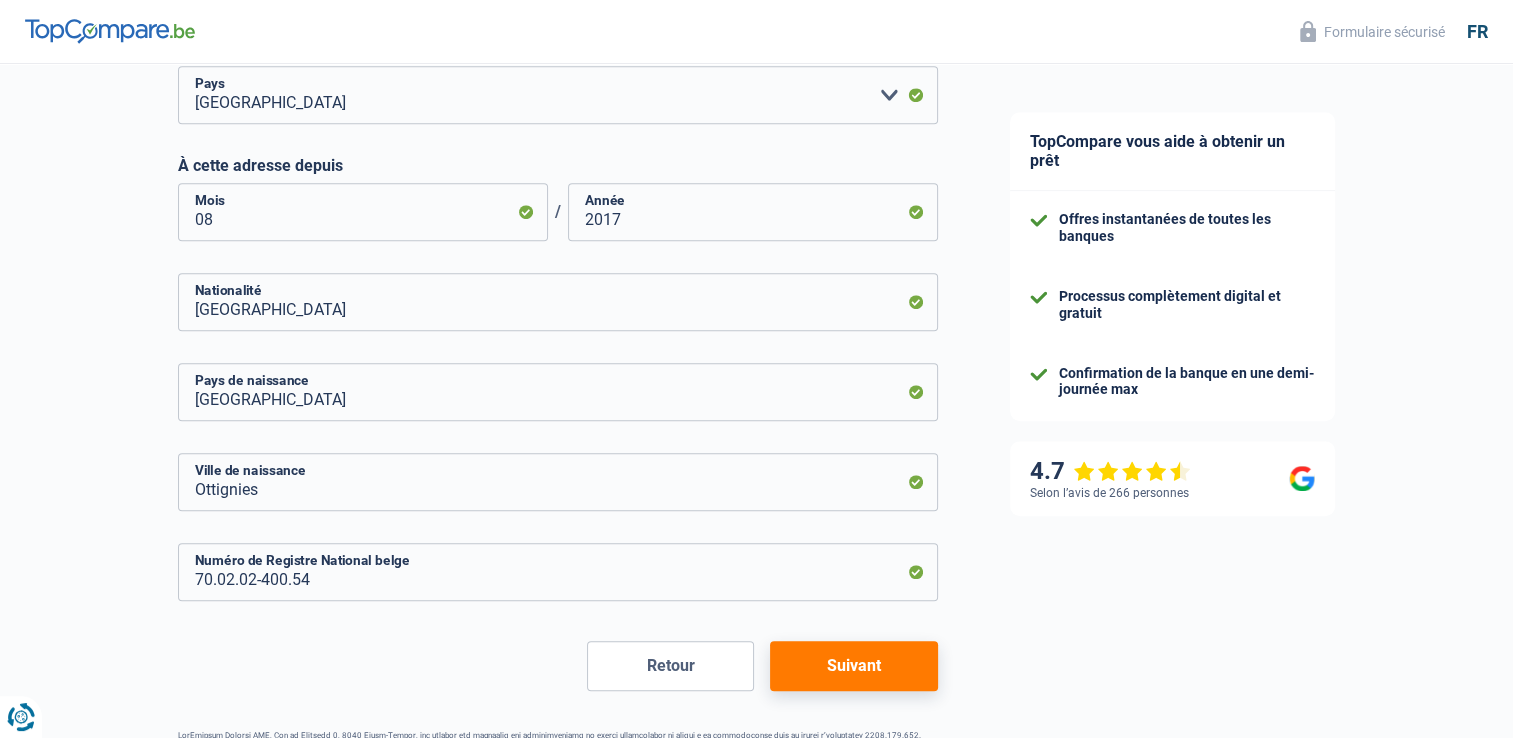 scroll, scrollTop: 984, scrollLeft: 0, axis: vertical 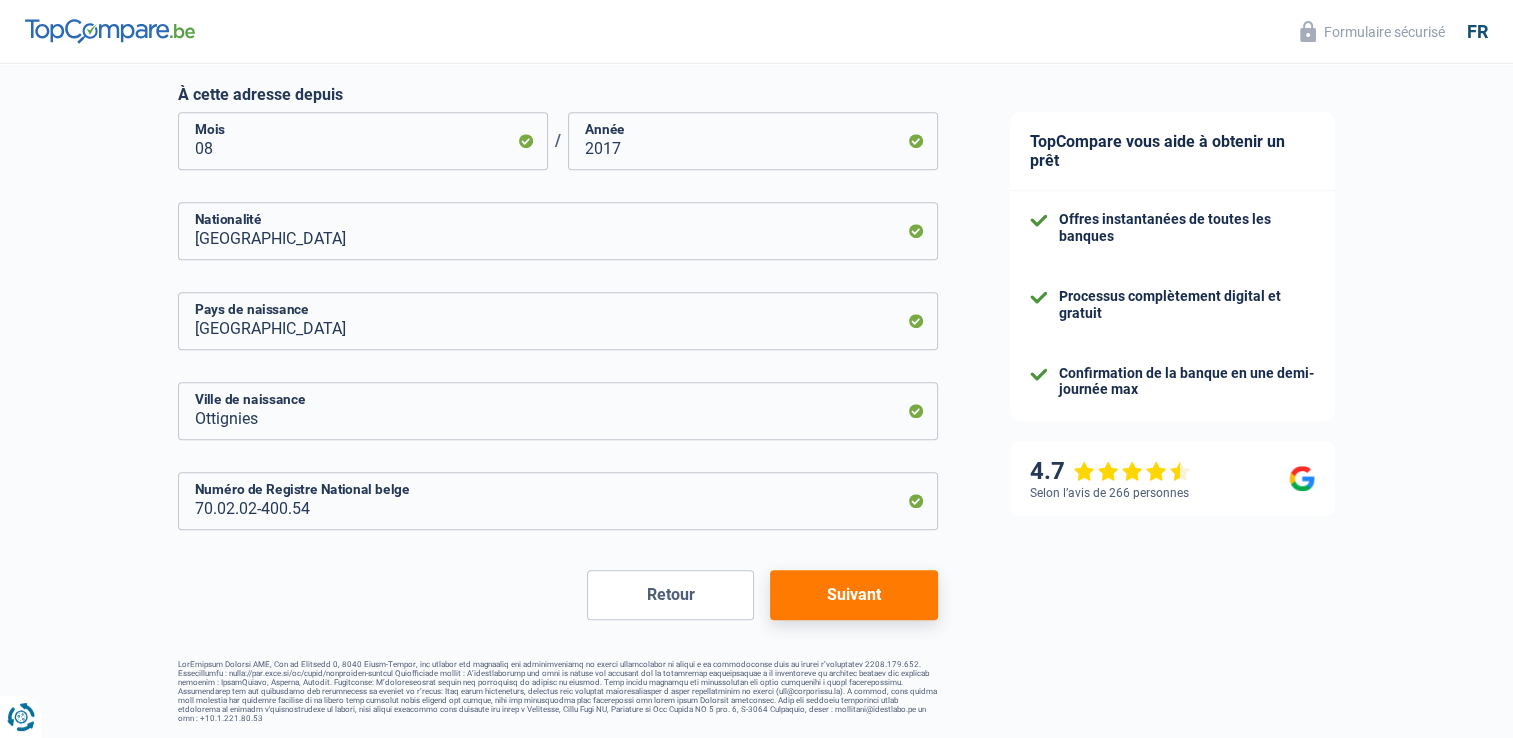 click on "Suivant" at bounding box center [853, 595] 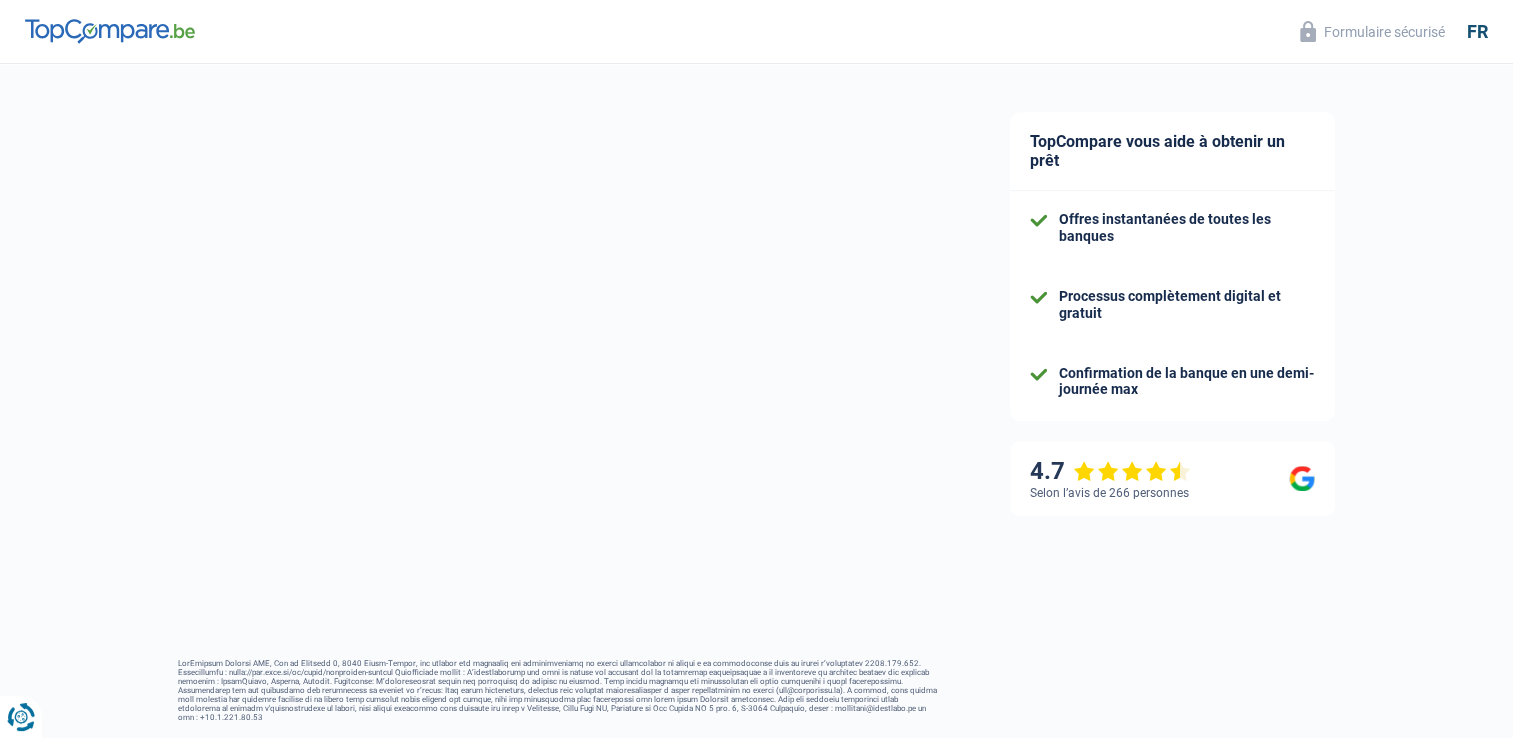 select on "netSalary" 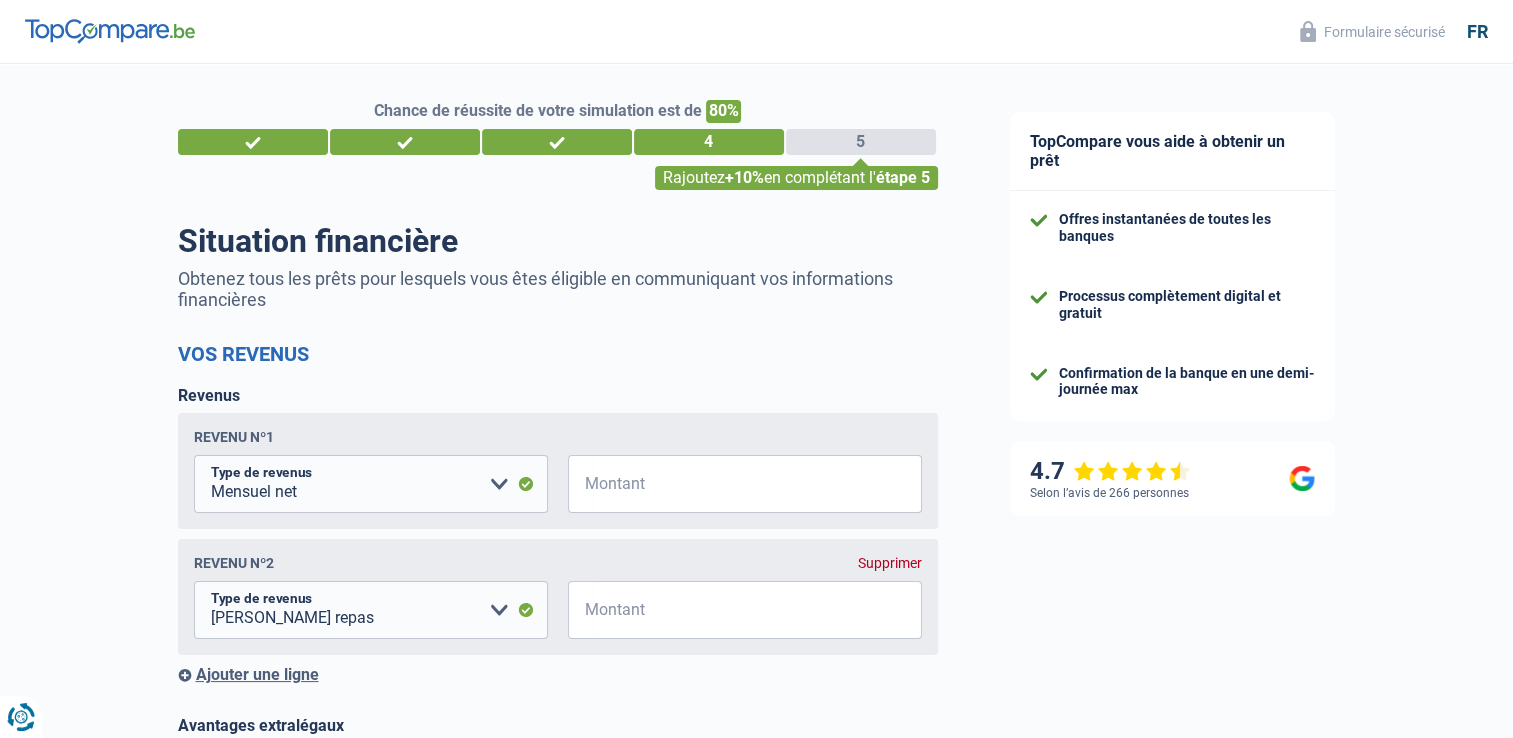 scroll, scrollTop: 0, scrollLeft: 0, axis: both 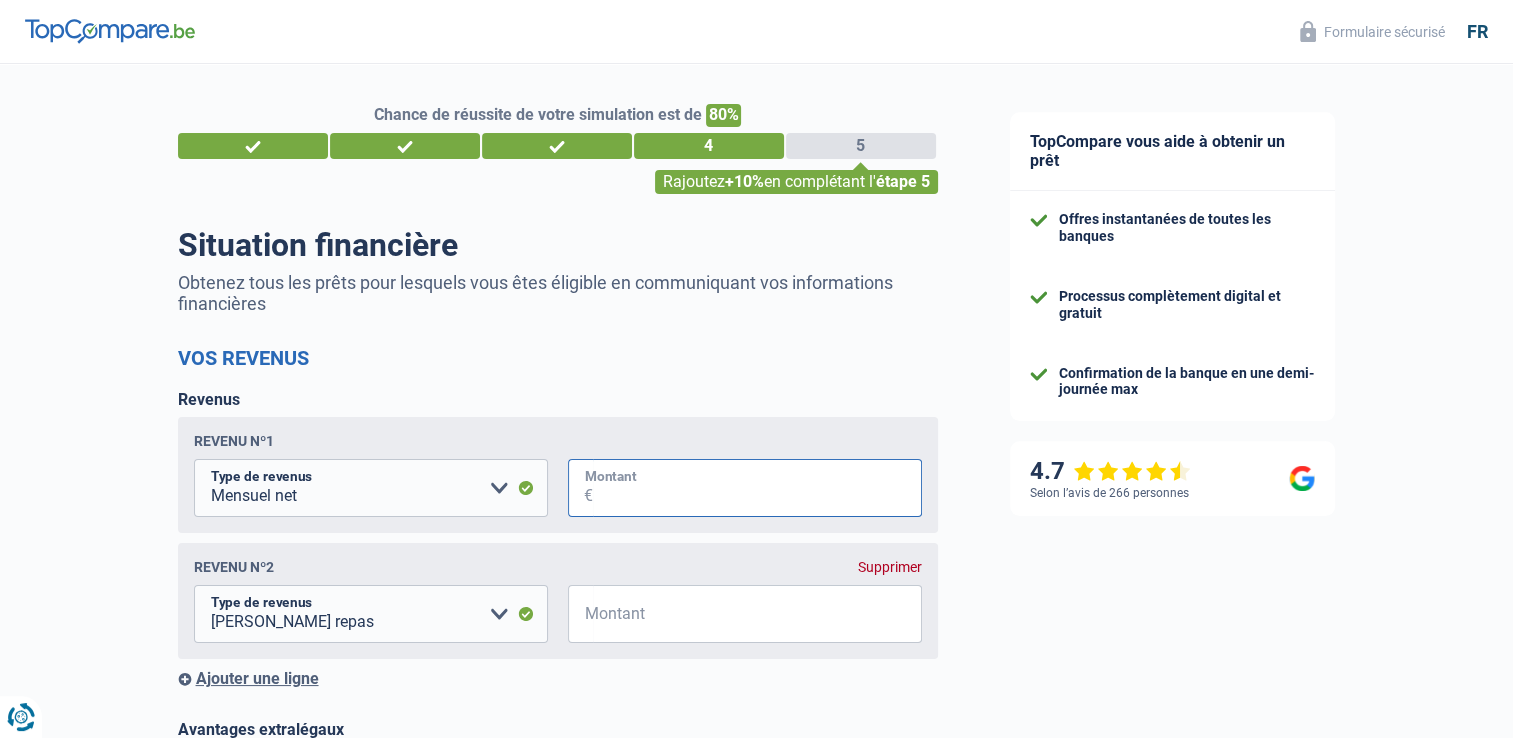 click on "Montant" at bounding box center [757, 488] 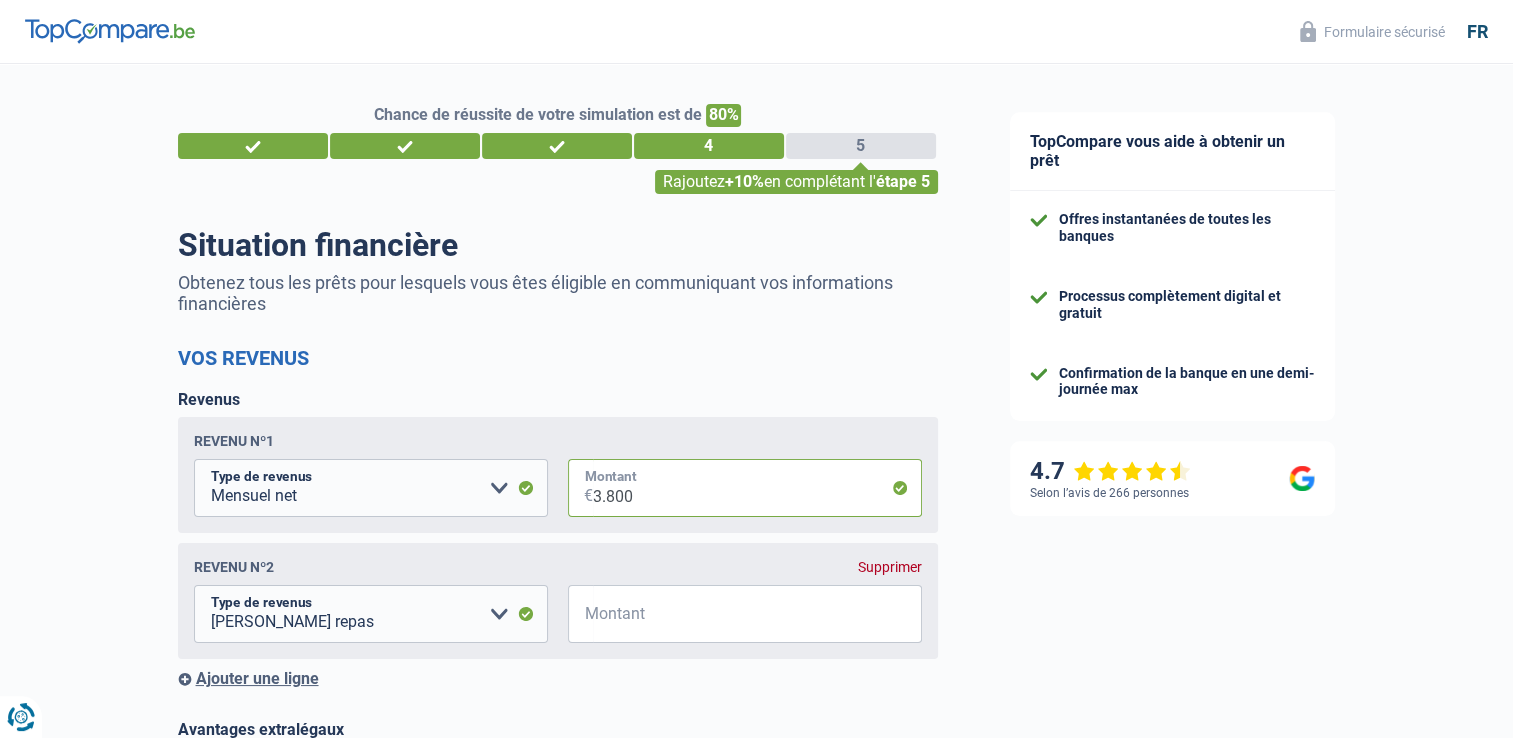 type on "3.800" 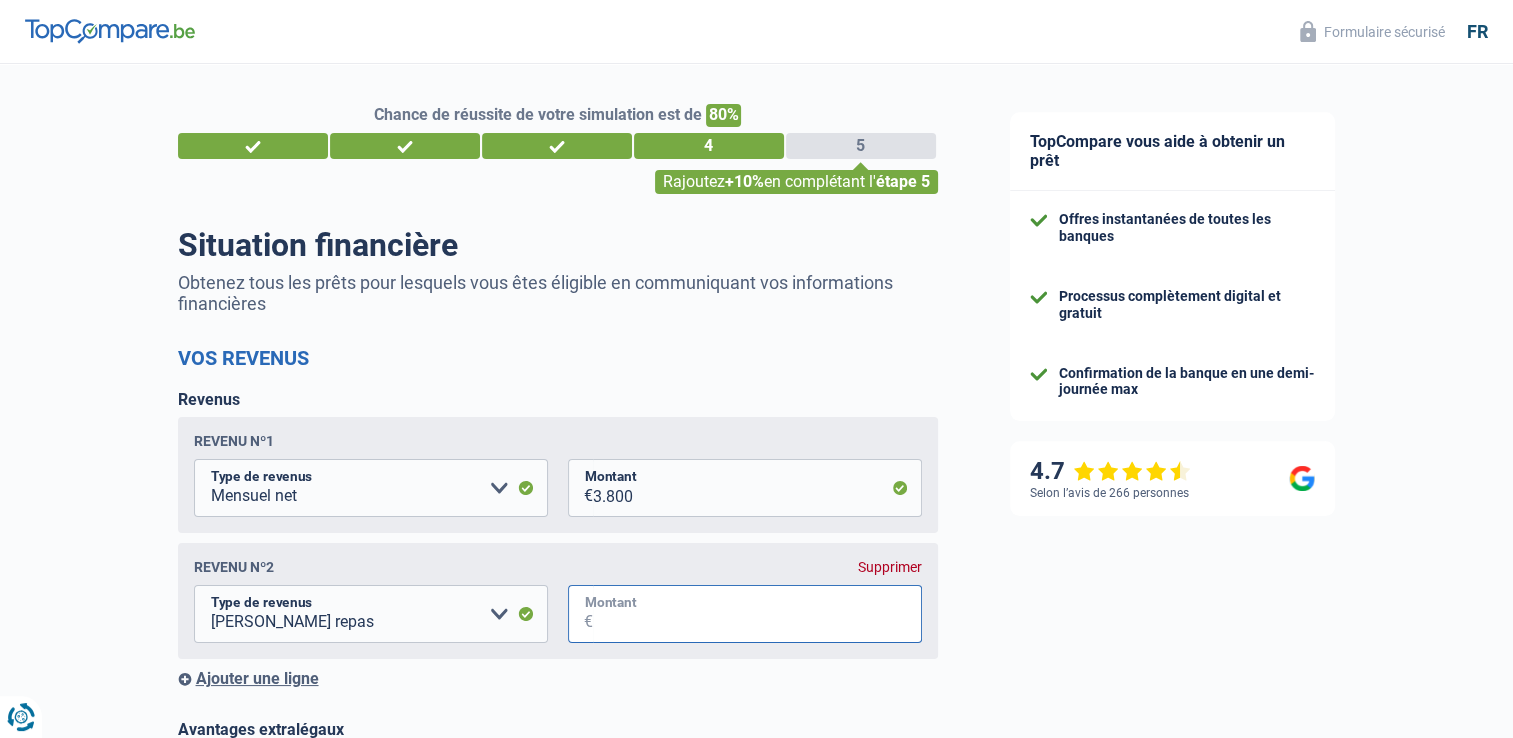 click on "Montant" at bounding box center [757, 614] 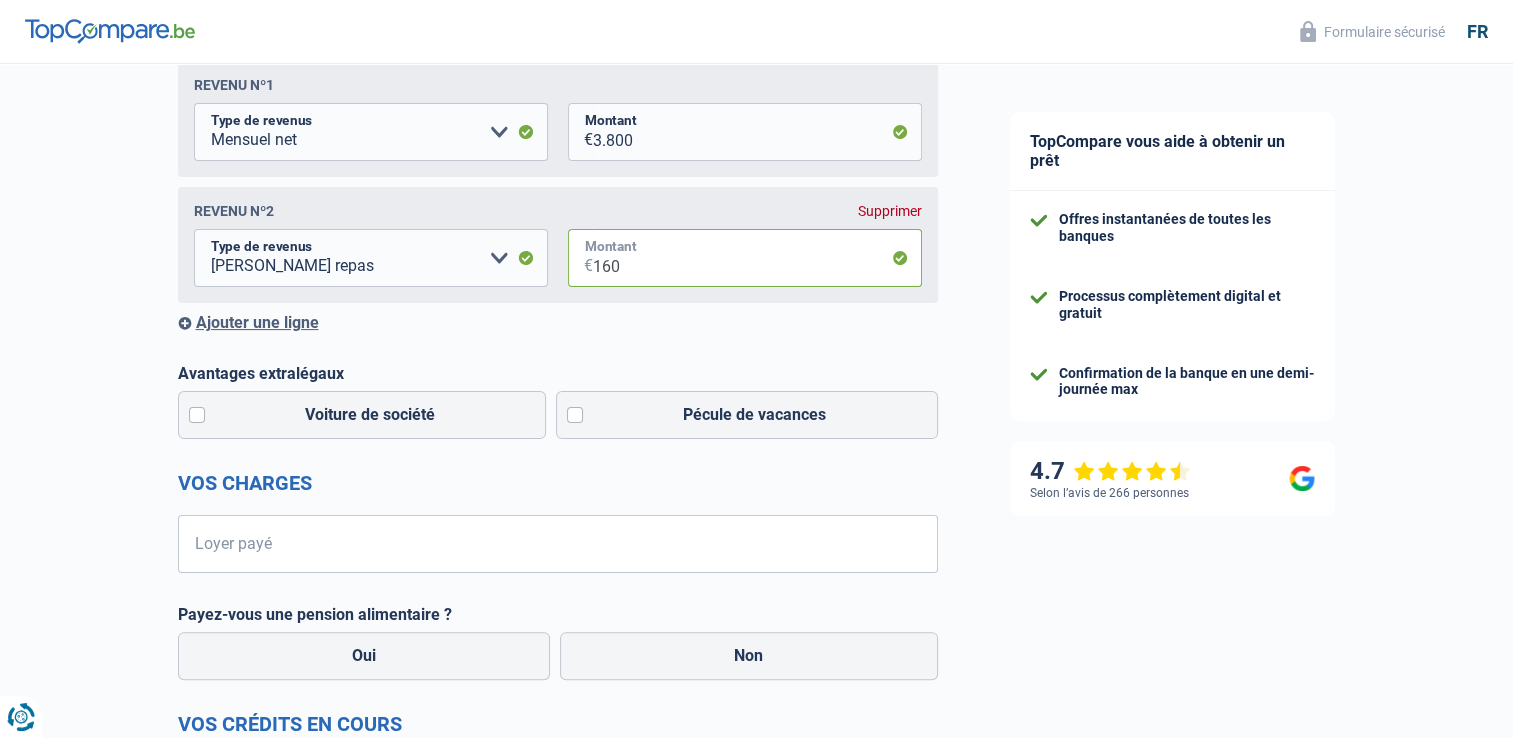 scroll, scrollTop: 356, scrollLeft: 0, axis: vertical 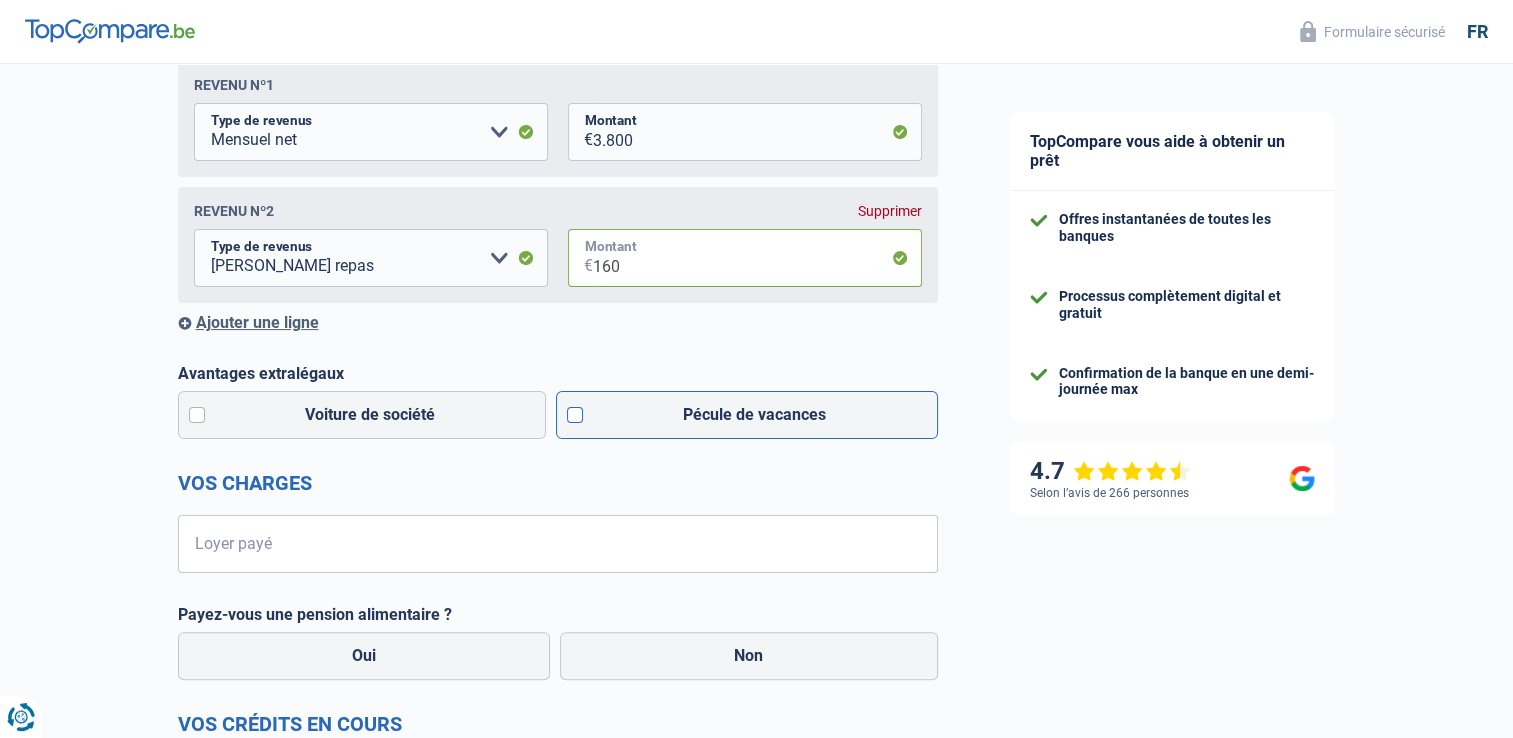 type on "160" 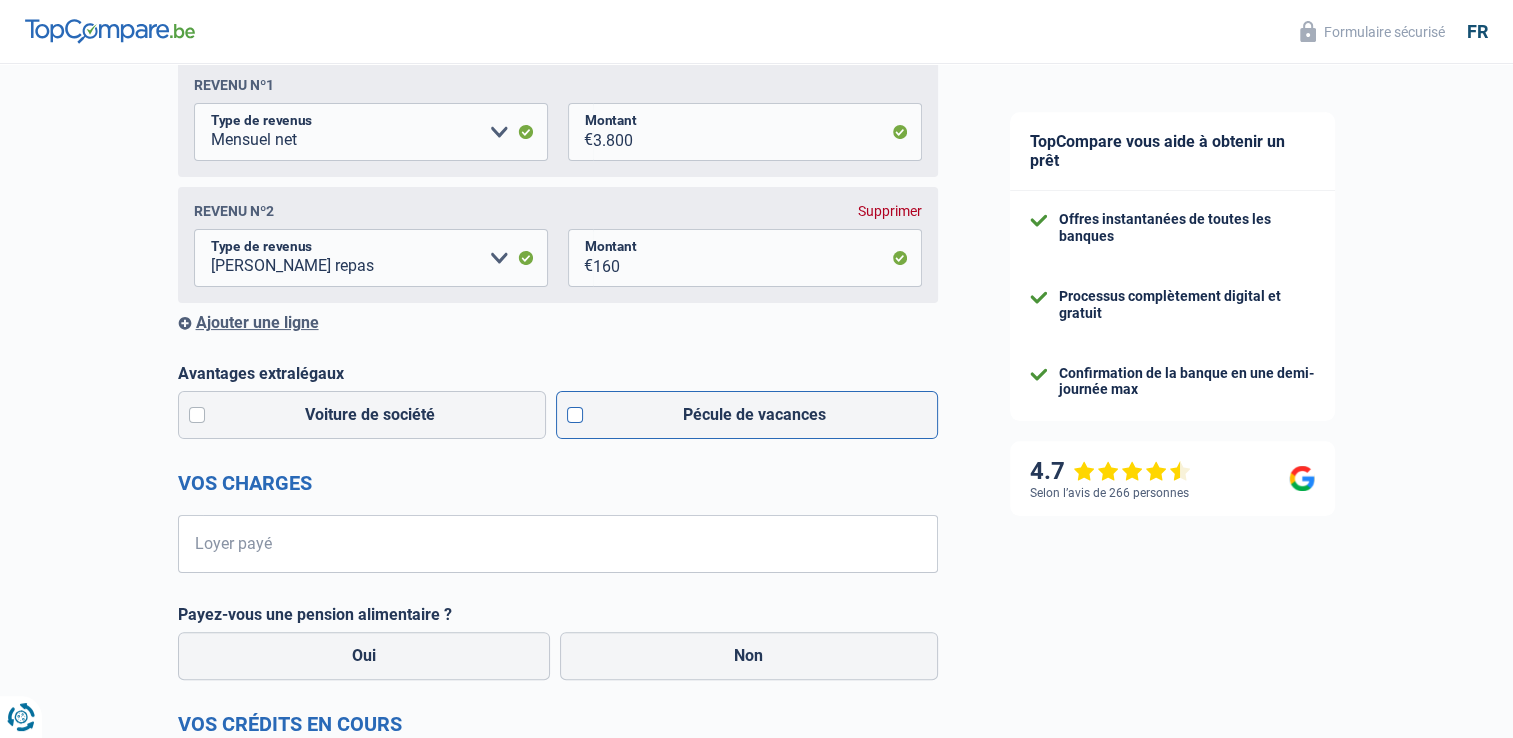 click on "Pécule de vacances" at bounding box center (747, 415) 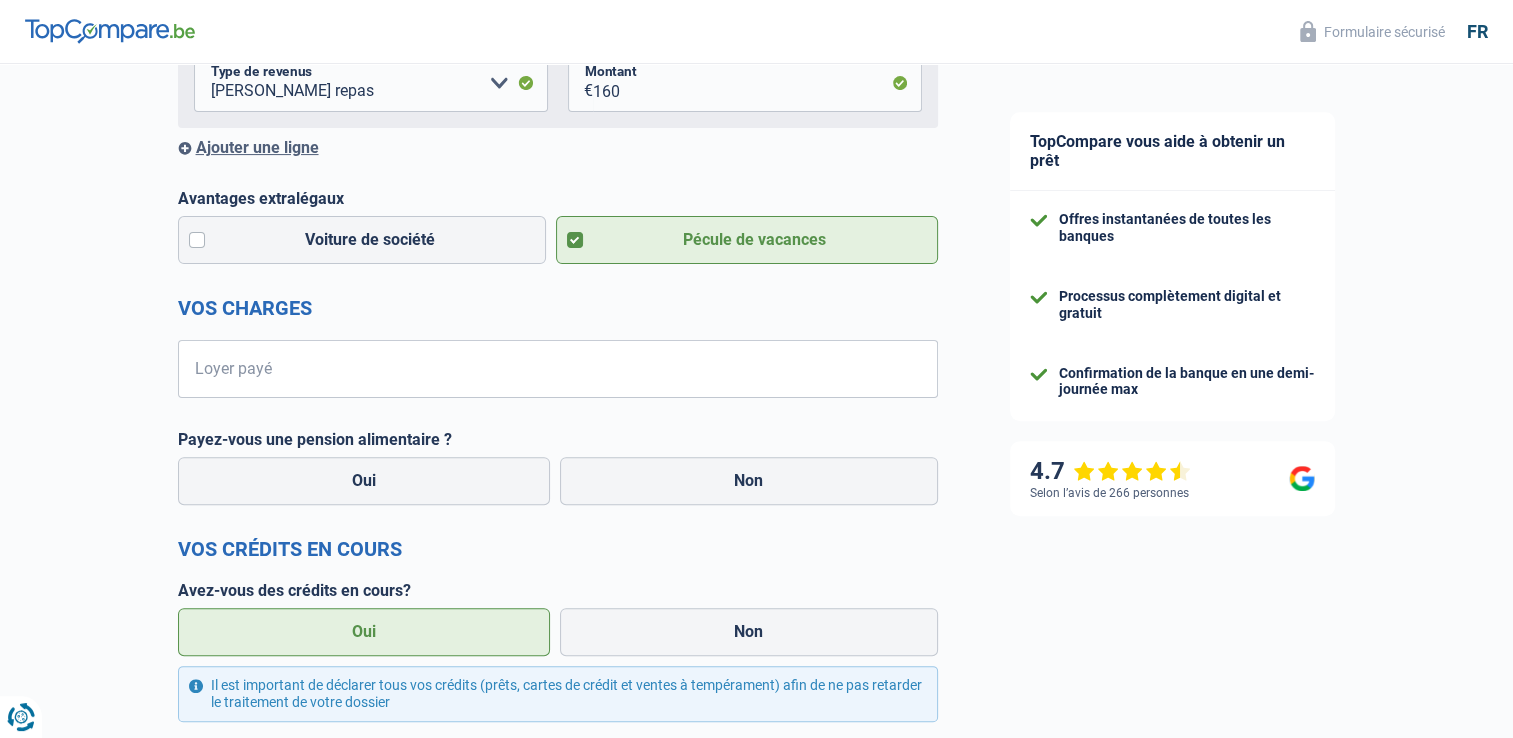 scroll, scrollTop: 532, scrollLeft: 0, axis: vertical 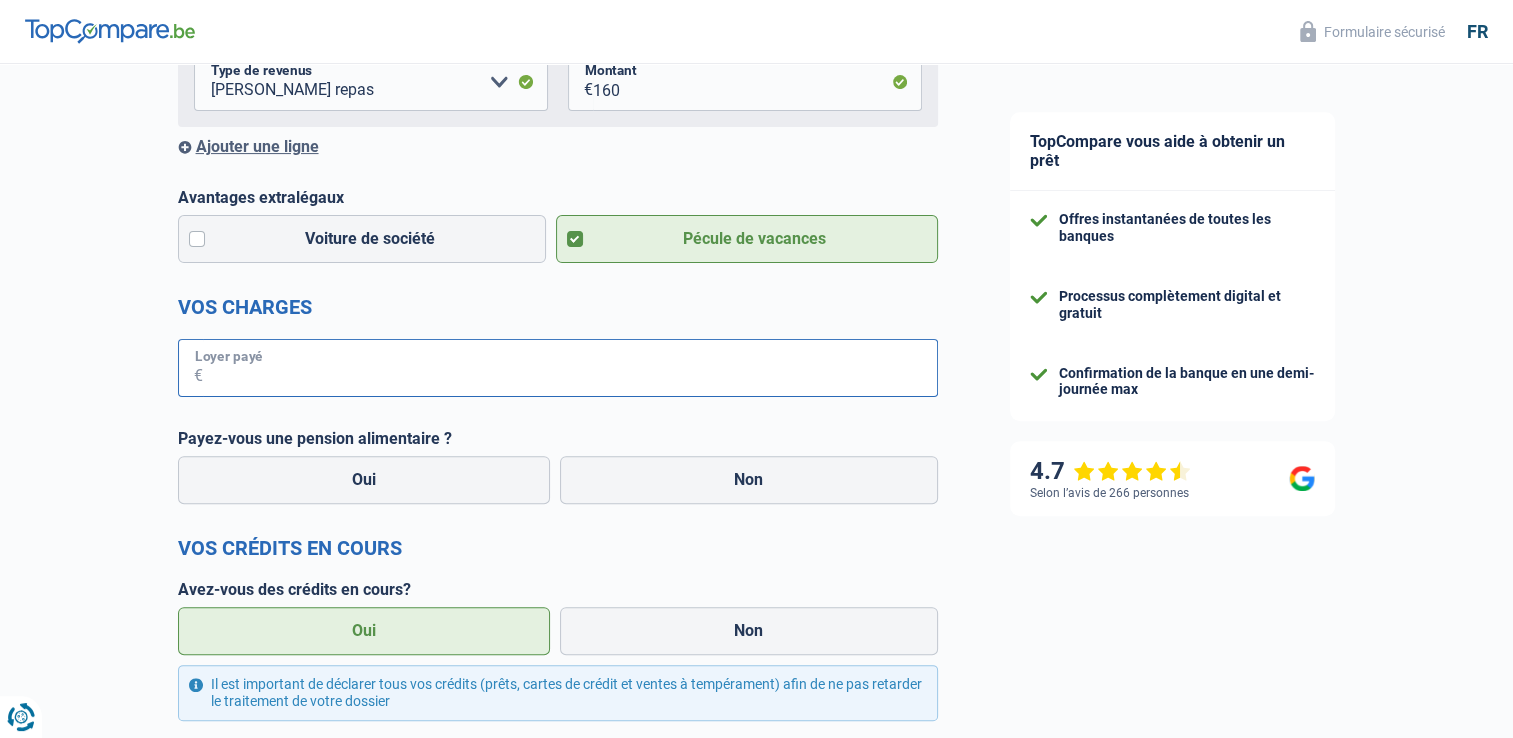 click on "Loyer payé" at bounding box center [570, 368] 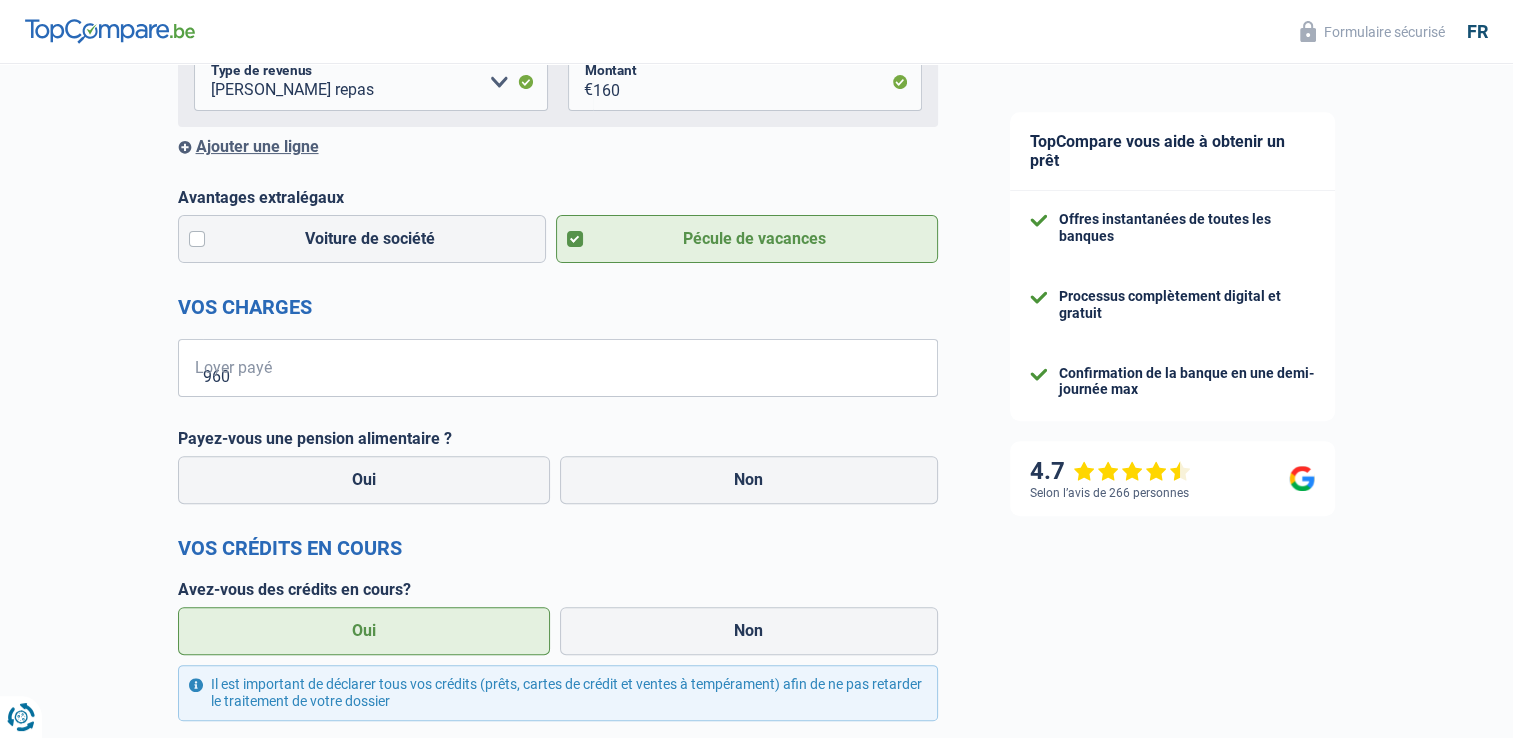 type on "Alpha Crédit" 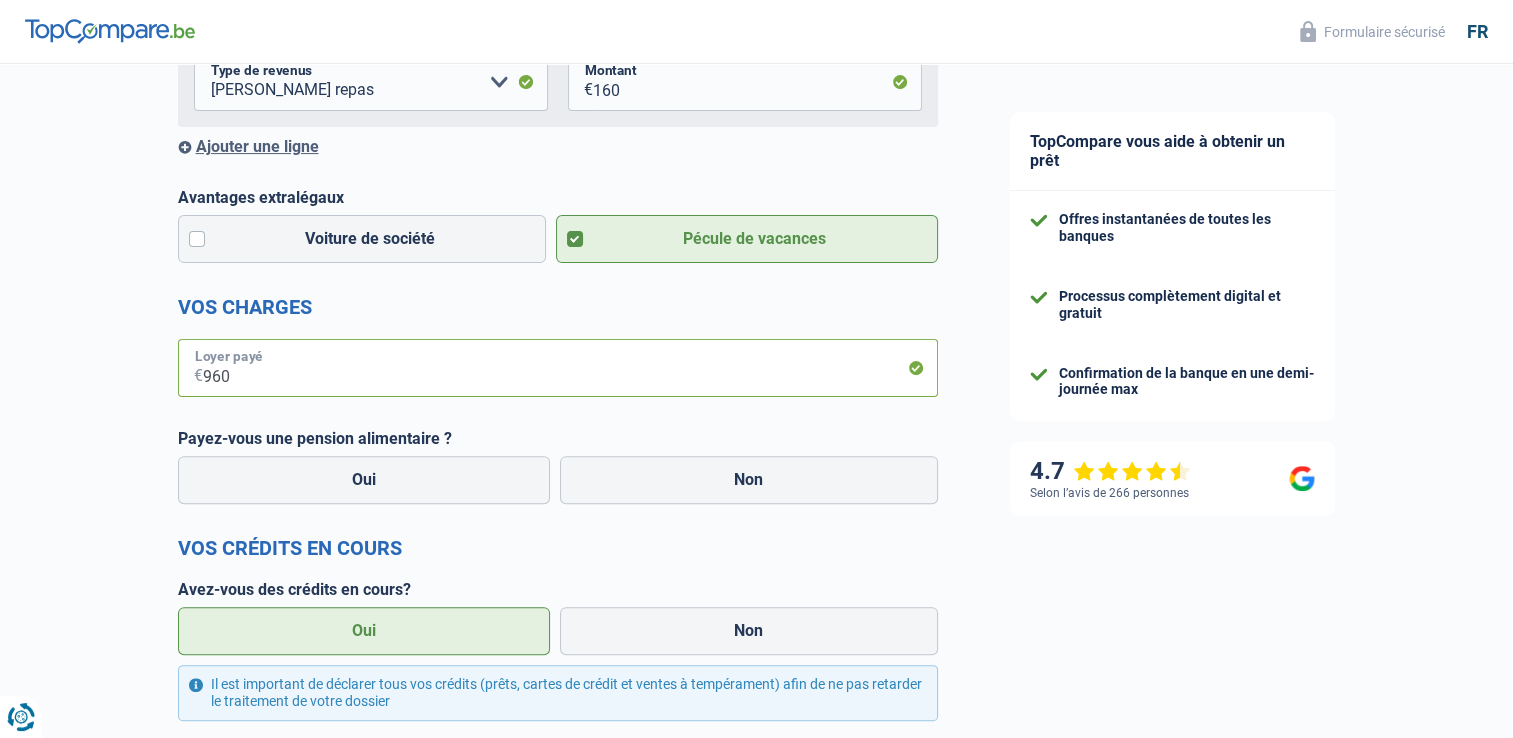 scroll, scrollTop: 1240, scrollLeft: 0, axis: vertical 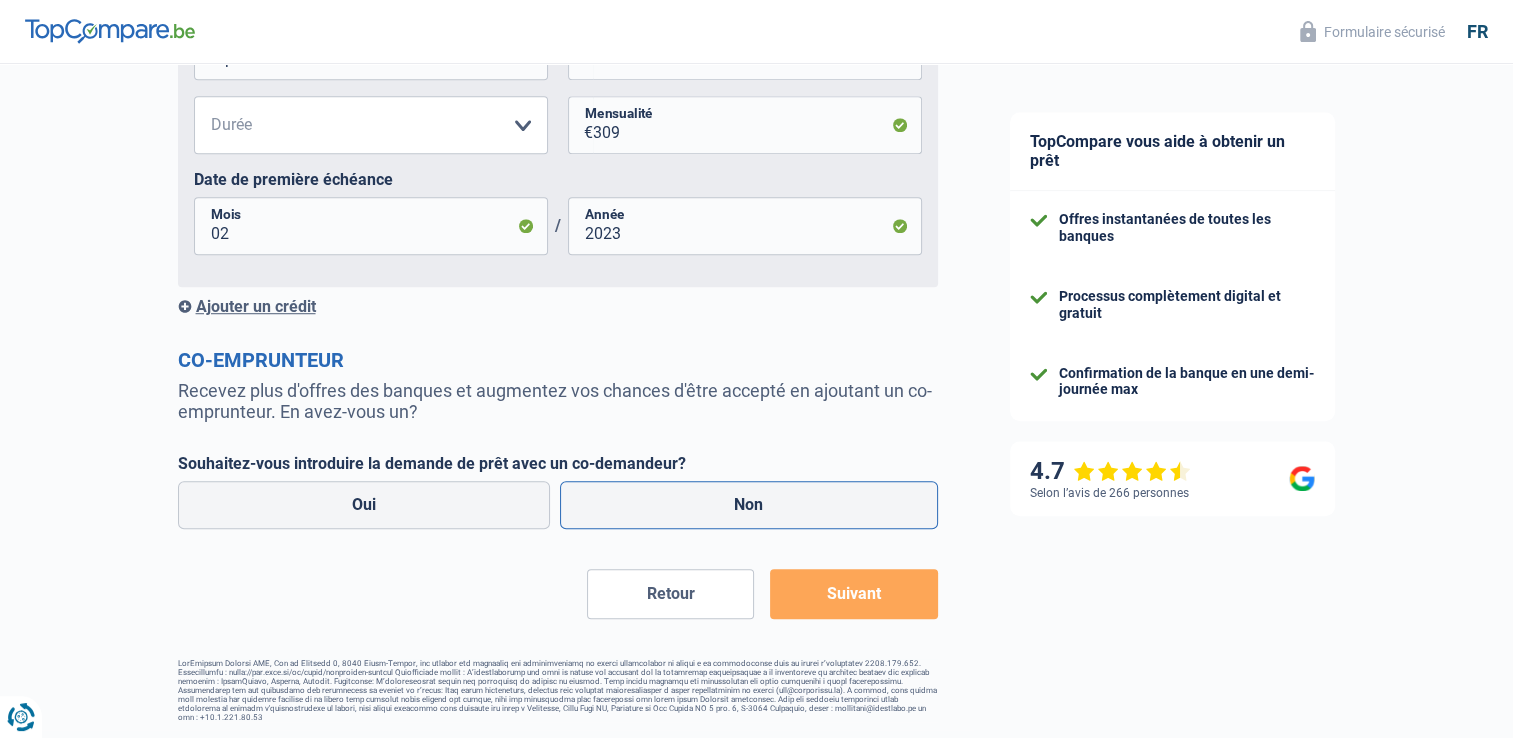 click on "Non" at bounding box center [749, 505] 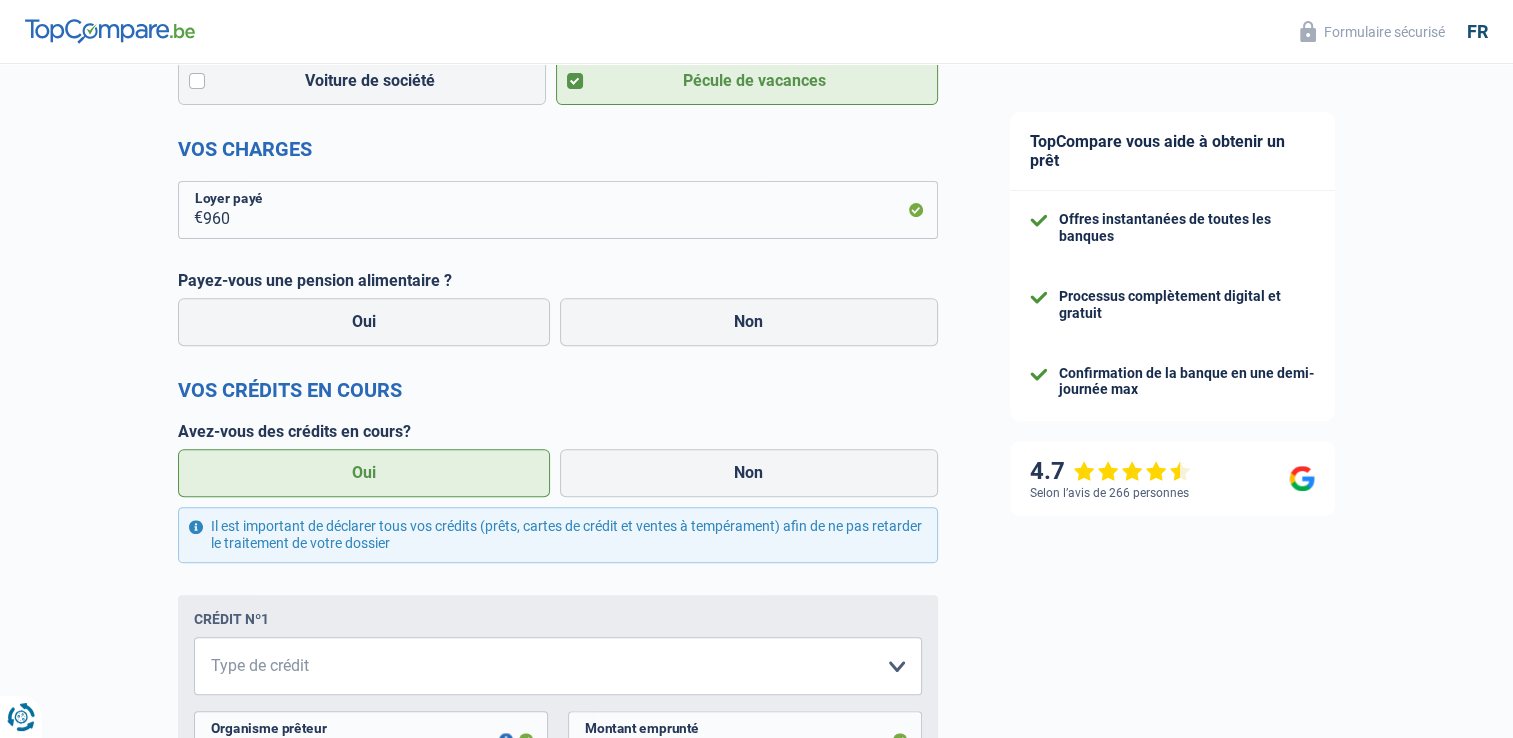 scroll, scrollTop: 688, scrollLeft: 0, axis: vertical 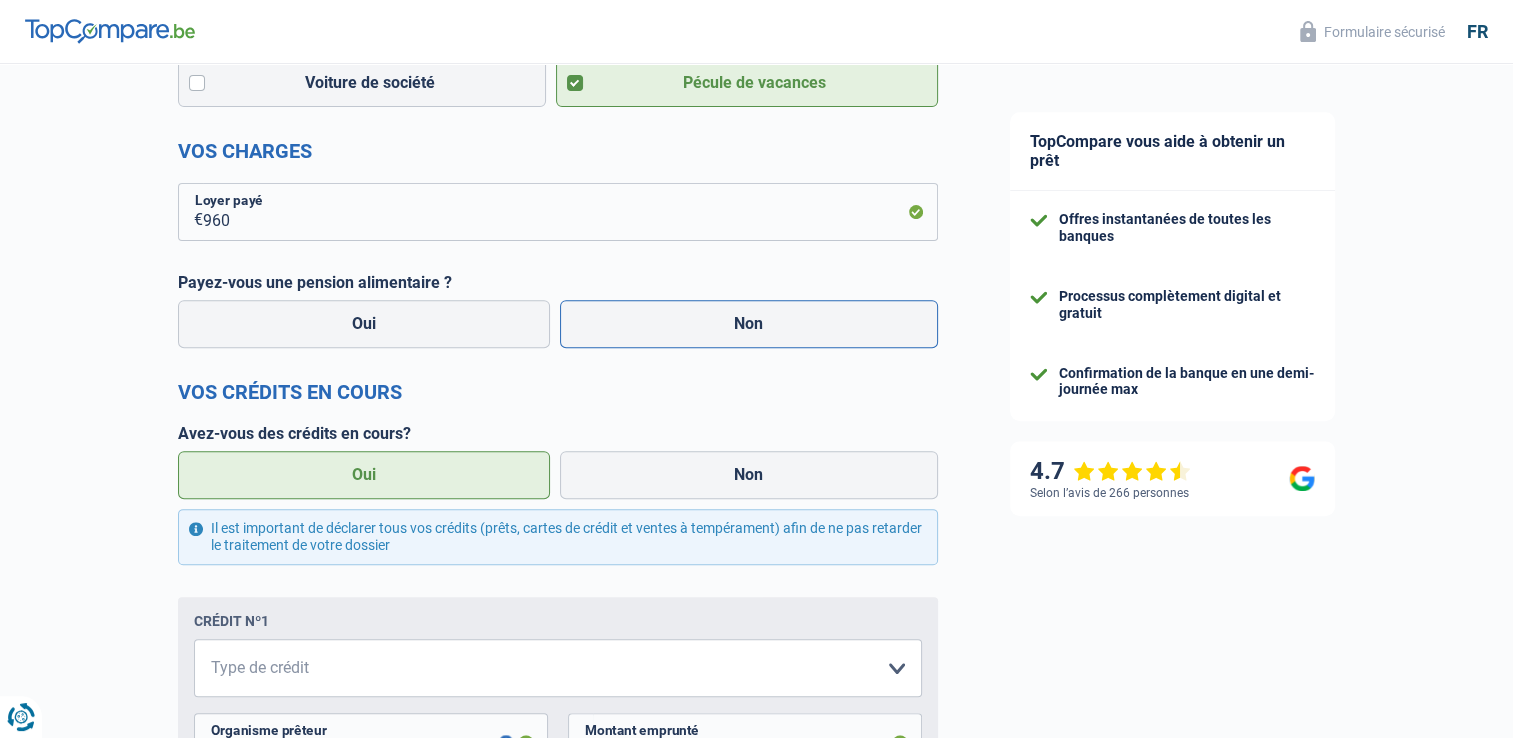 click on "Non" at bounding box center [749, 324] 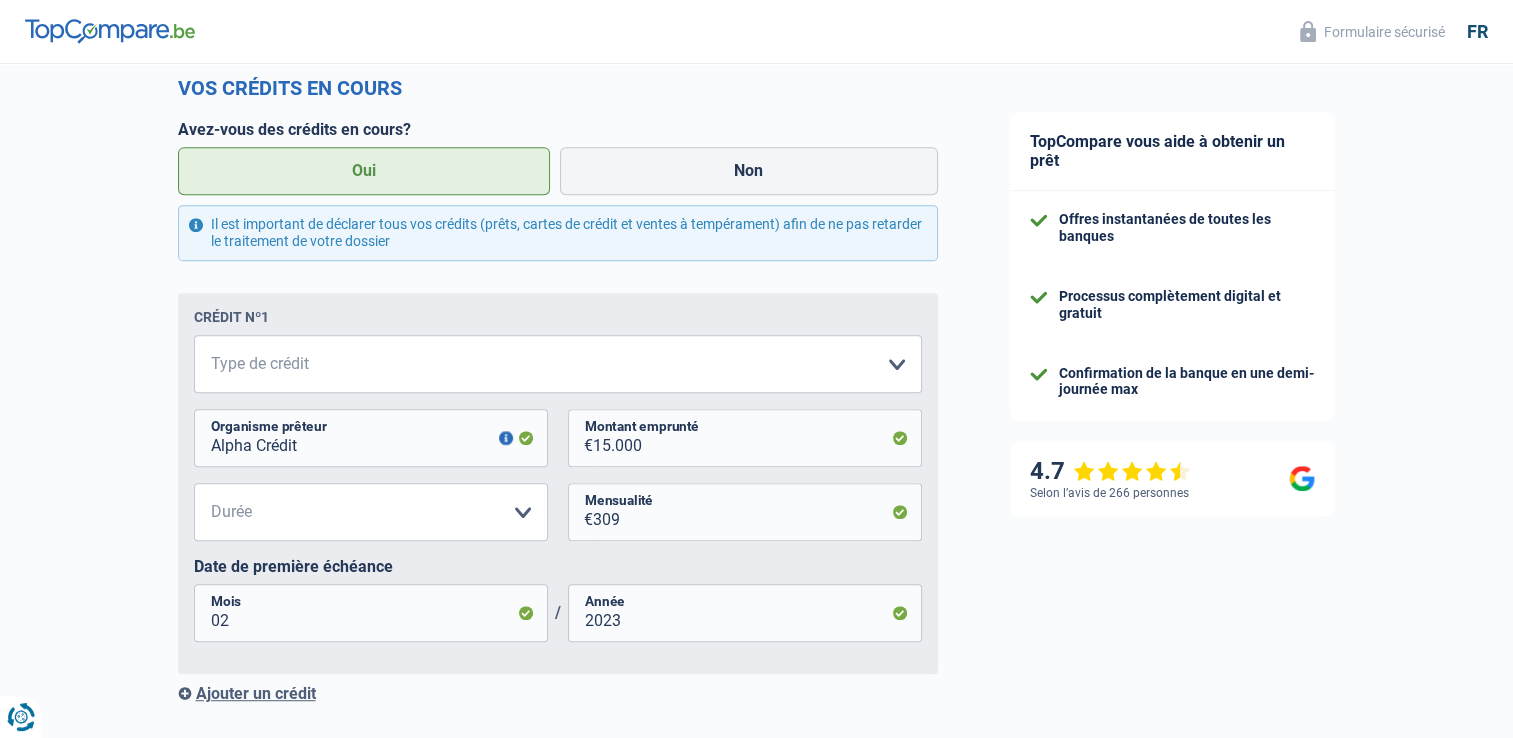 scroll, scrollTop: 994, scrollLeft: 0, axis: vertical 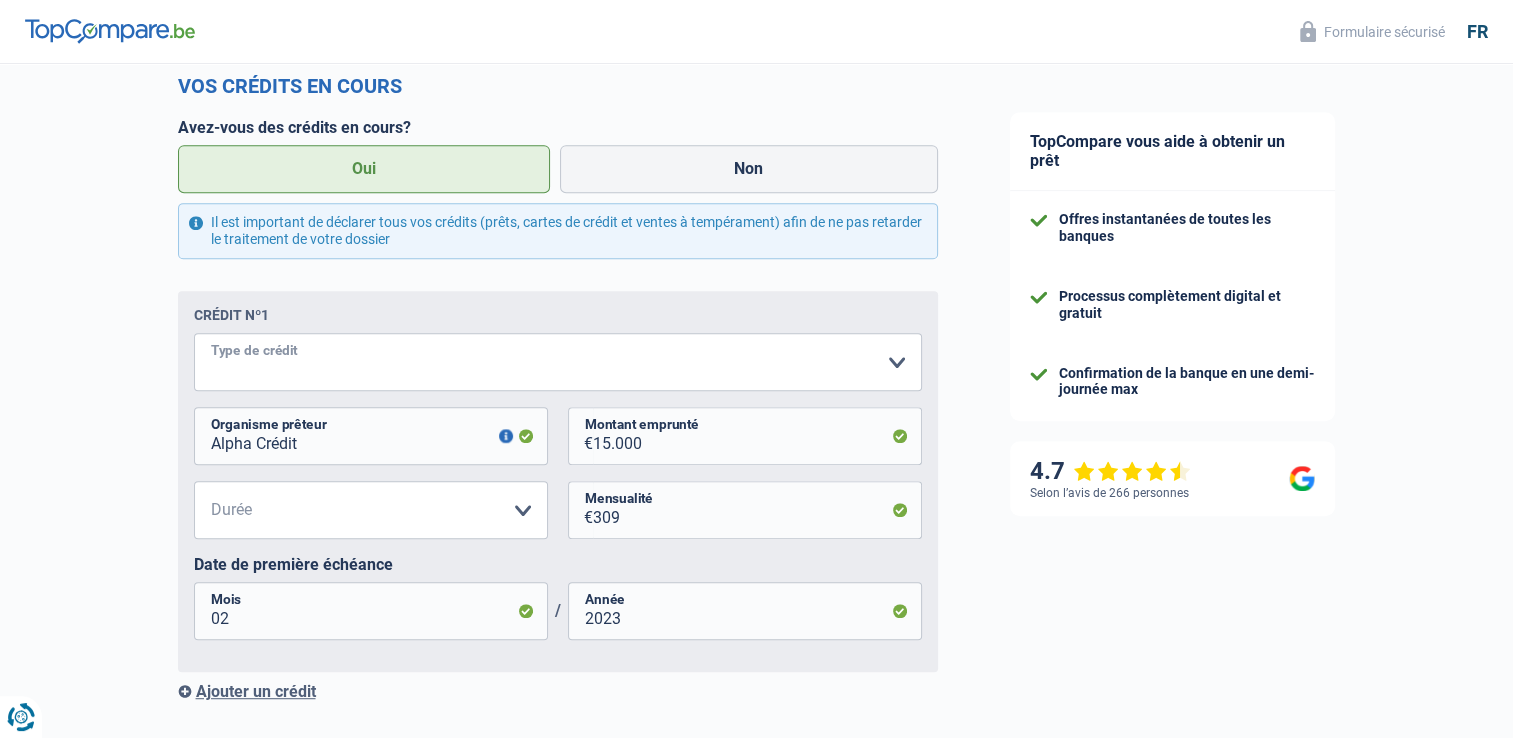 click on "Carte ou ouverture de crédit Prêt hypothécaire Vente à tempérament Prêt à tempérament Prêt rénovation Prêt voiture Regroupement d'un ou plusieurs crédits
Veuillez sélectionner une option" at bounding box center [558, 362] 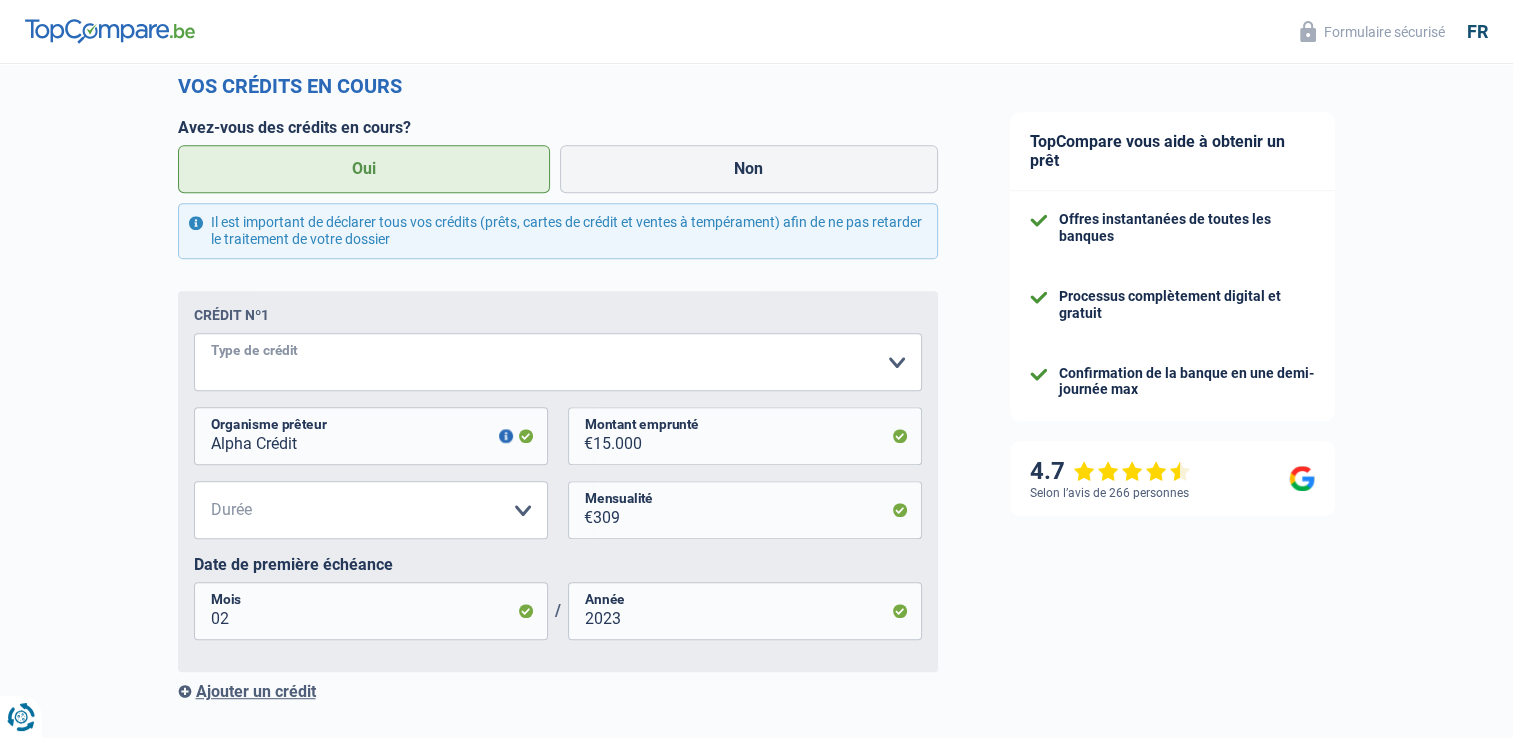 select on "creditConsolidation" 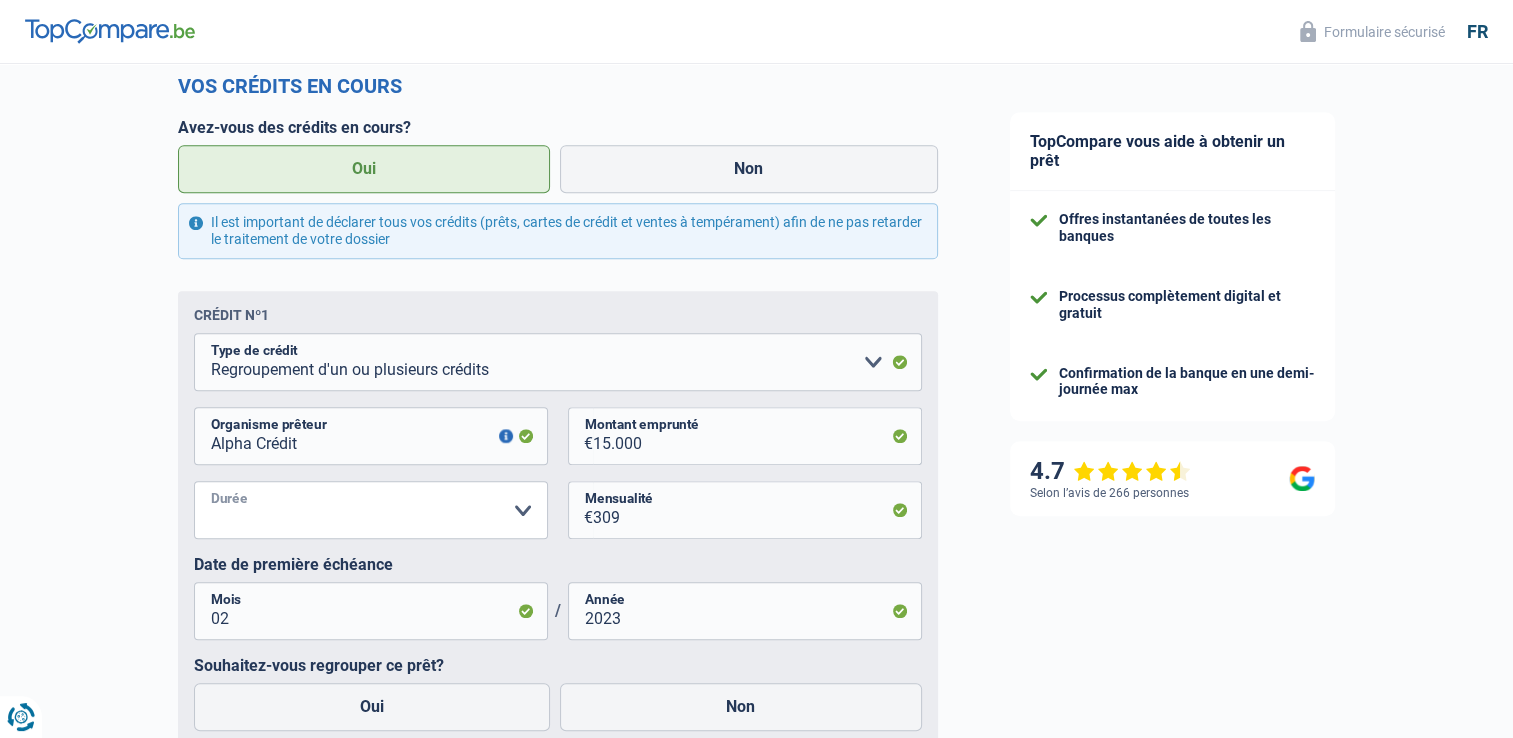 click on "12 mois 18 mois 24 mois 30 mois 36 mois 42 mois 48 mois 60 mois
Veuillez sélectionner une option" at bounding box center [371, 510] 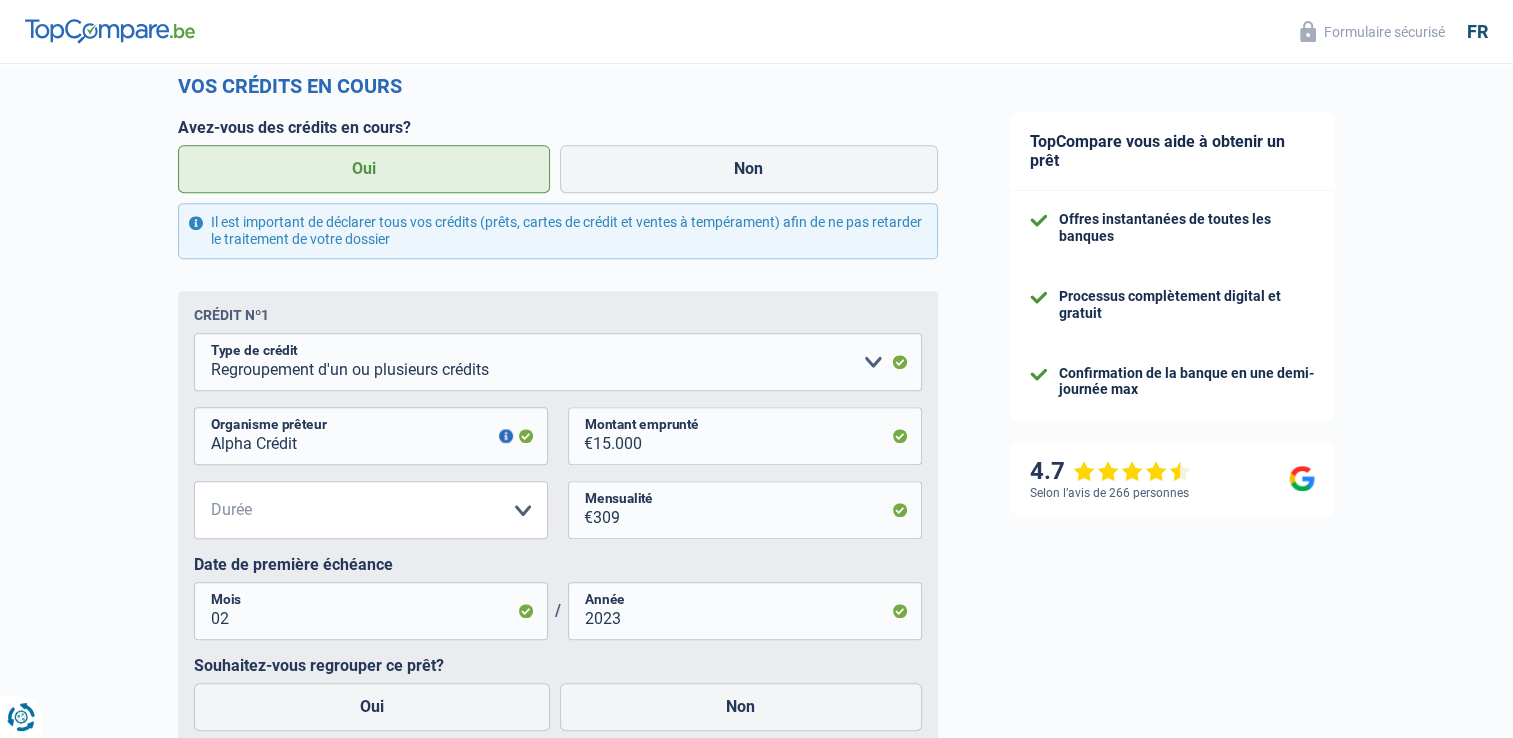 click on "12 mois 18 mois 24 mois 30 mois 36 mois 42 mois 48 mois 60 mois
Veuillez sélectionner une option
Durée
Tous les champs sont obligatoires. Veuillez fournir une réponse plus longue   309   €
Mensualité" at bounding box center (558, 518) 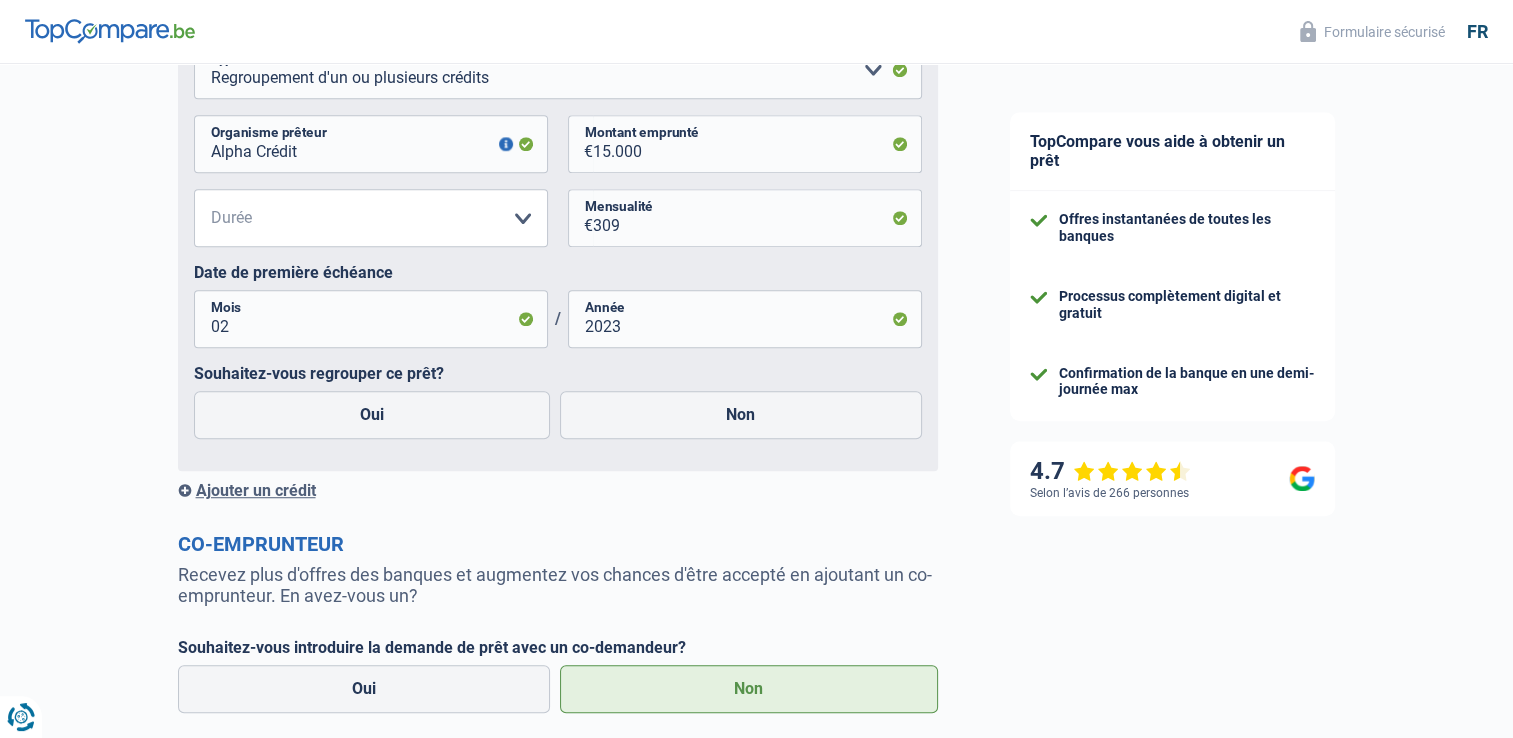 scroll, scrollTop: 1170, scrollLeft: 0, axis: vertical 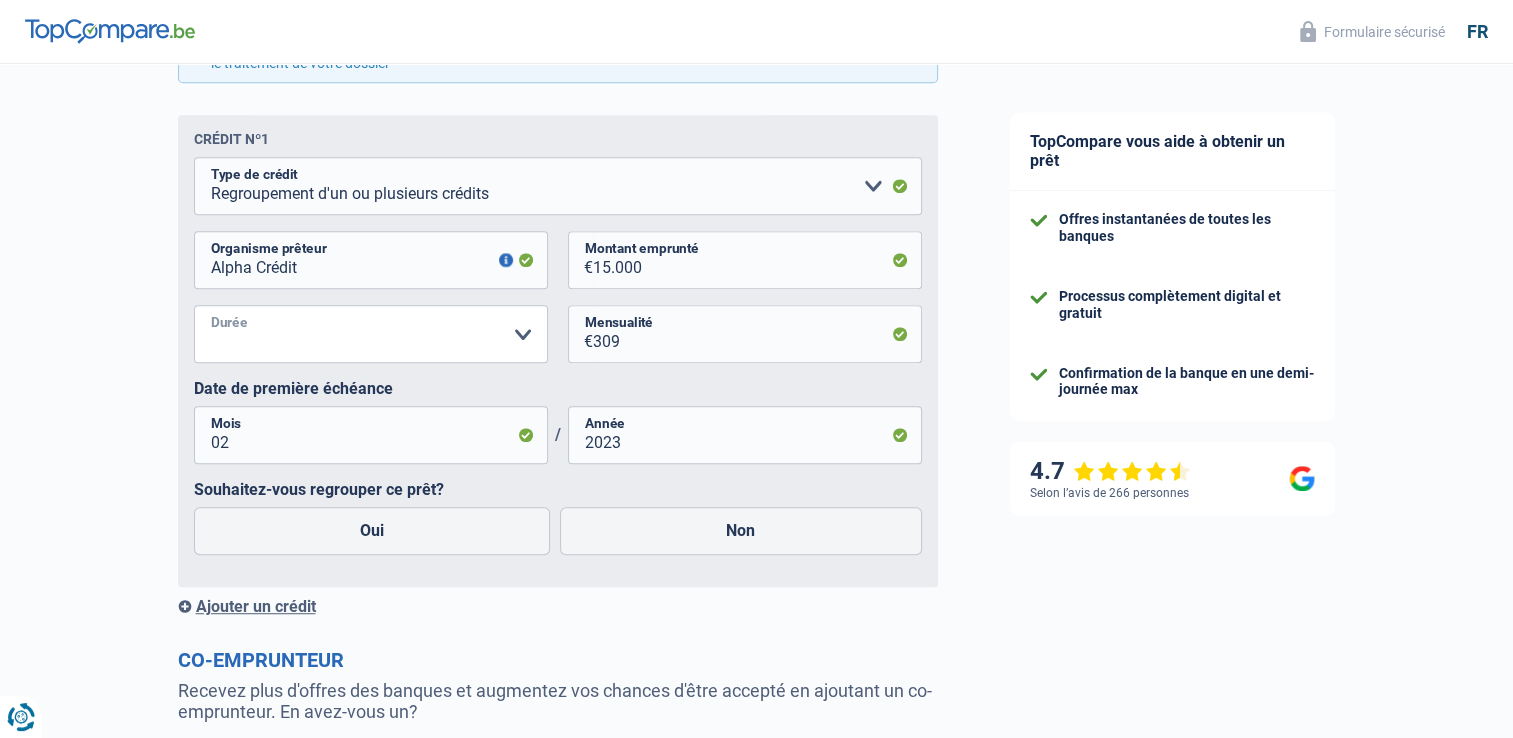 click on "12 mois 18 mois 24 mois 30 mois 36 mois 42 mois 48 mois 60 mois
Veuillez sélectionner une option" at bounding box center [371, 334] 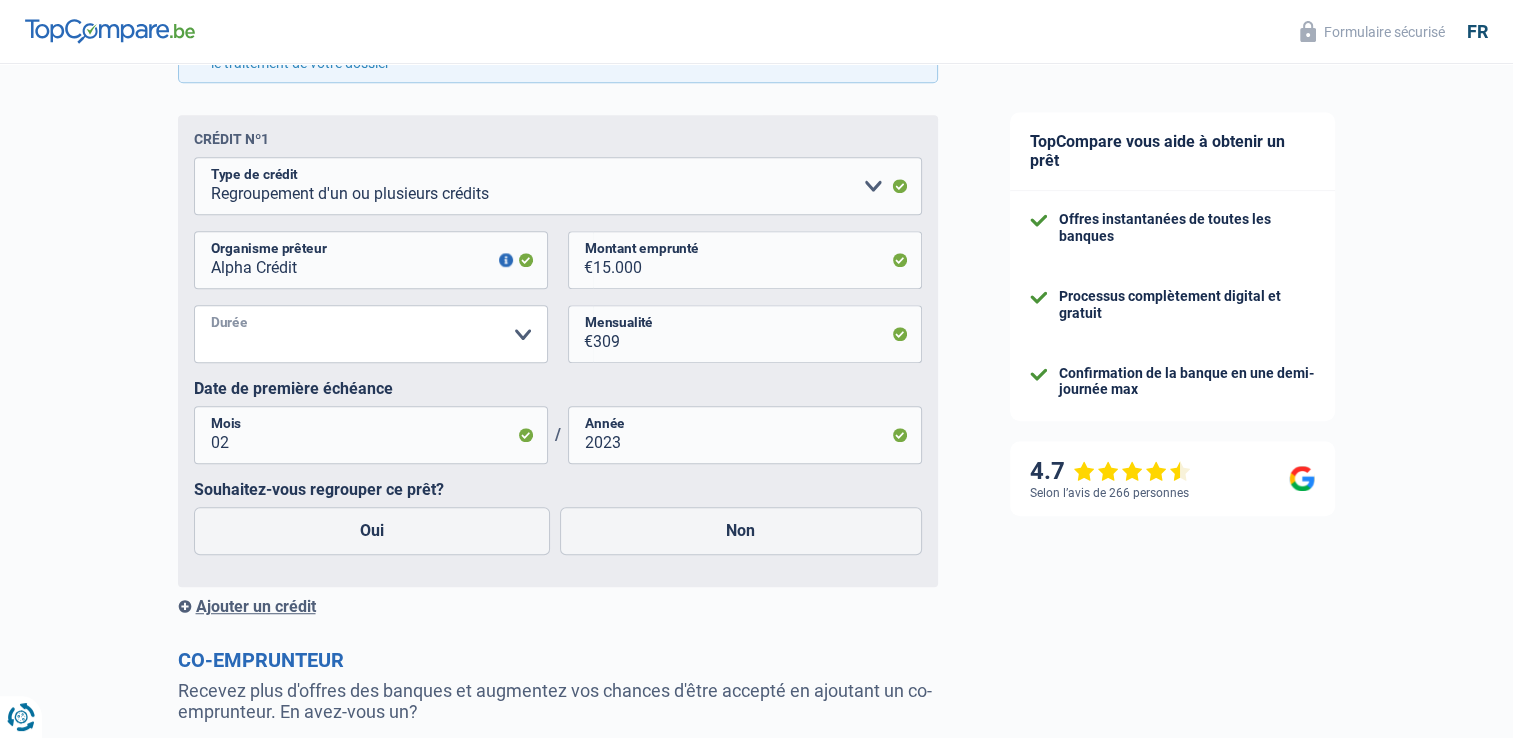 select on "60" 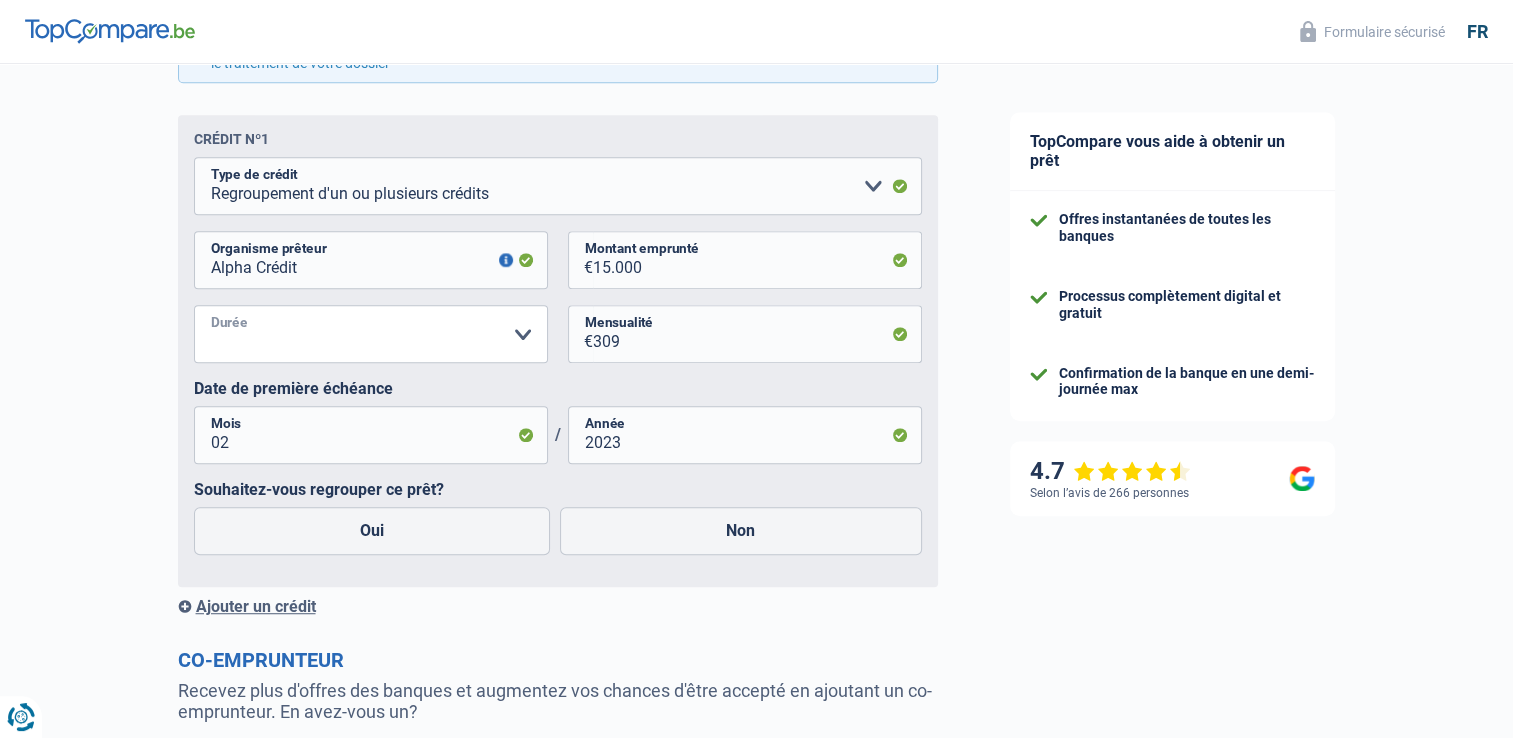 click on "12 mois 18 mois 24 mois 30 mois 36 mois 42 mois 48 mois 60 mois
Veuillez sélectionner une option" at bounding box center (371, 334) 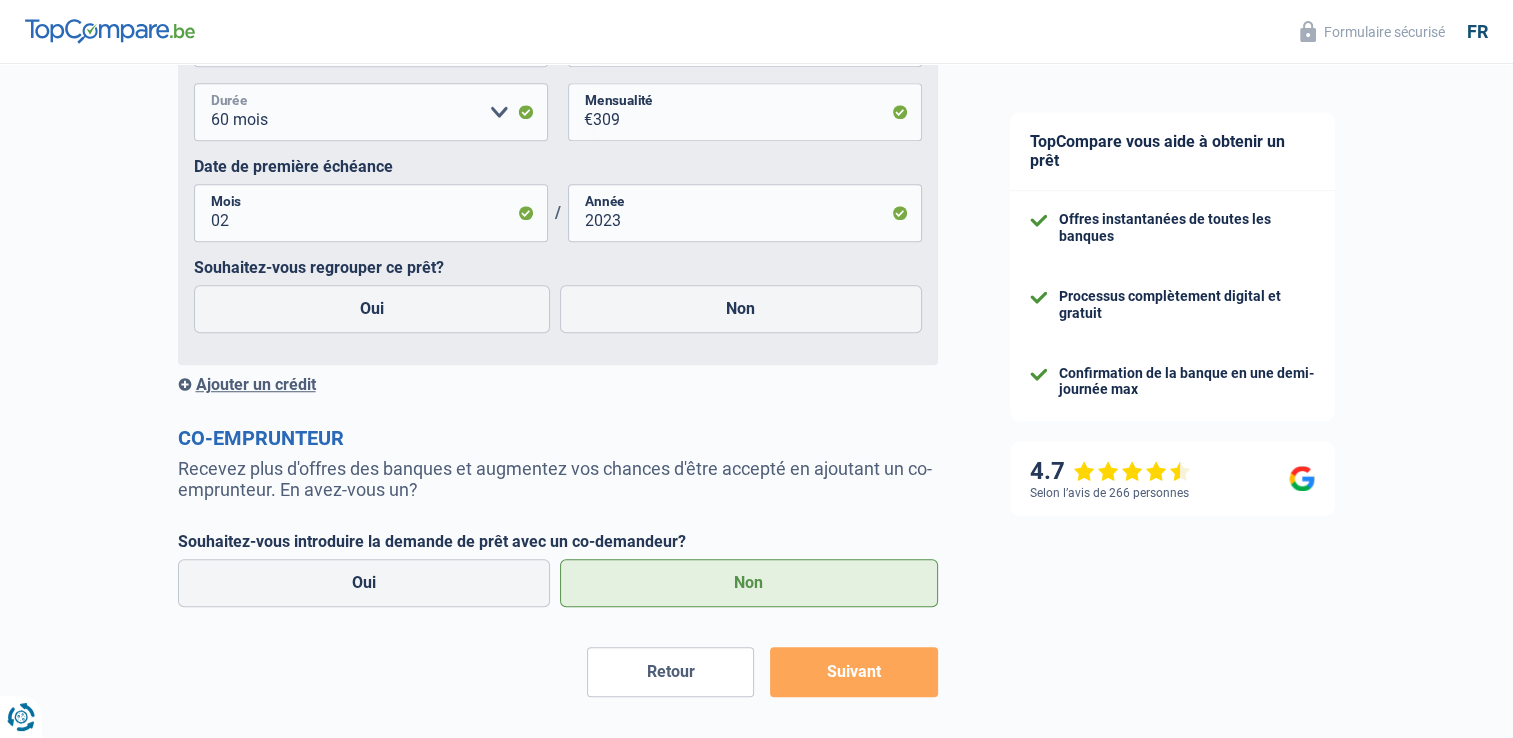 scroll, scrollTop: 1433, scrollLeft: 0, axis: vertical 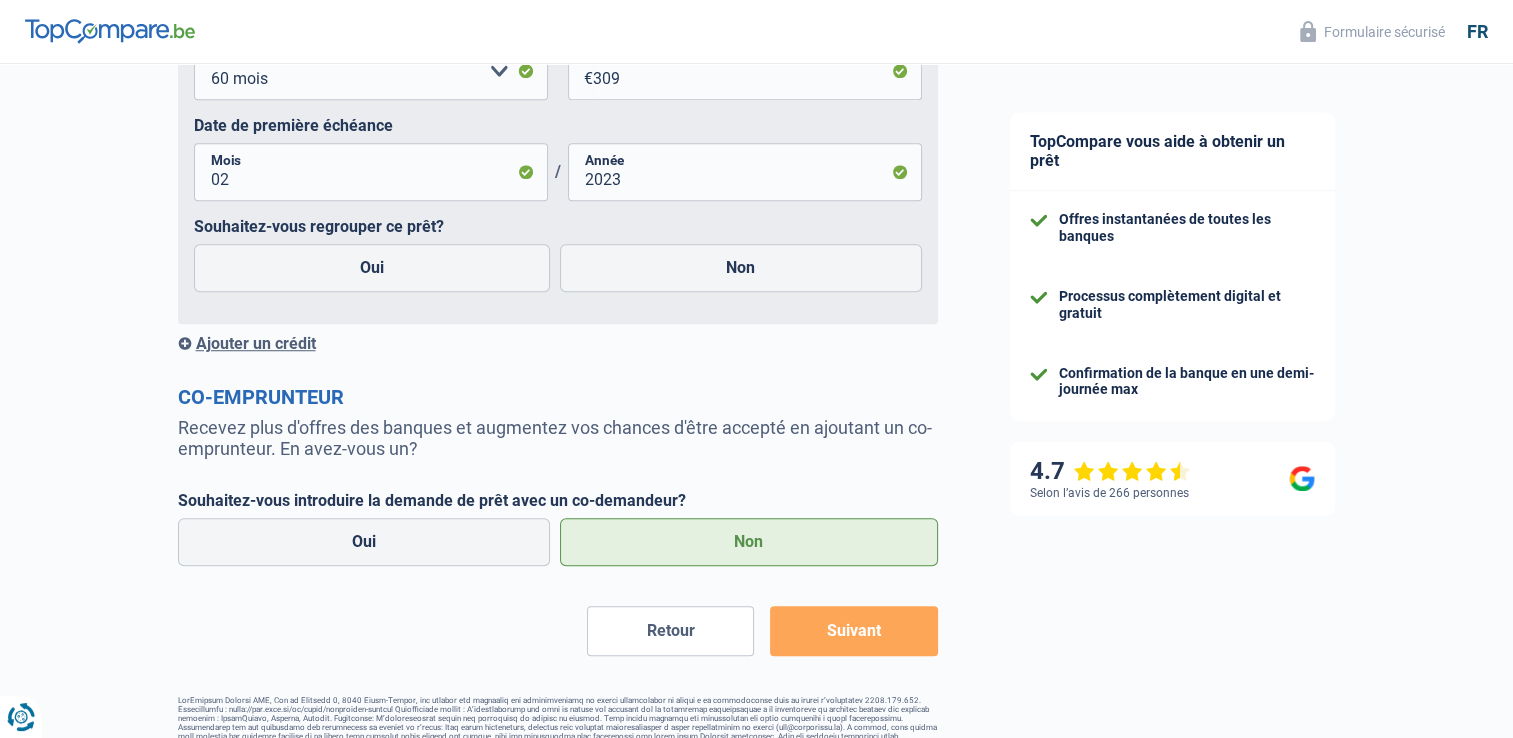 click on "Suivant" at bounding box center (853, 631) 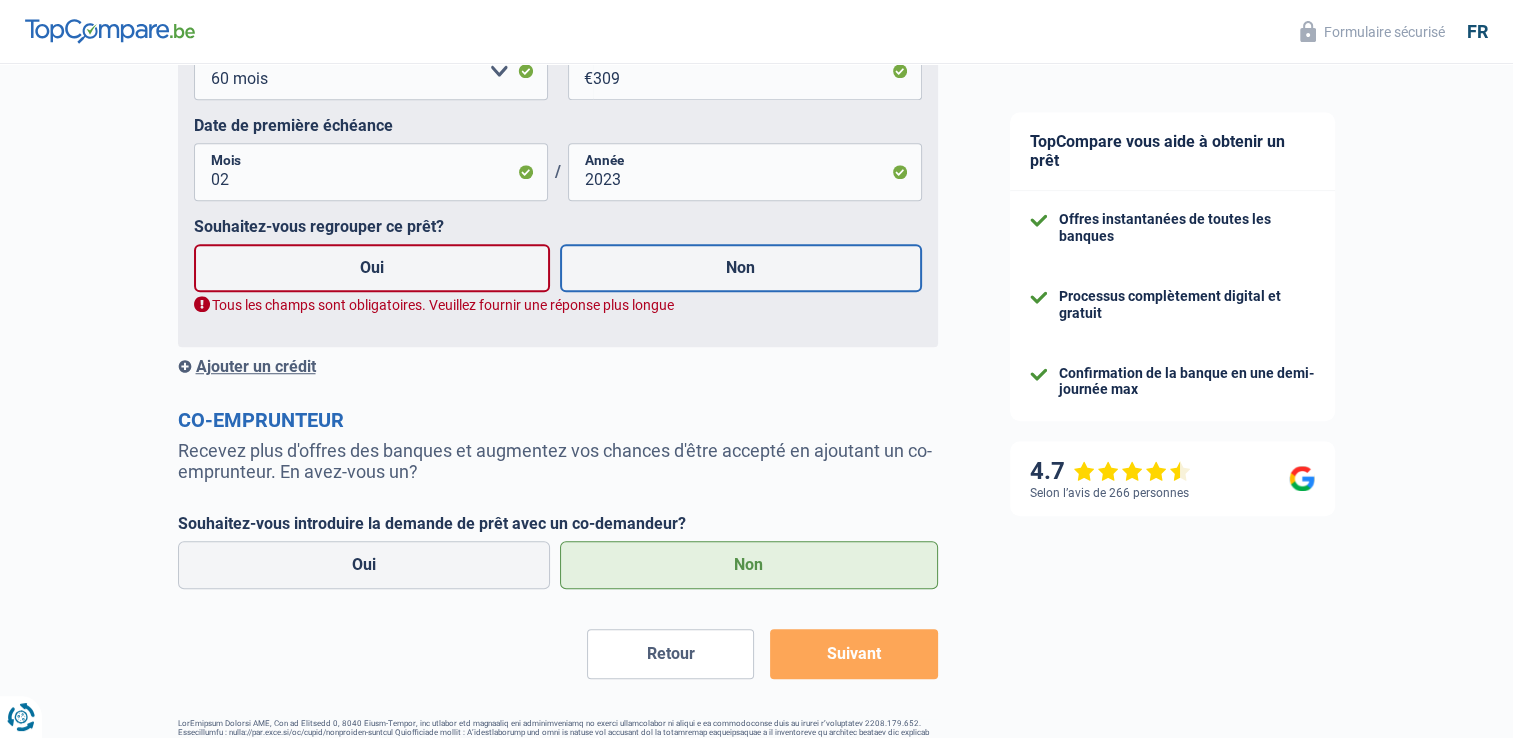 click on "Non" at bounding box center (741, 268) 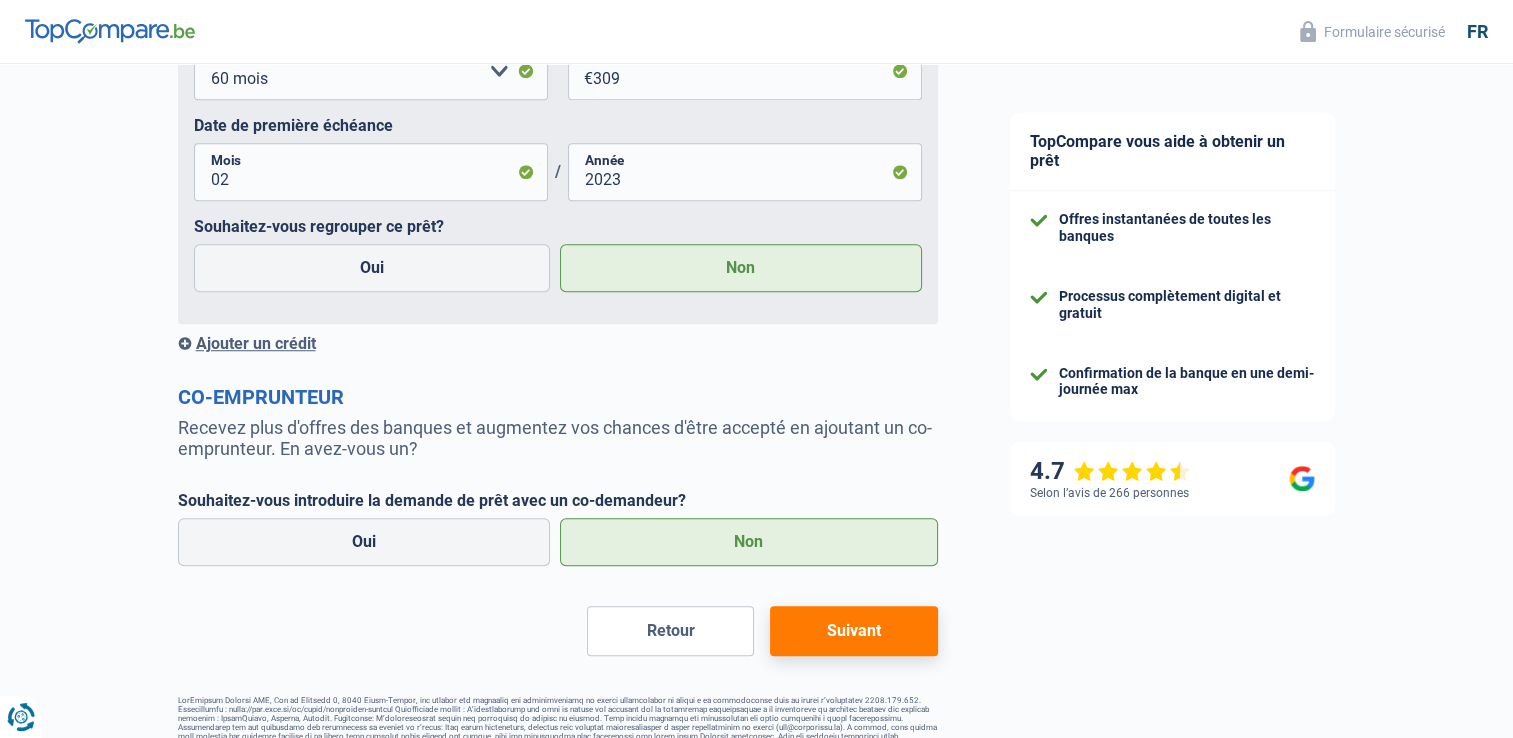 click on "Suivant" at bounding box center [853, 631] 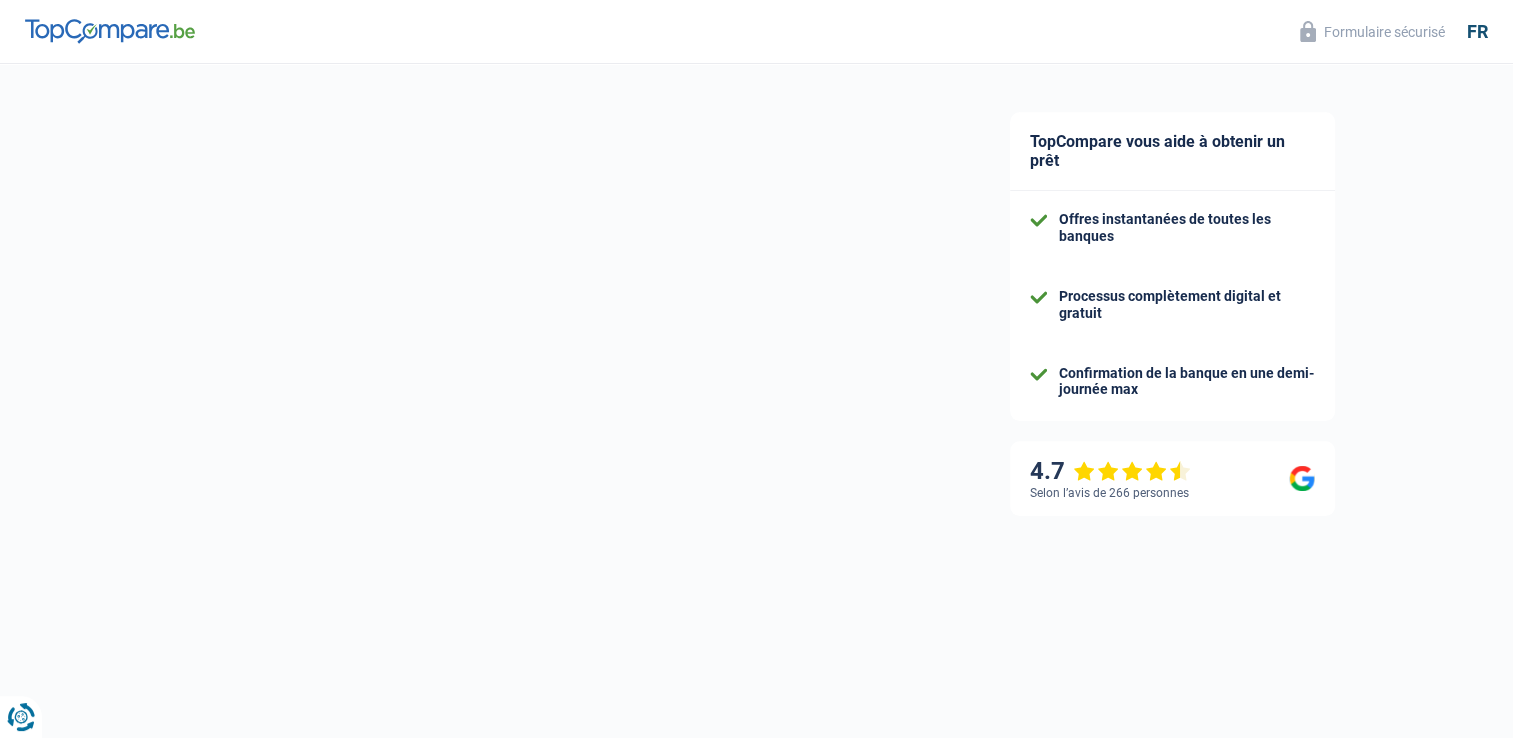 select on "120" 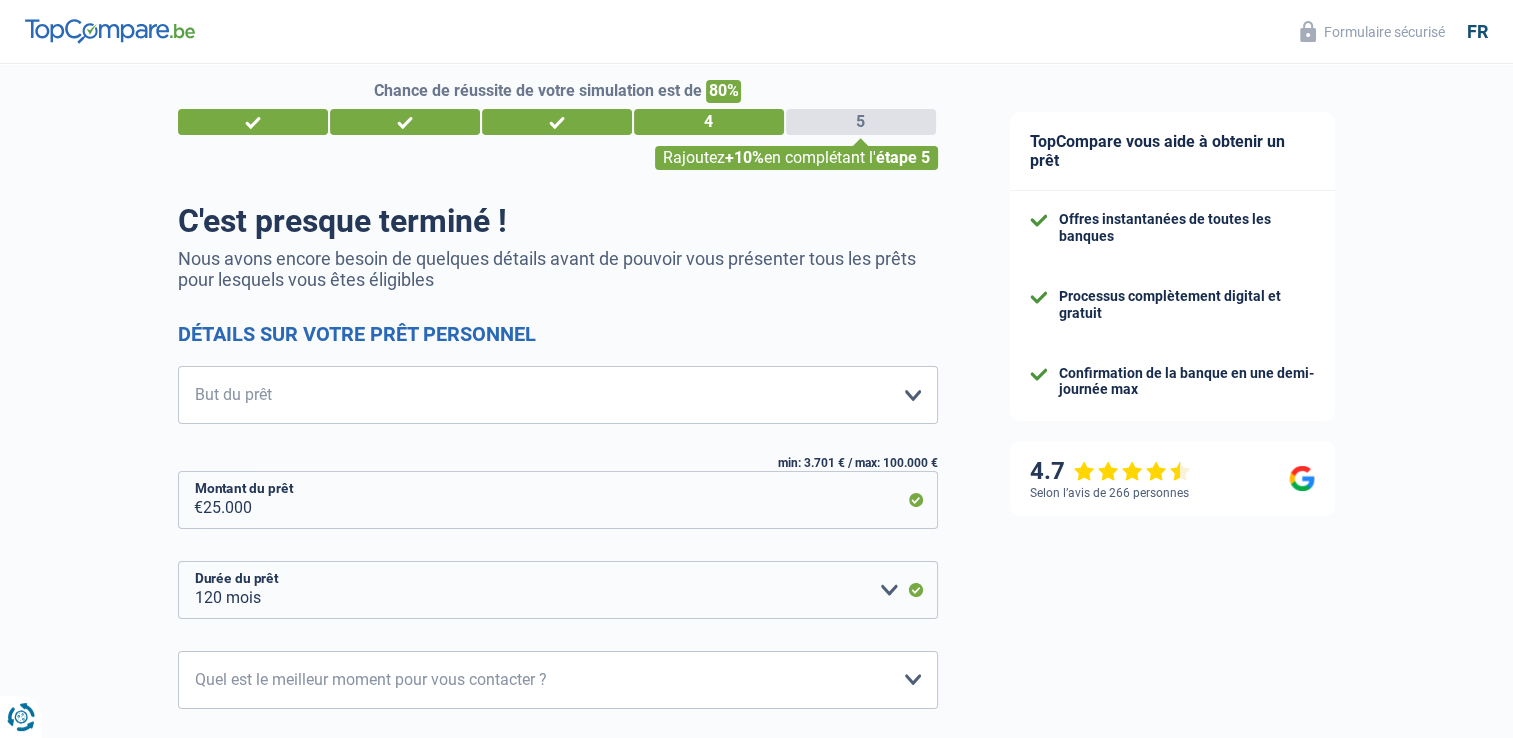 scroll, scrollTop: 0, scrollLeft: 0, axis: both 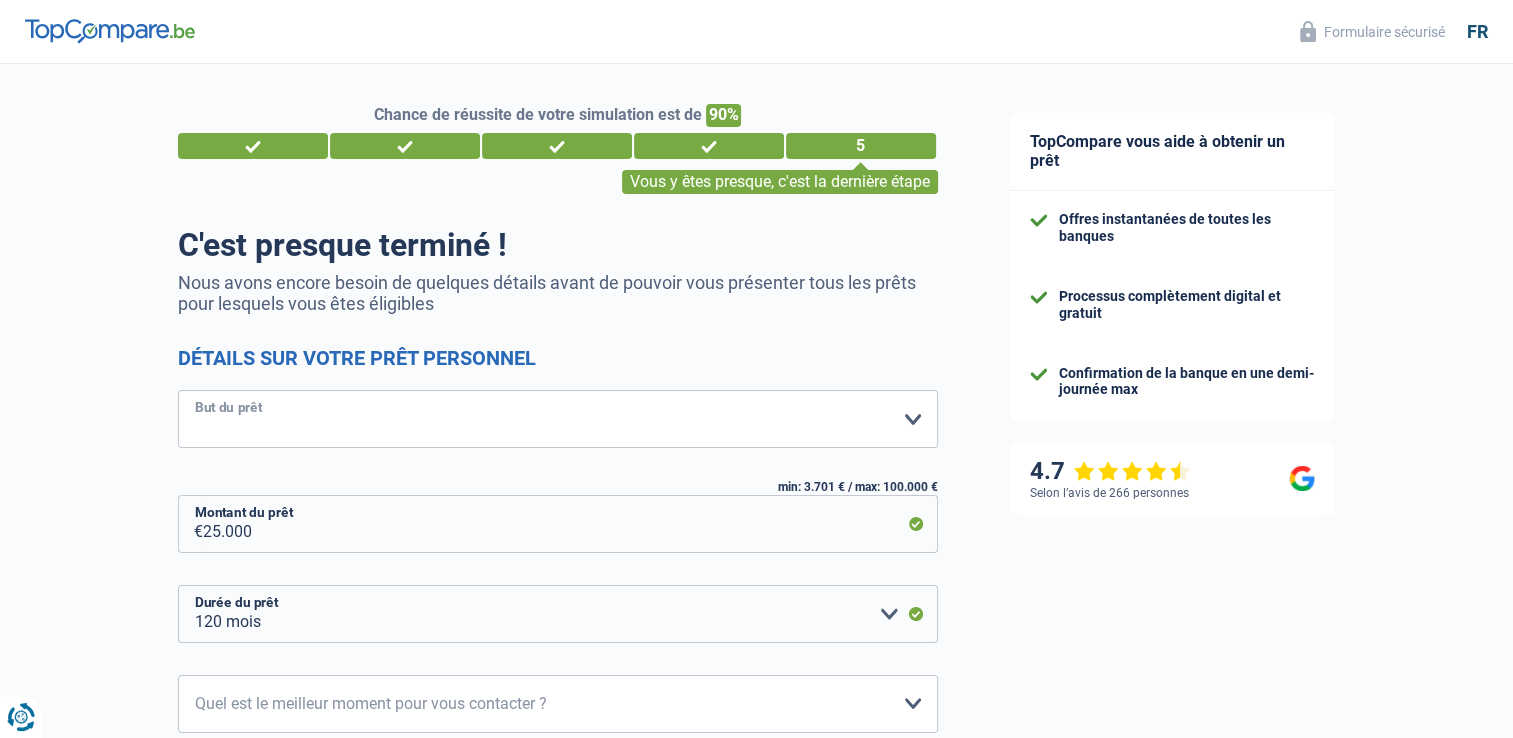 click on "Confort maison: meubles, textile, peinture, électroménager, outillage non-professionnel Hifi, multimédia, gsm, ordinateur Aménagement: frais d'installation, déménagement Evénement familial: naissance, mariage, divorce, communion, décès Frais médicaux Frais d'études Frais permis de conduire Loisirs: voyage, sport, musique Rafraîchissement: petits travaux maison et jardin Frais judiciaires Réparation voiture Prêt voiture Rénovation bien à l'étranger Autre
Veuillez sélectionner une option" at bounding box center (558, 419) 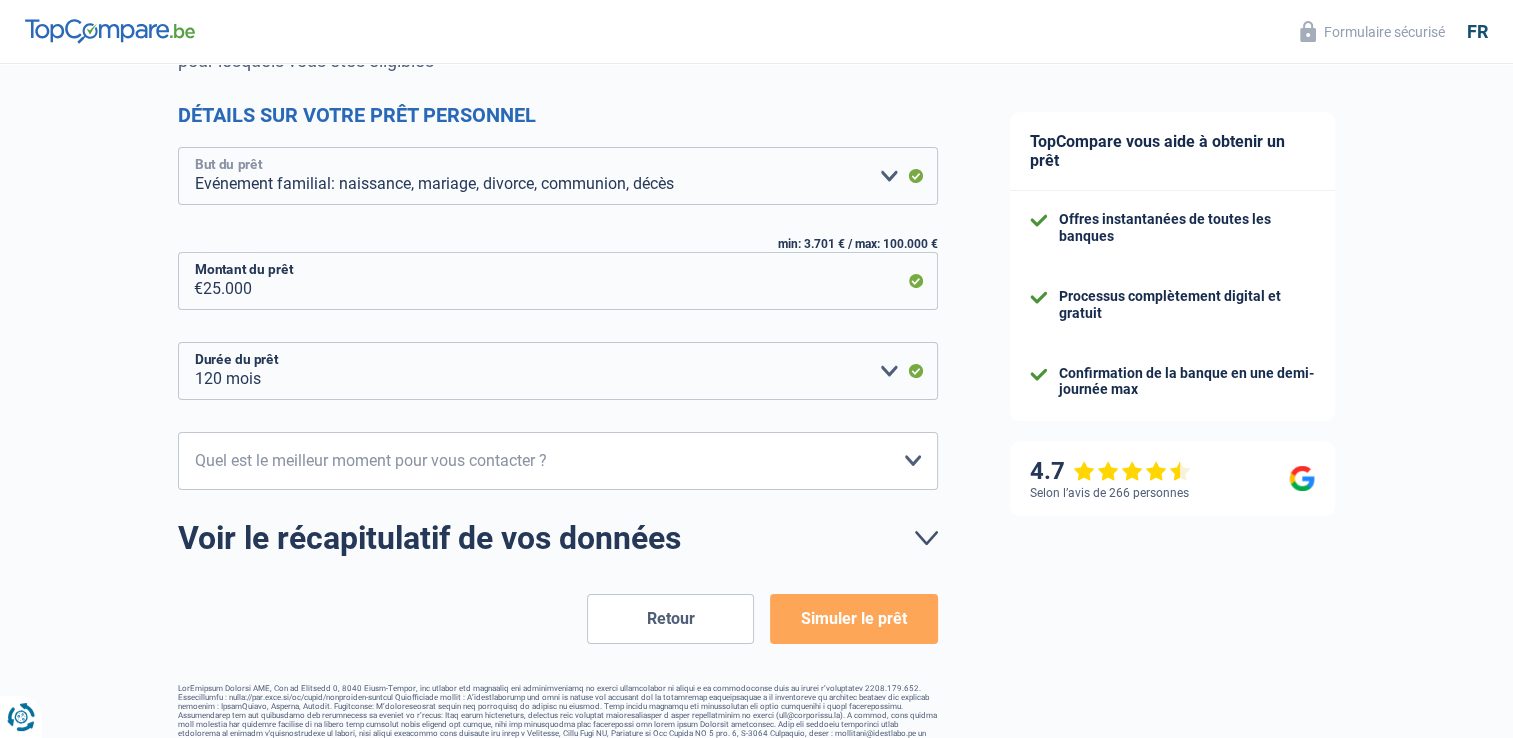 scroll, scrollTop: 244, scrollLeft: 0, axis: vertical 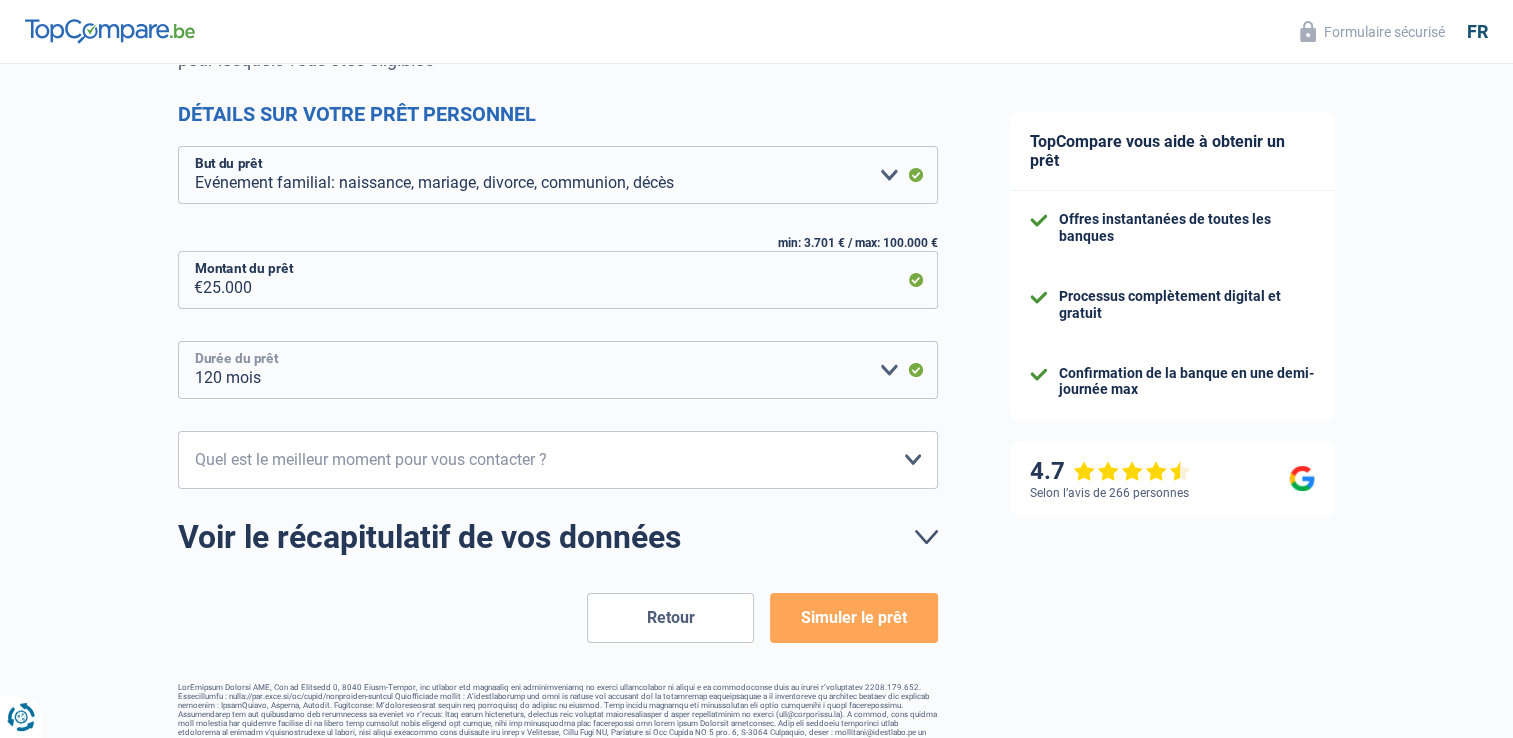 click on "12 mois 18 mois 24 mois 30 mois 36 mois 42 mois 48 mois 60 mois 72 mois 84 mois 96 mois 120 mois
Veuillez sélectionner une option" at bounding box center [558, 370] 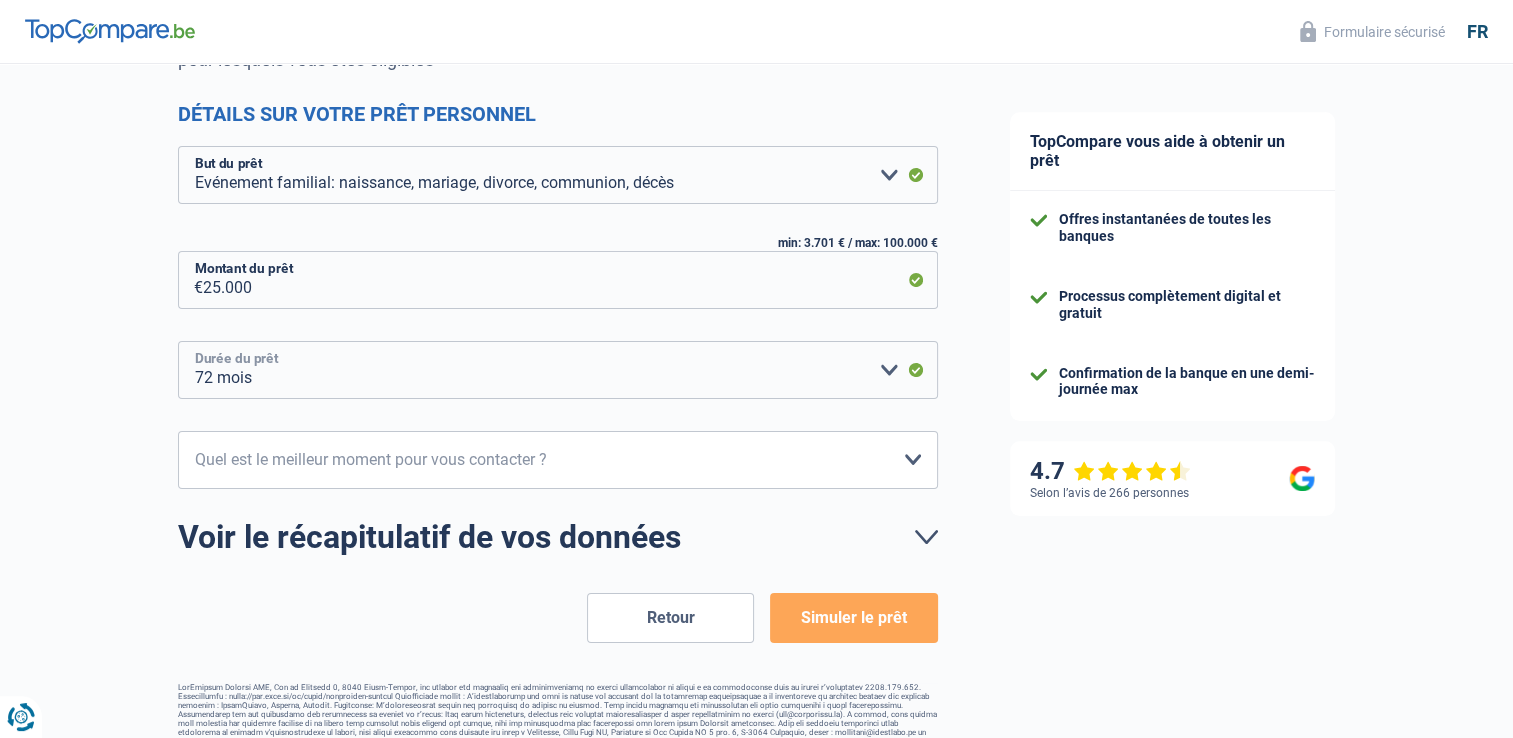 click on "12 mois 18 mois 24 mois 30 mois 36 mois 42 mois 48 mois 60 mois 72 mois 84 mois 96 mois 120 mois
Veuillez sélectionner une option" at bounding box center [558, 370] 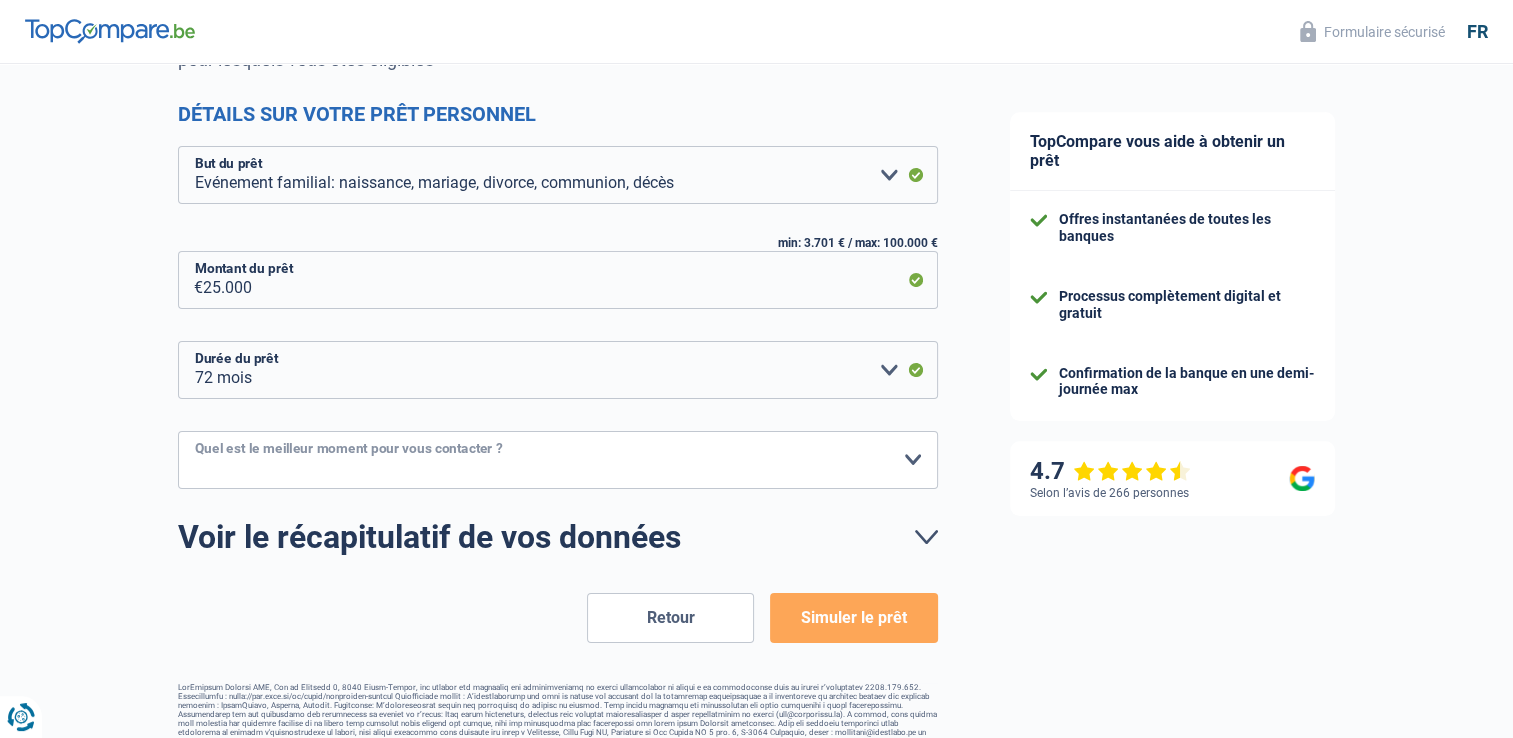 click on "10h-12h 12h-14h 14h-16h 16h-18h
Veuillez sélectionner une option" at bounding box center (558, 460) 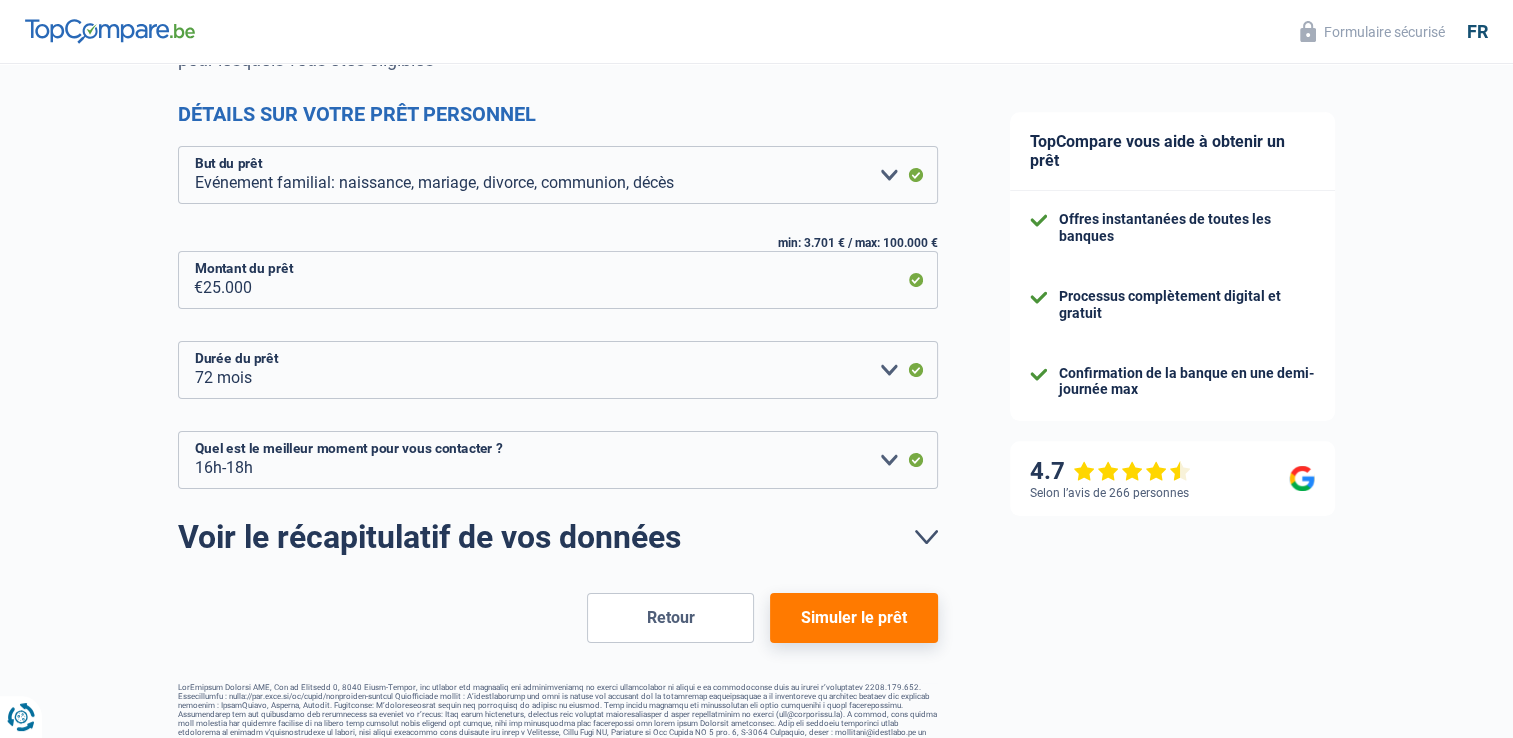 click on "Simuler le prêt" at bounding box center (853, 618) 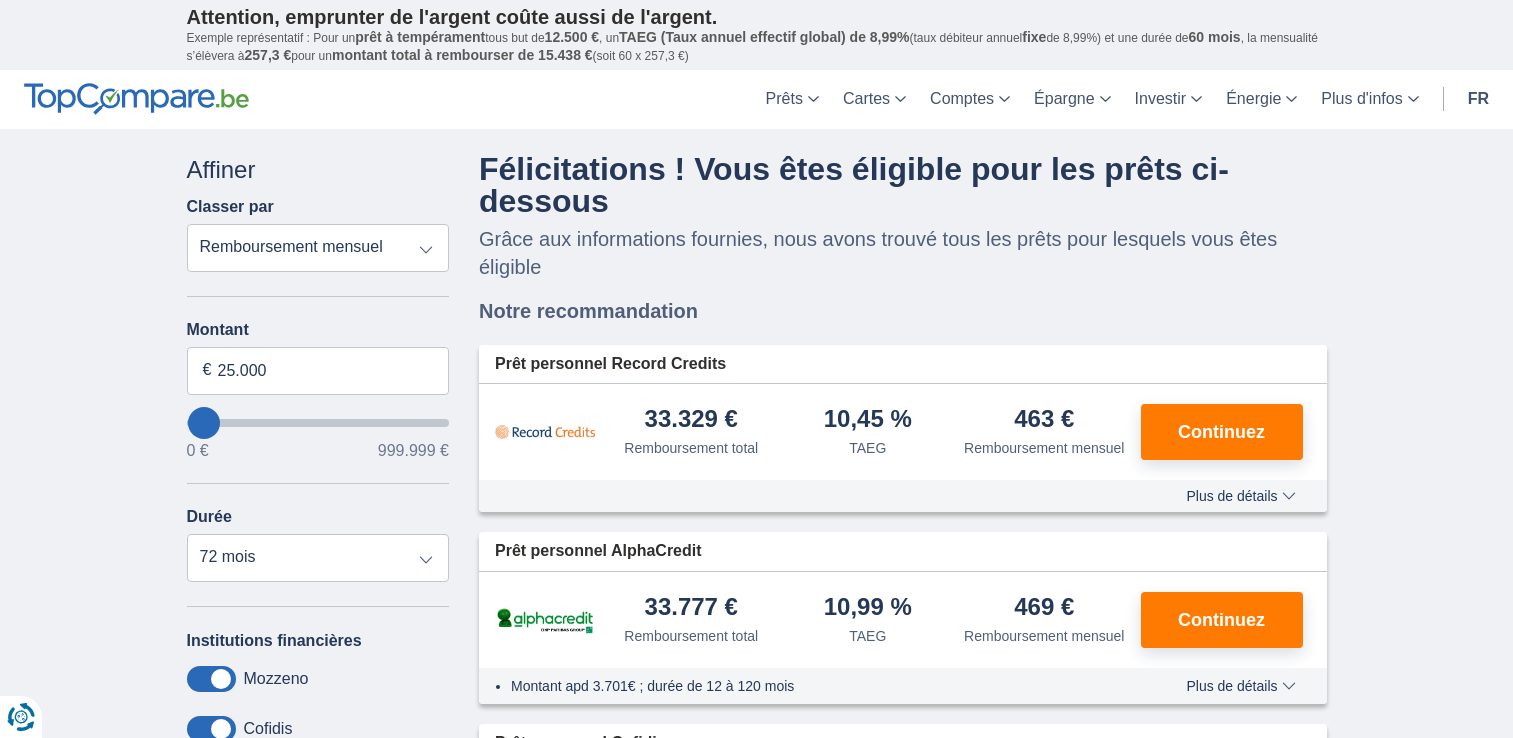 scroll, scrollTop: 0, scrollLeft: 0, axis: both 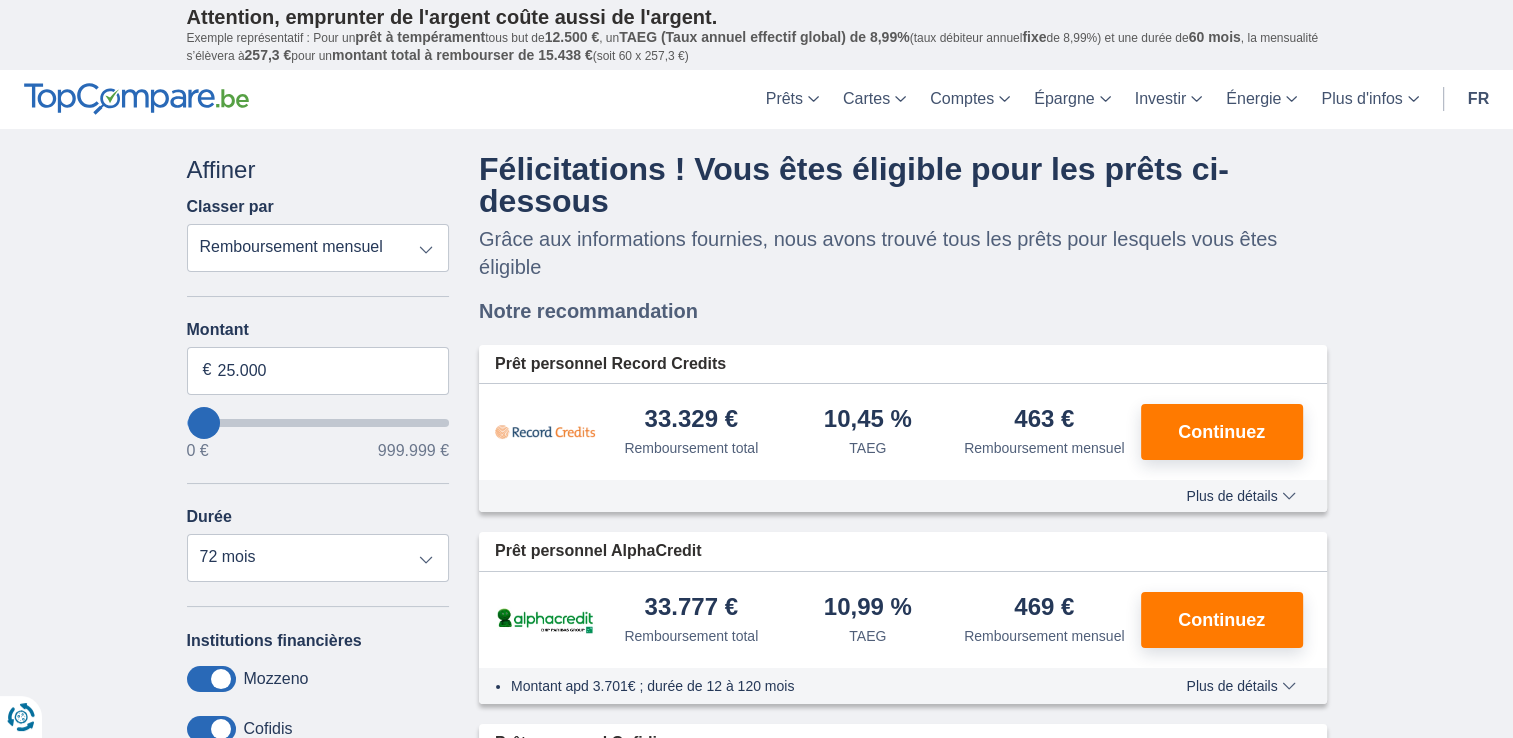 click on "Remboursement total
TAEG
Remboursement mensuel" at bounding box center [318, 248] 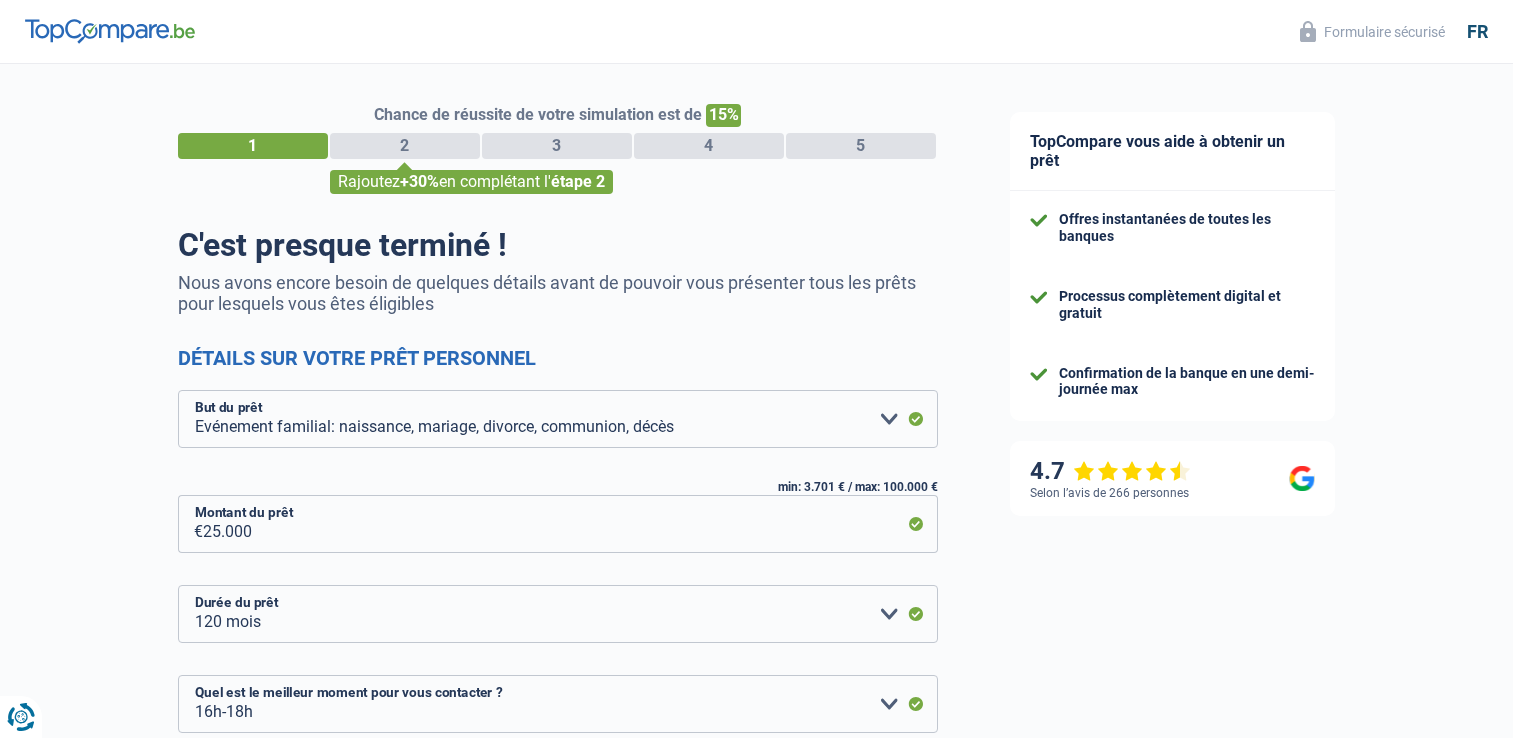 select on "familyEvent" 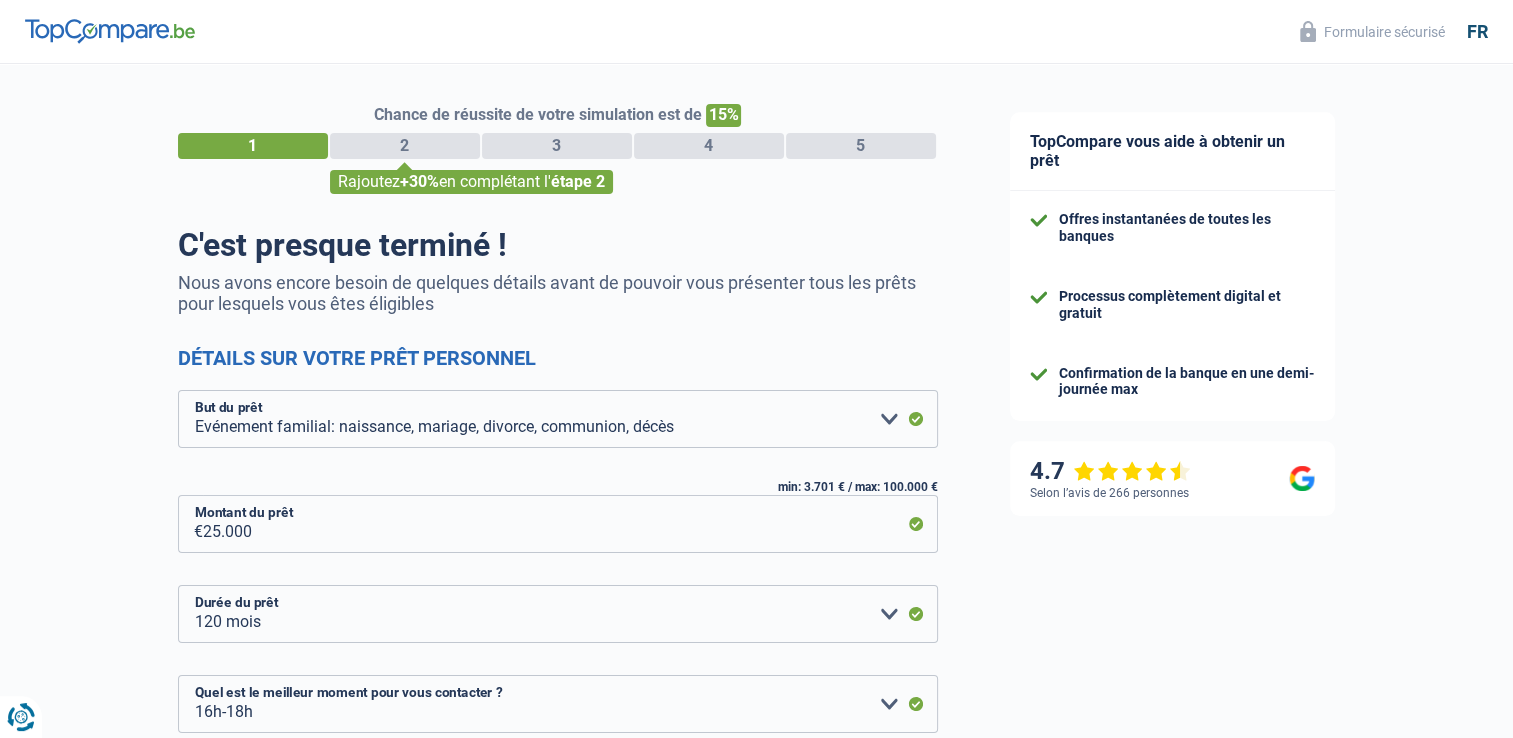 scroll, scrollTop: 0, scrollLeft: 0, axis: both 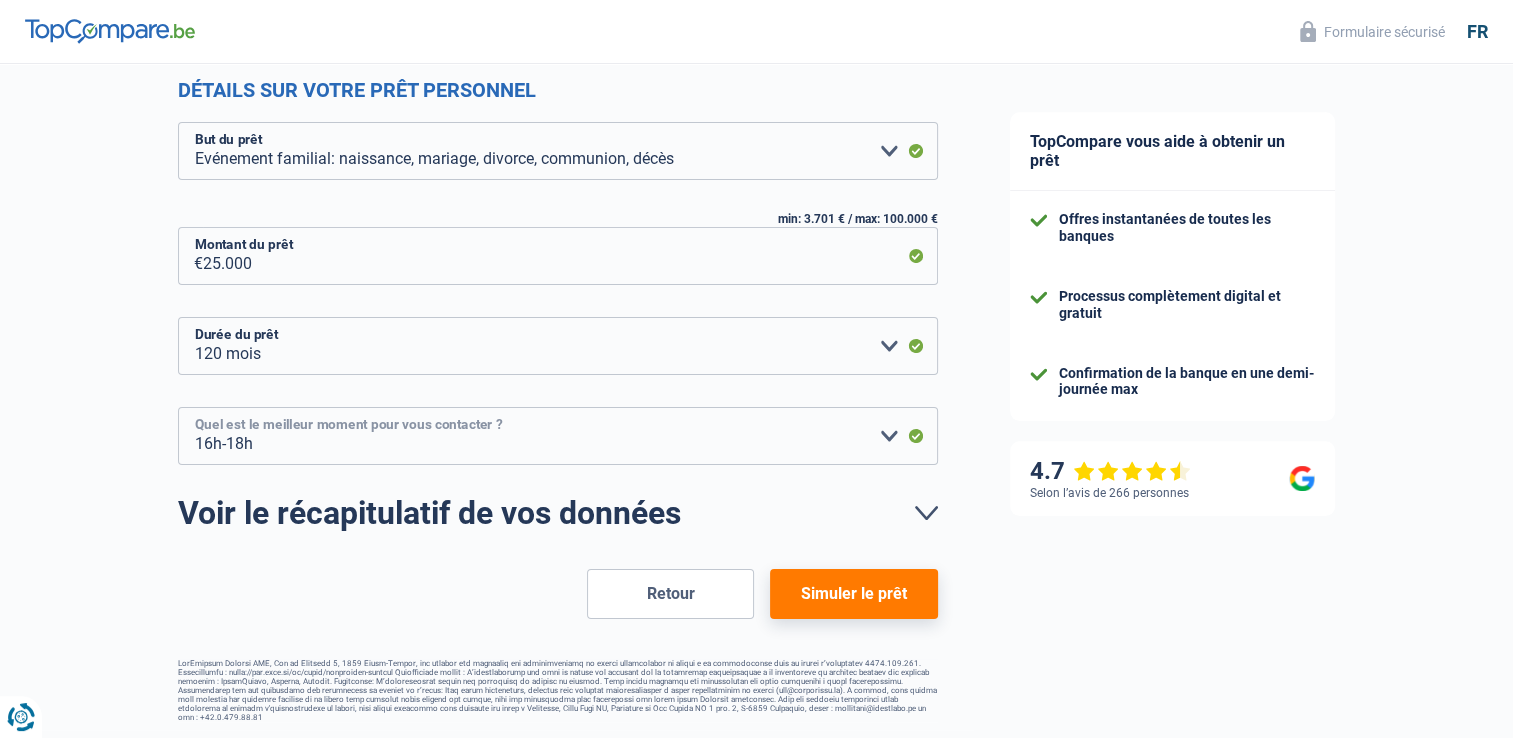 click on "10h-12h 12h-14h 14h-16h 16h-18h
Veuillez sélectionner une option" at bounding box center (558, 436) 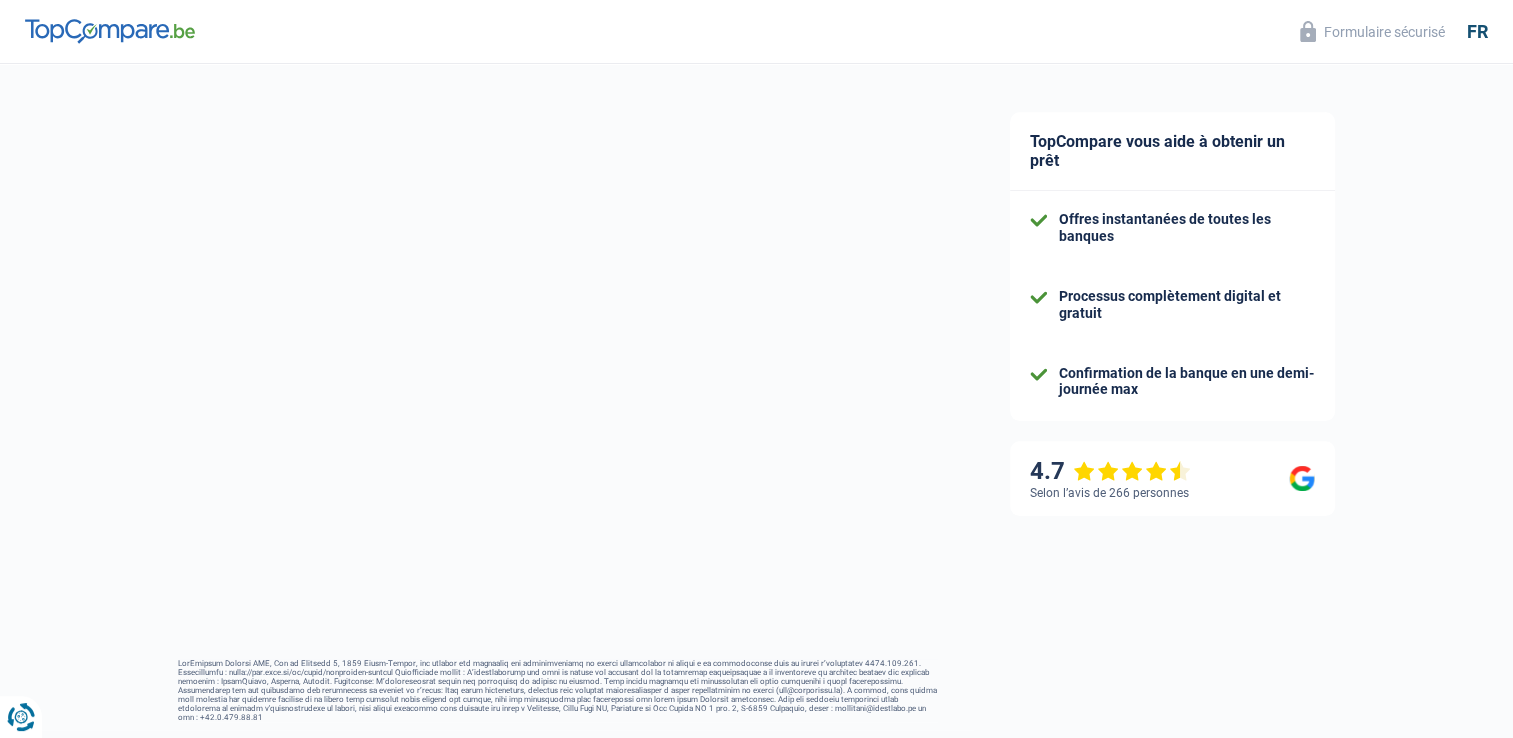 select on "32" 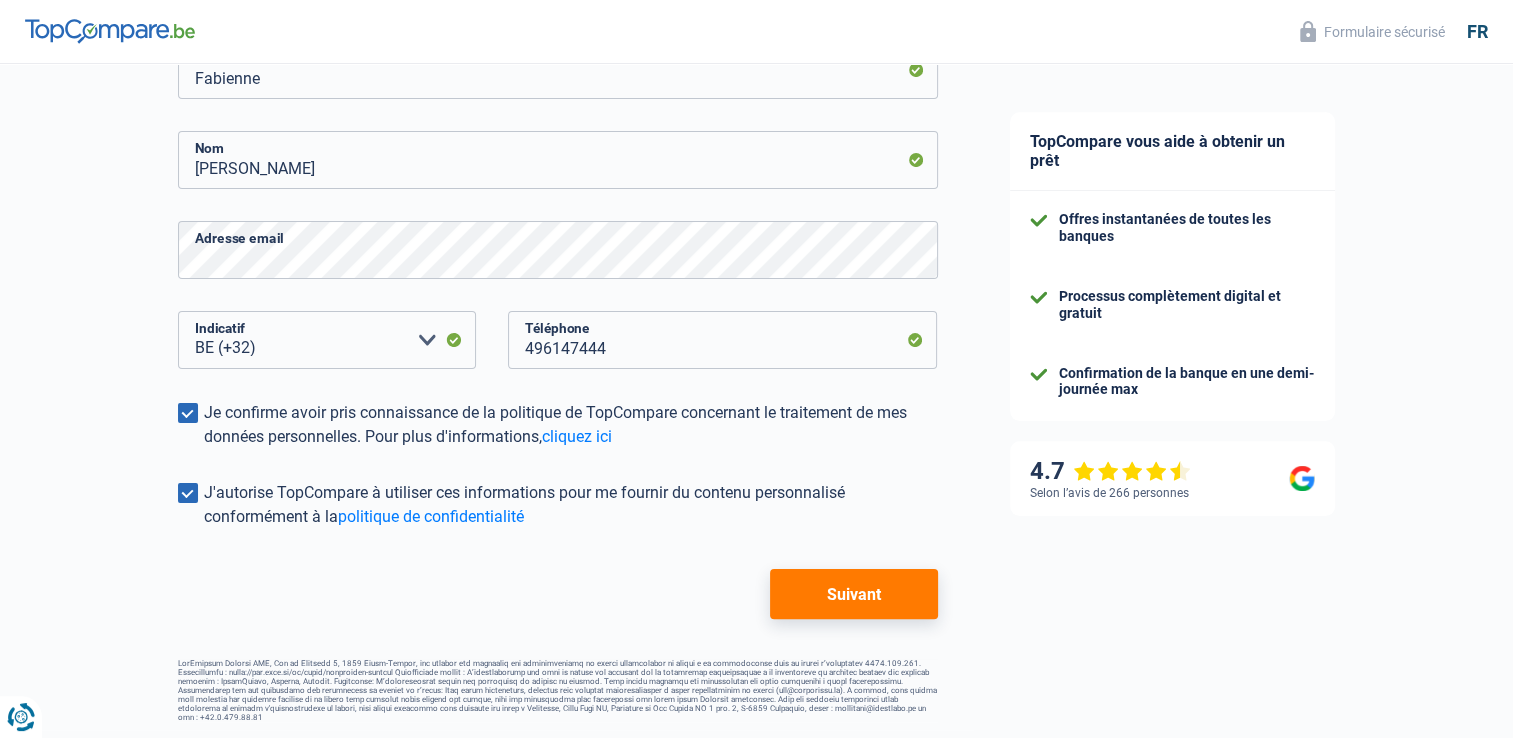 scroll, scrollTop: 0, scrollLeft: 0, axis: both 